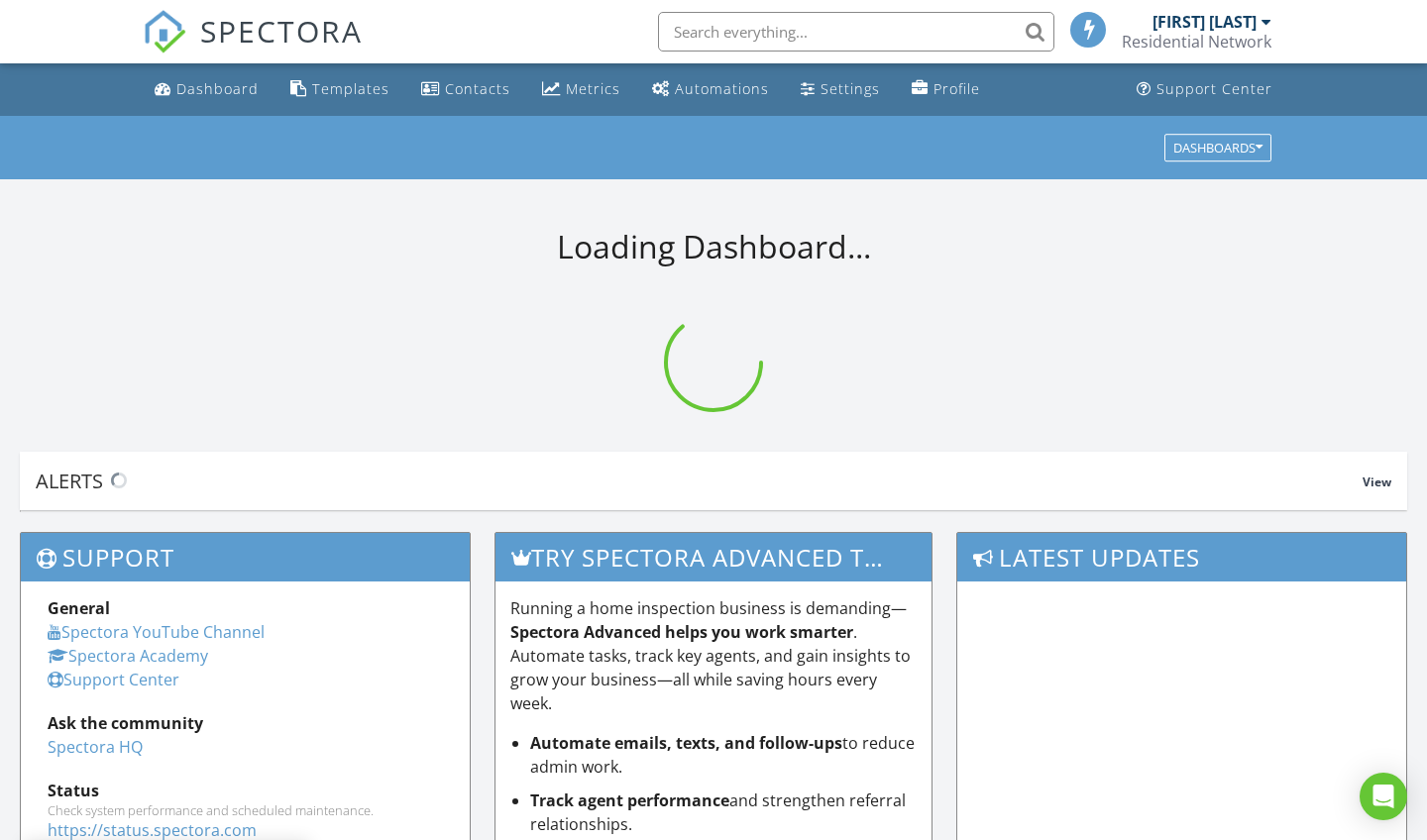 scroll, scrollTop: 0, scrollLeft: 0, axis: both 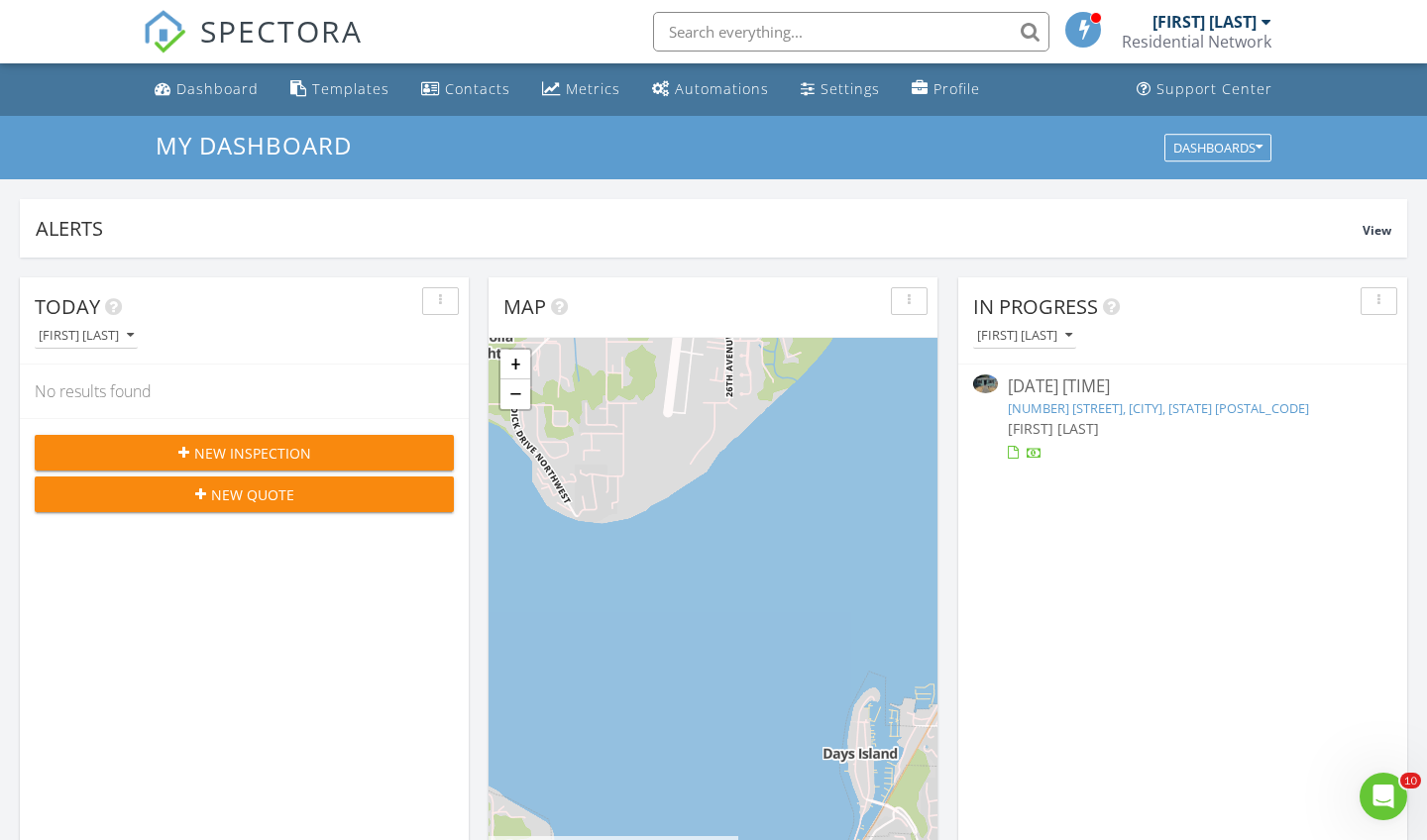 click on "New Inspection" at bounding box center [253, 453] 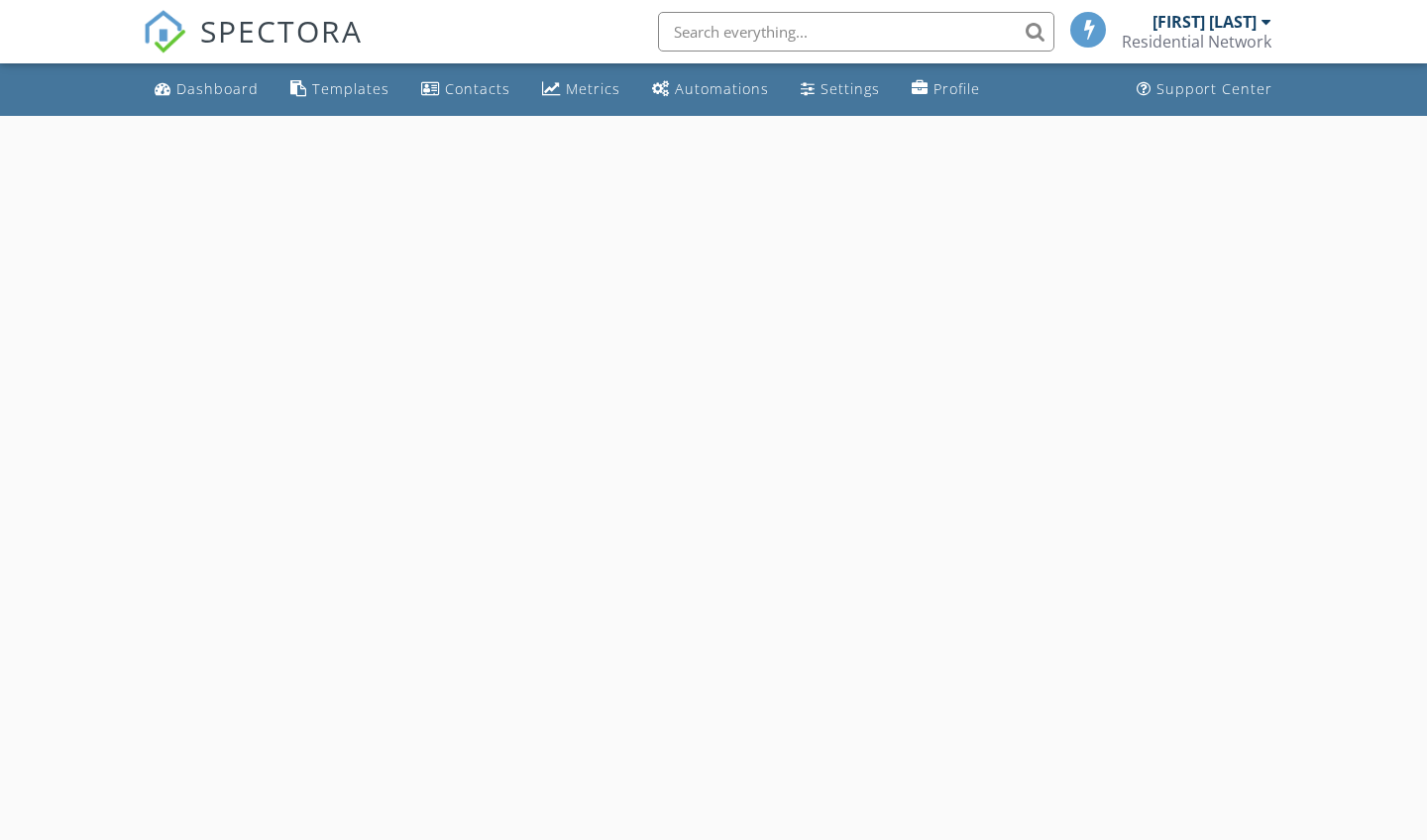 scroll, scrollTop: 0, scrollLeft: 0, axis: both 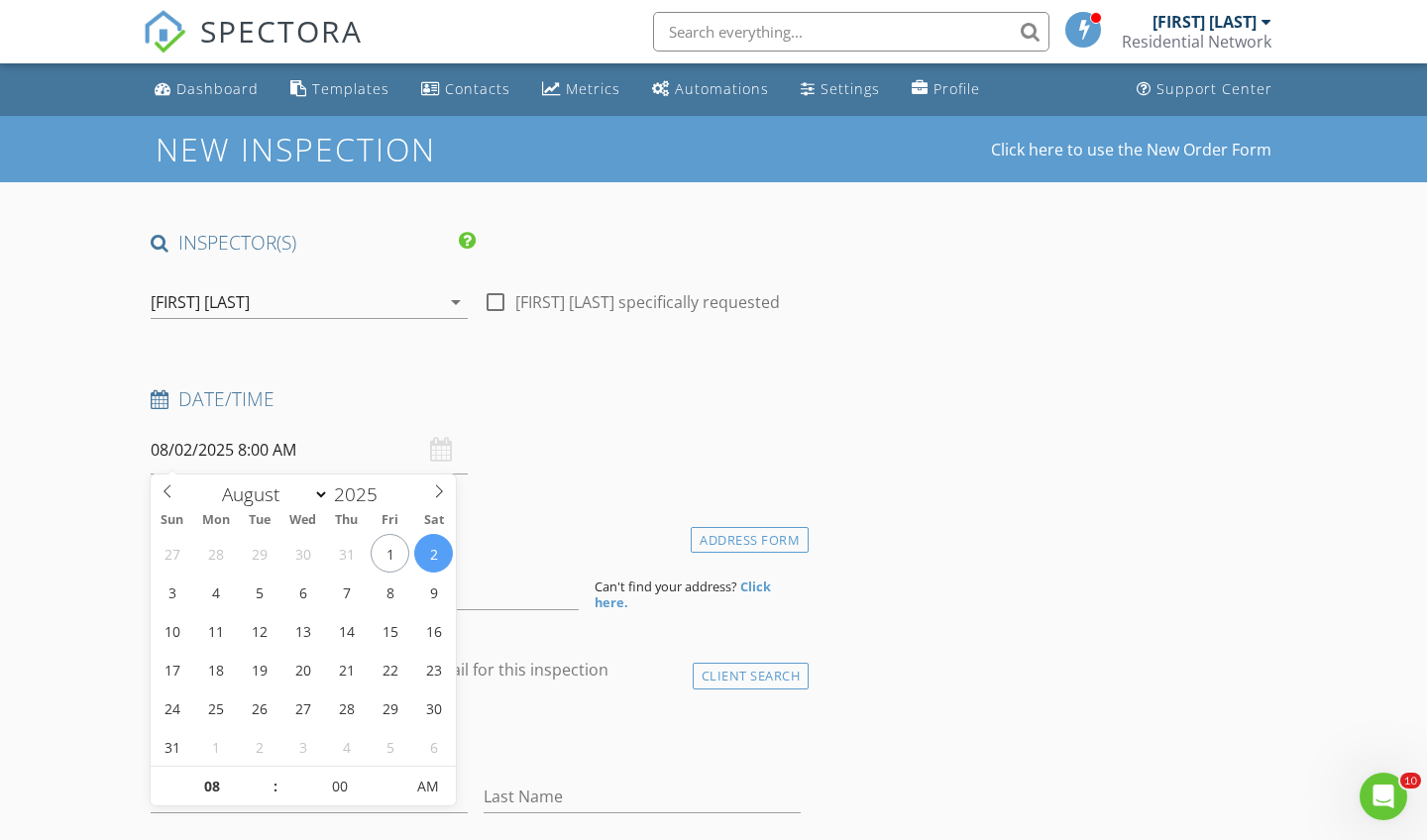 click on "08/02/2025 8:00 AM" at bounding box center (309, 450) 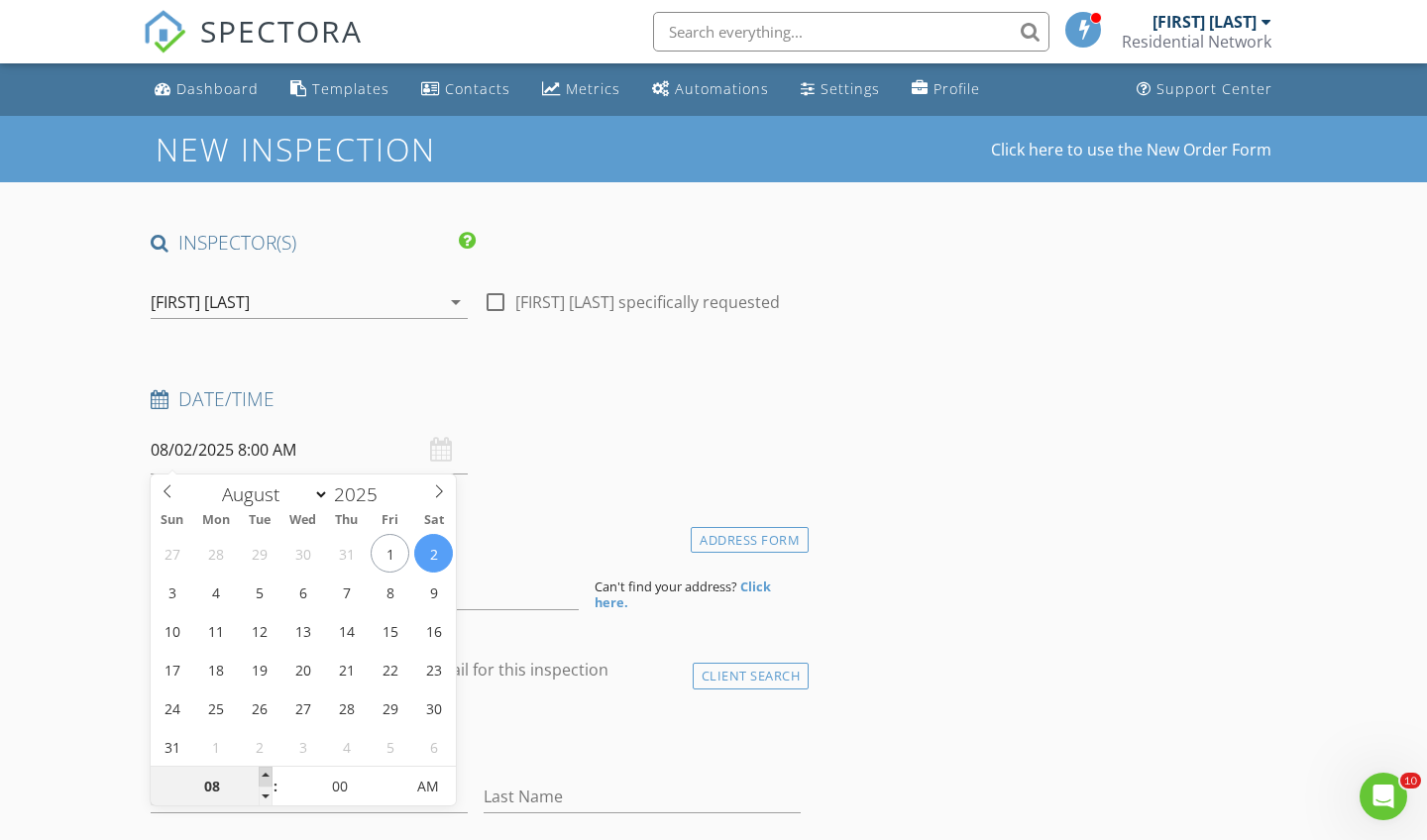 type on "09" 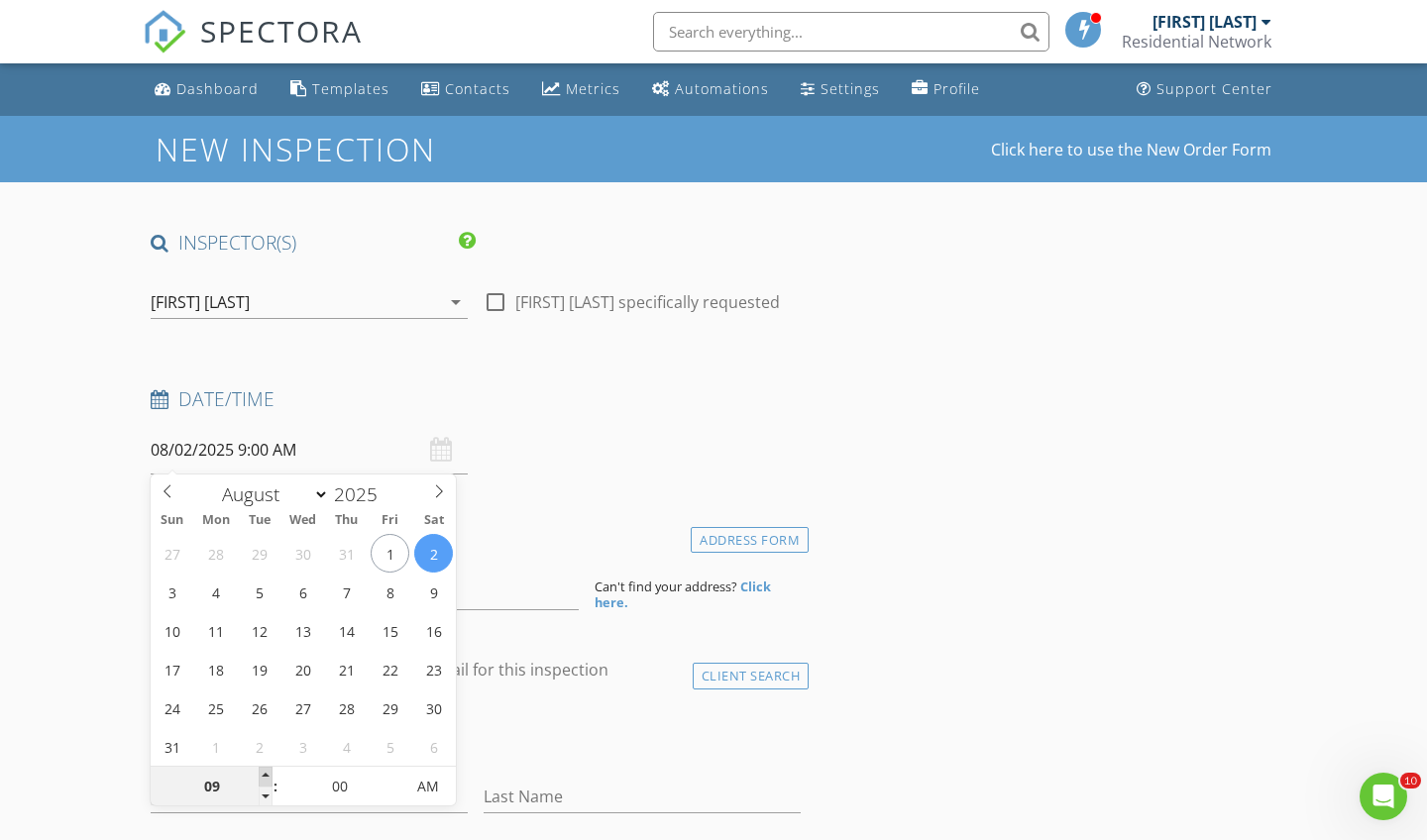 click at bounding box center (266, 777) 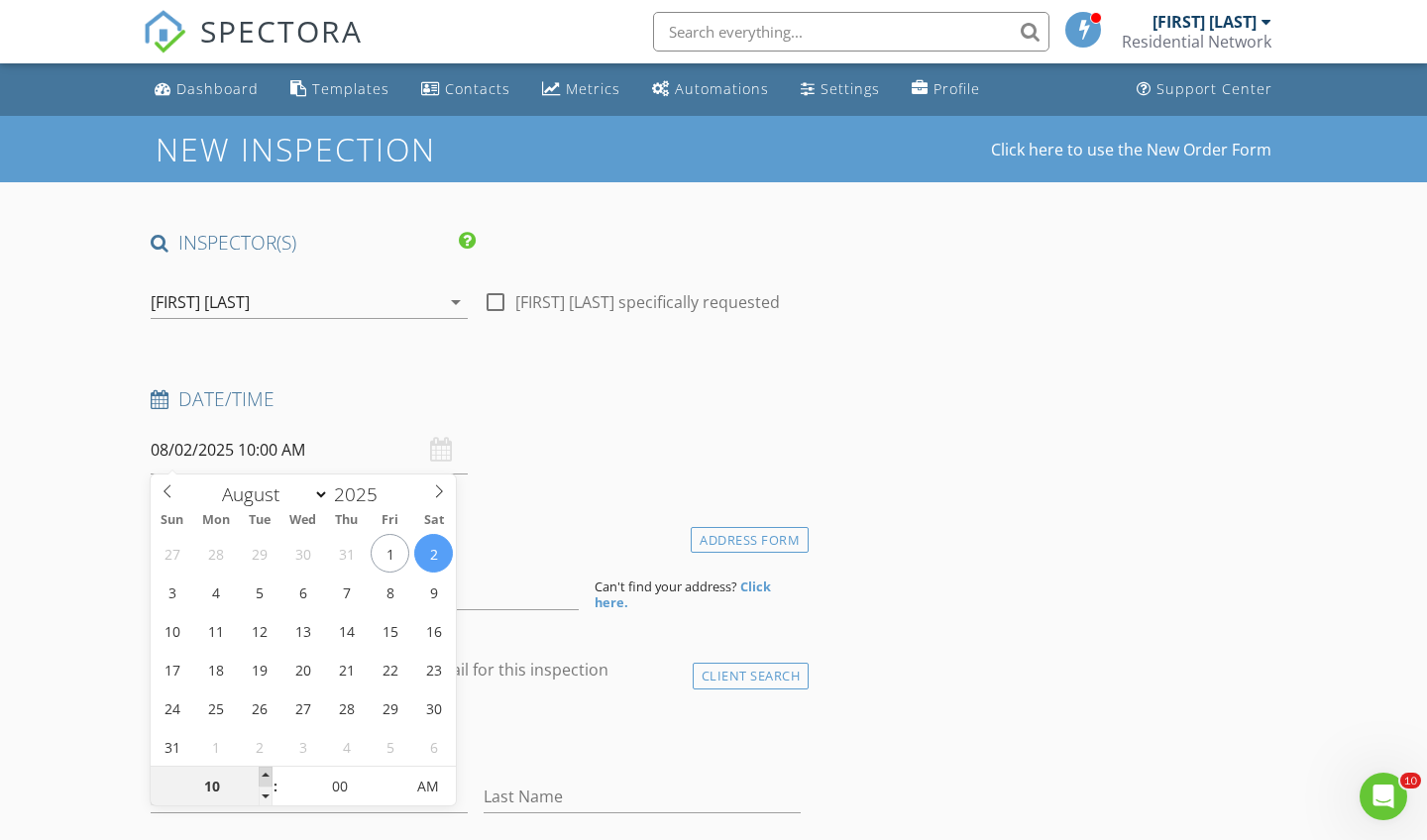click at bounding box center [266, 777] 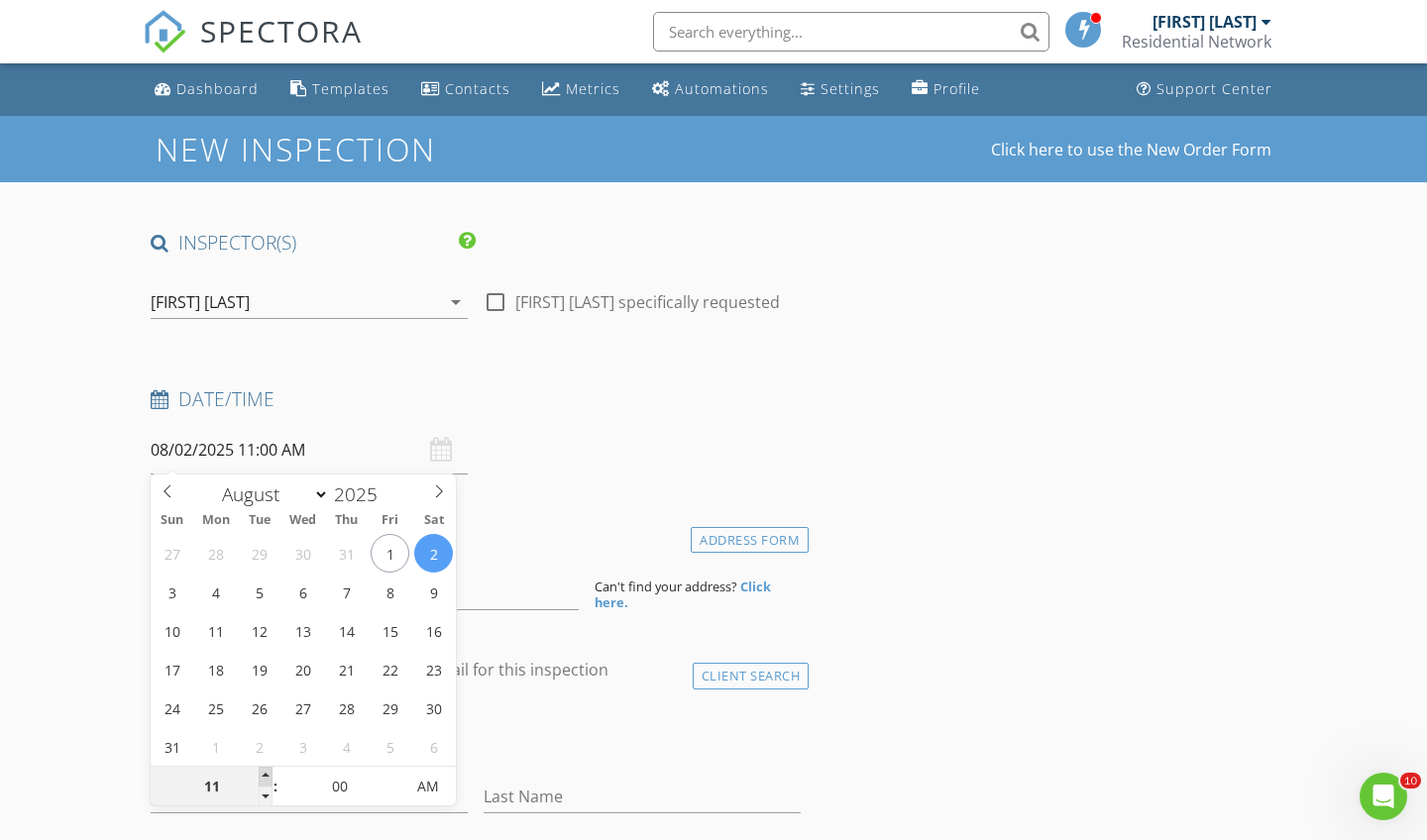 click at bounding box center (266, 777) 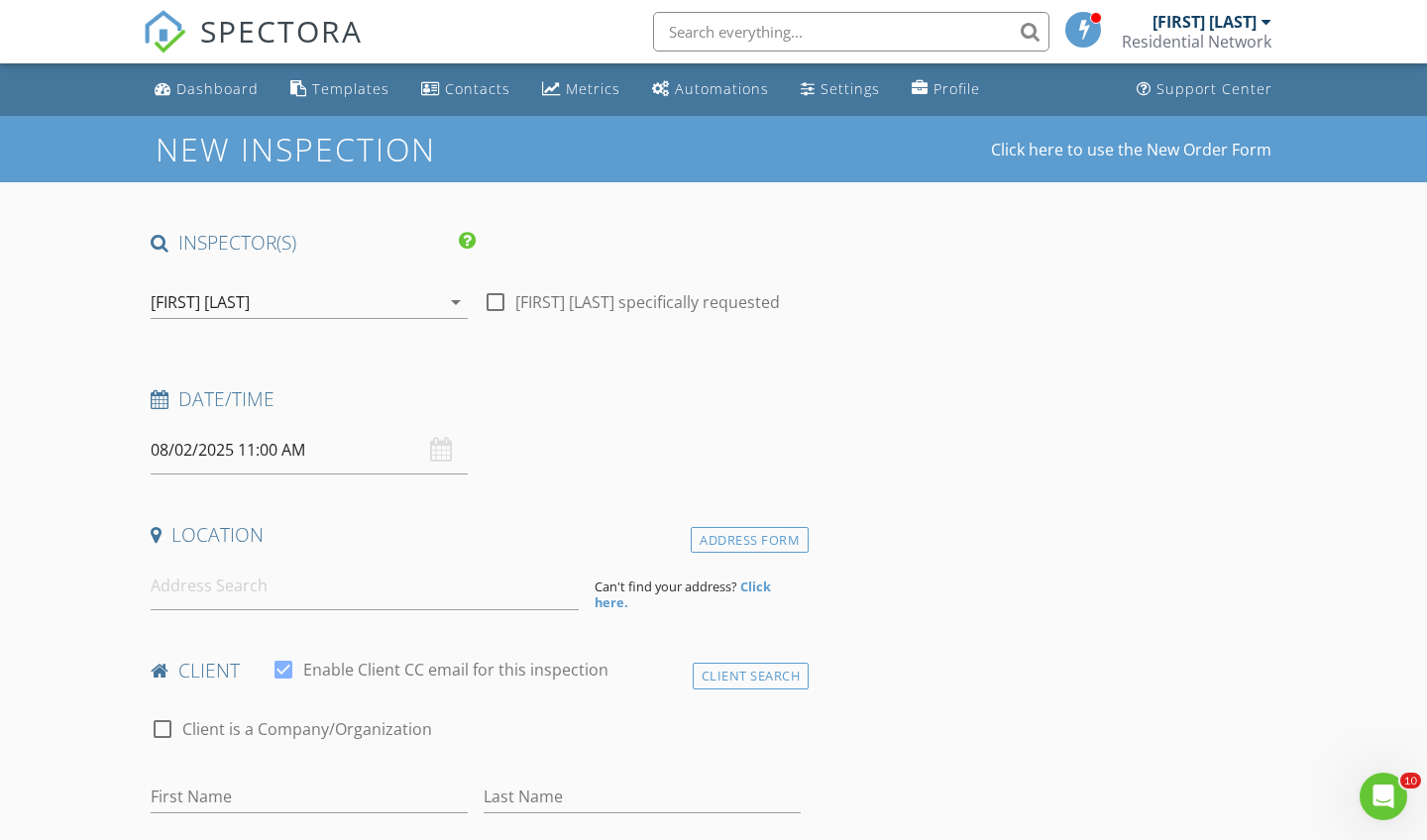 click on "check_box_outline_blank Client is a Company/Organization" at bounding box center [476, 739] 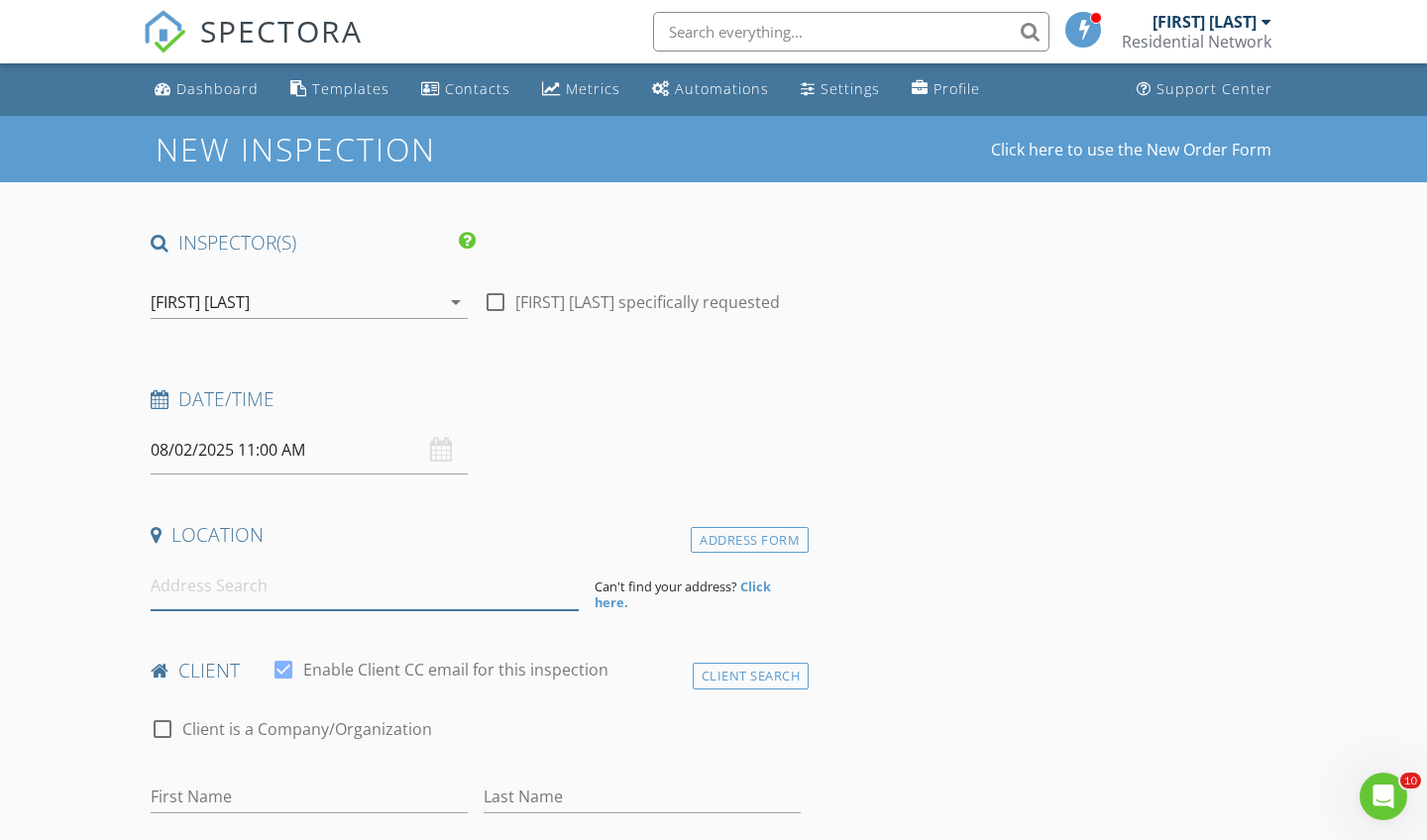 click at bounding box center (365, 585) 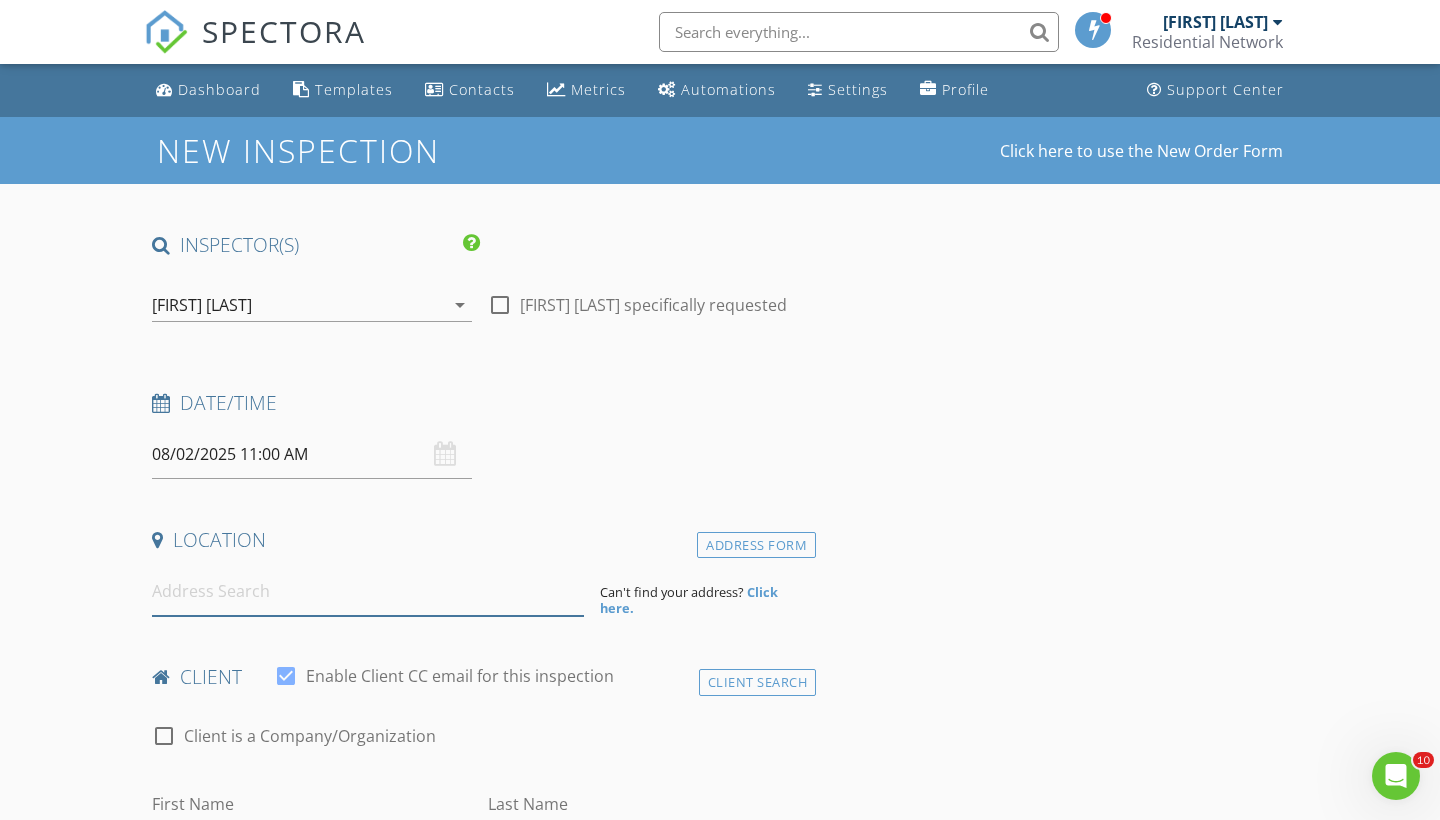 click at bounding box center (368, 591) 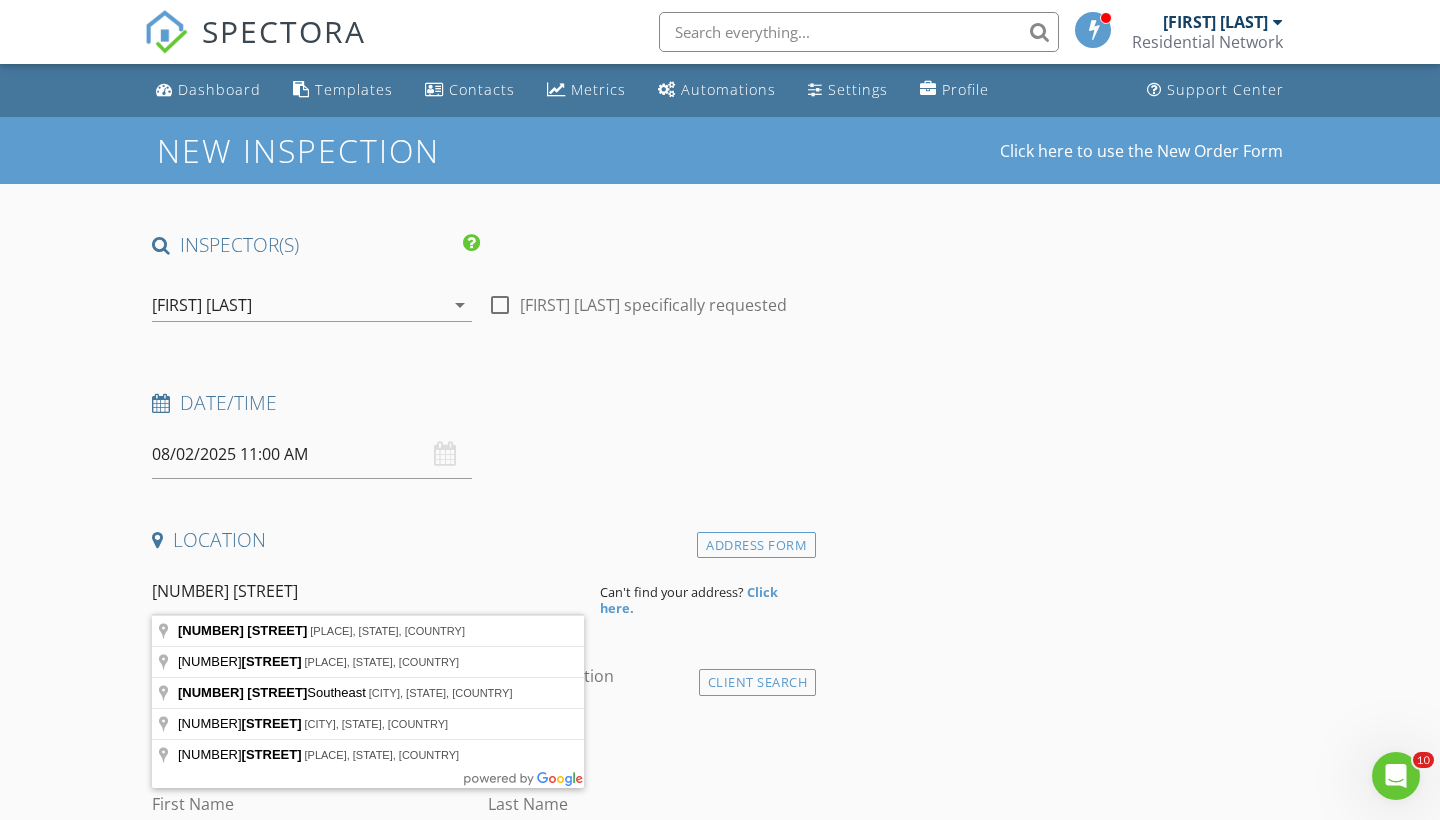 type on "11422 Leschi Circle, Anderson Island, WA, USA" 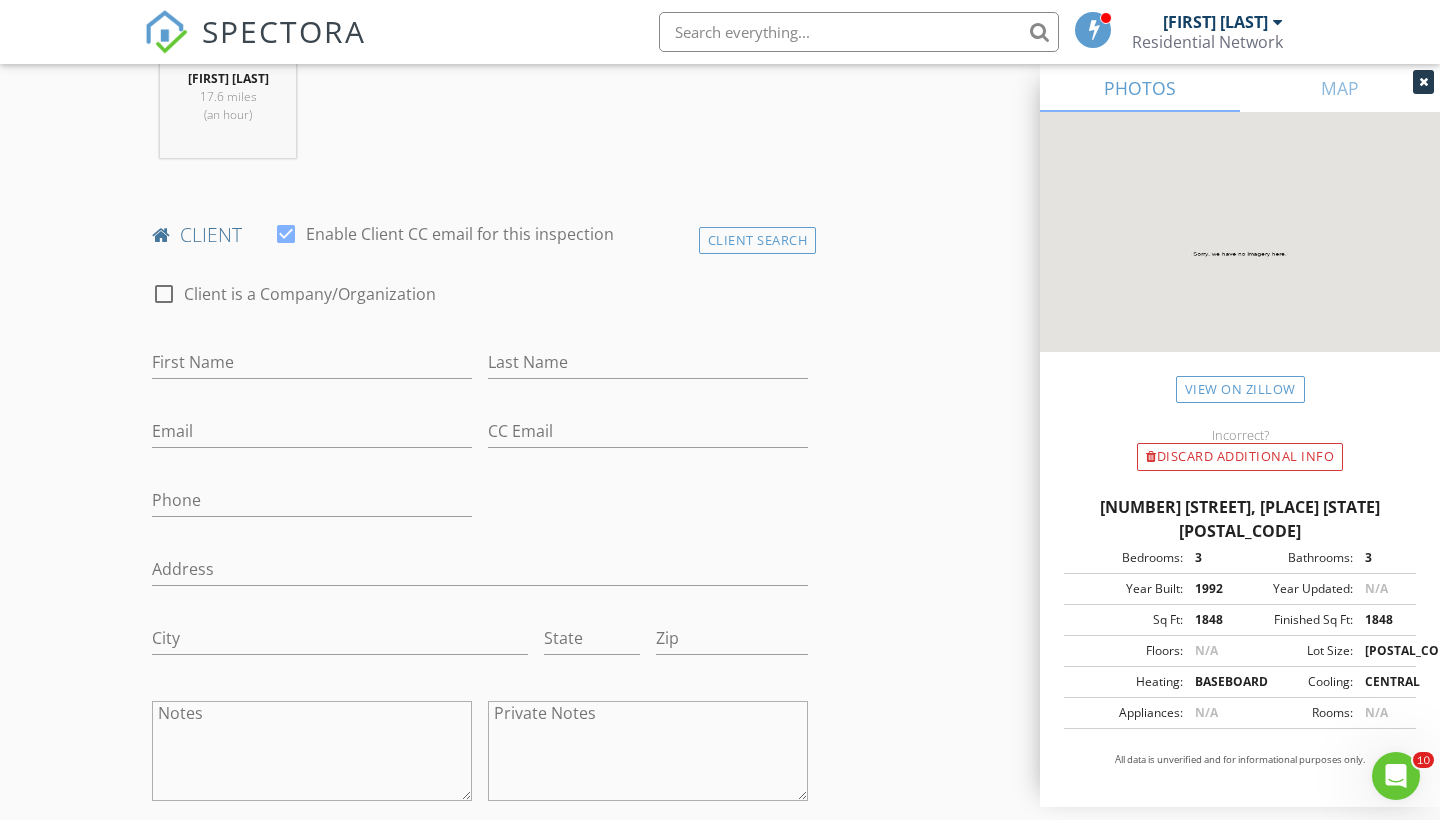 scroll, scrollTop: 860, scrollLeft: 0, axis: vertical 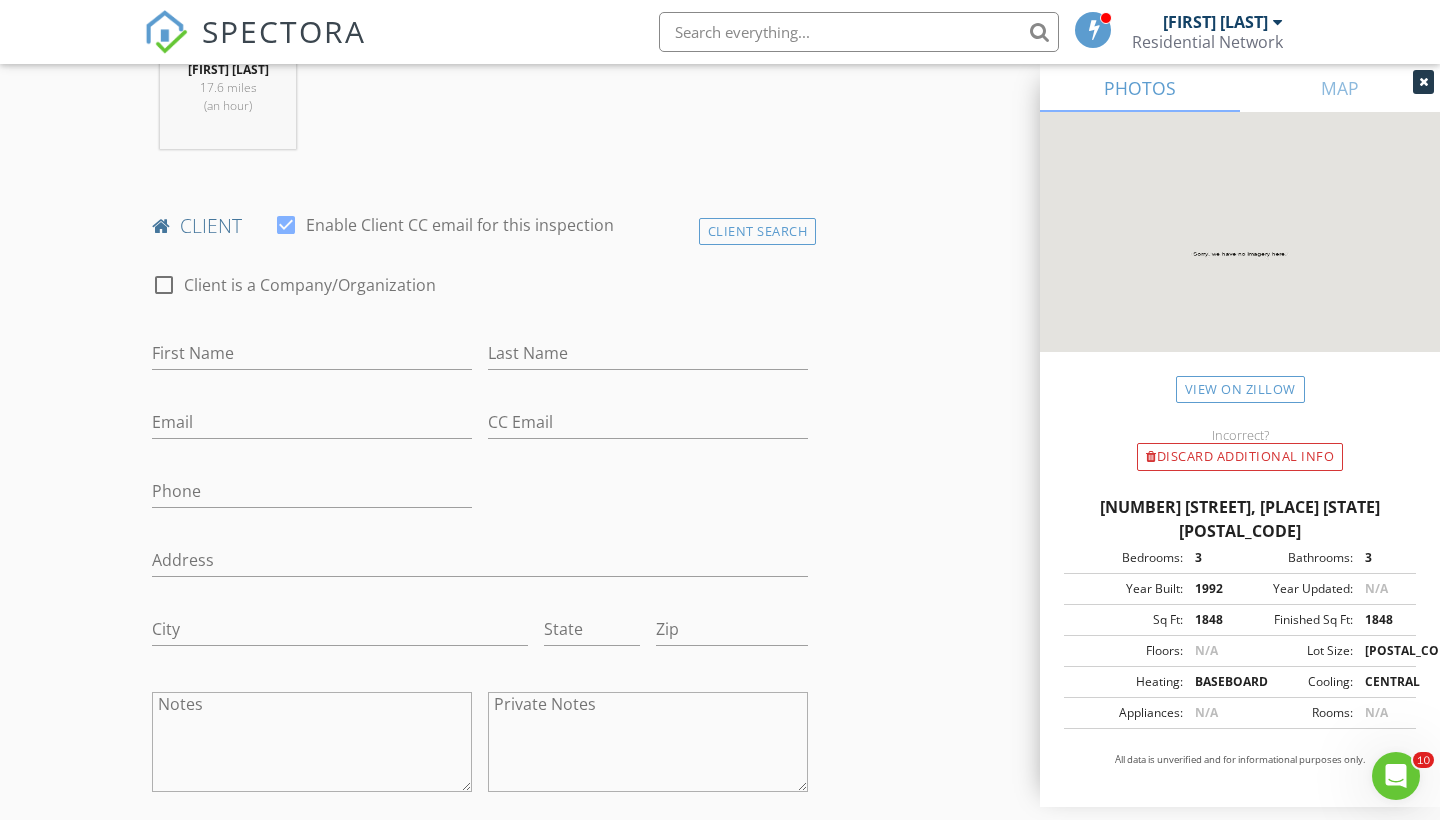 click at bounding box center (312, 384) 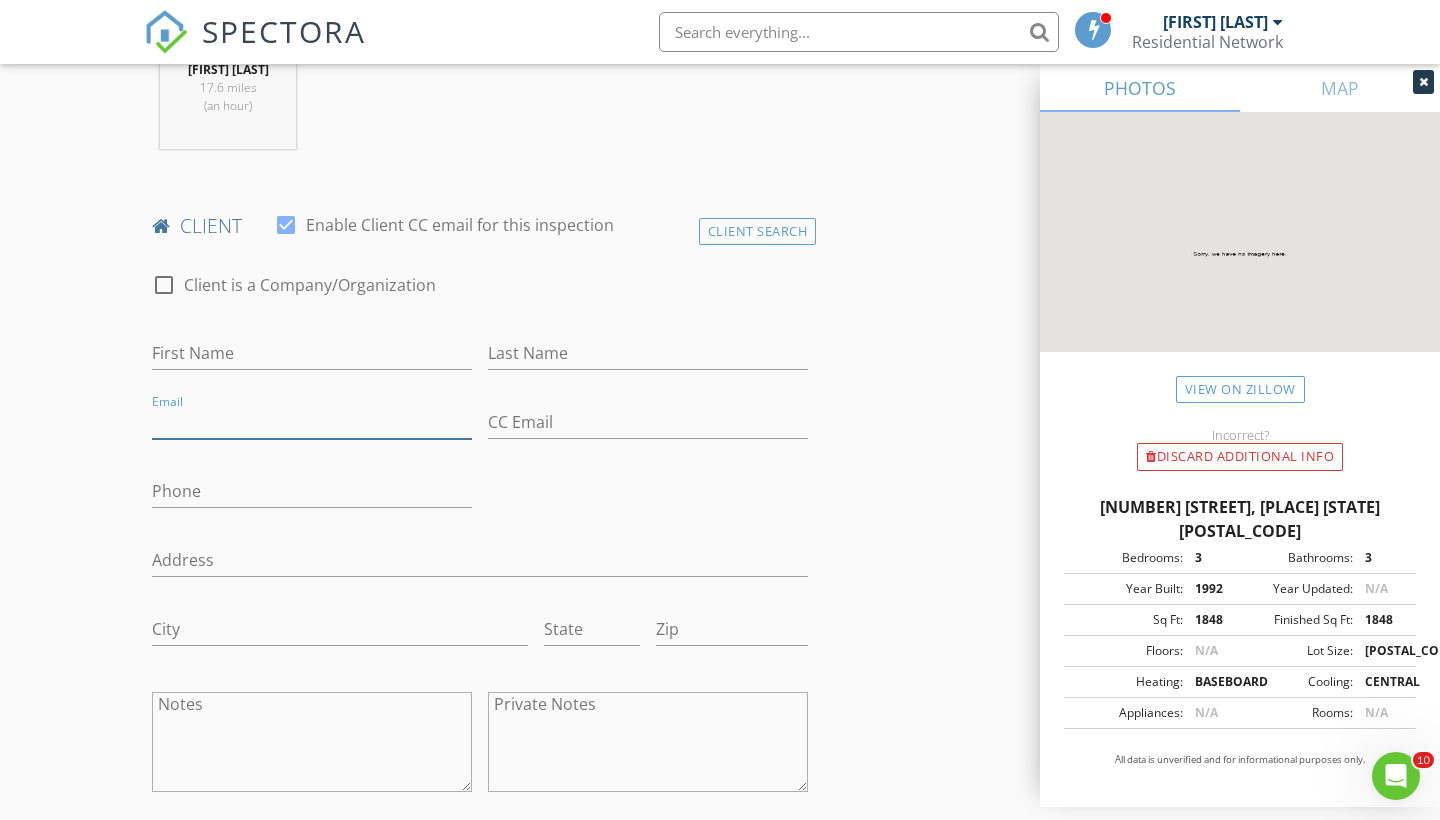 paste on "nicora@gmail.com" 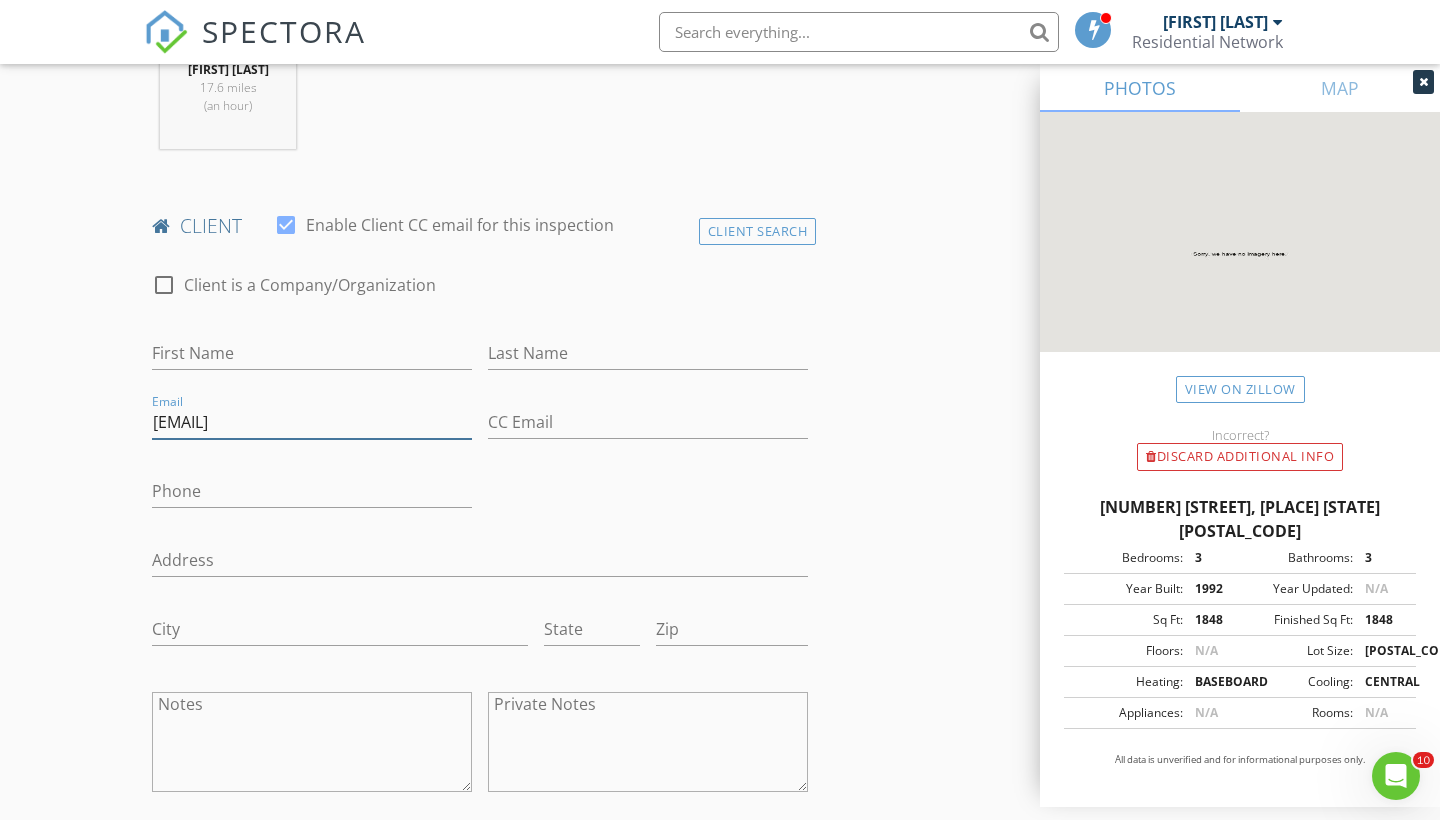 type on "nicora@gmail.com" 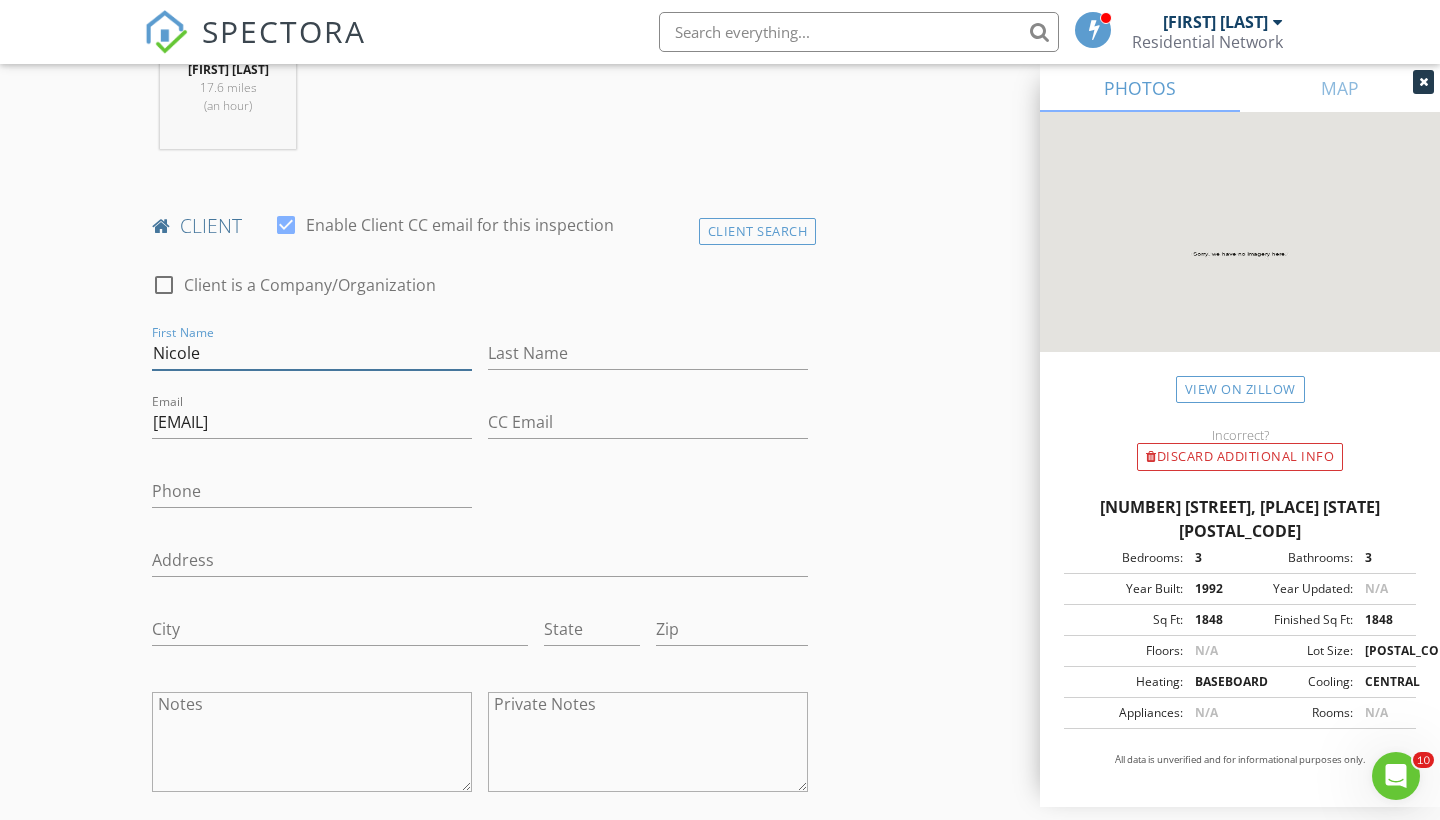 type on "Nicole" 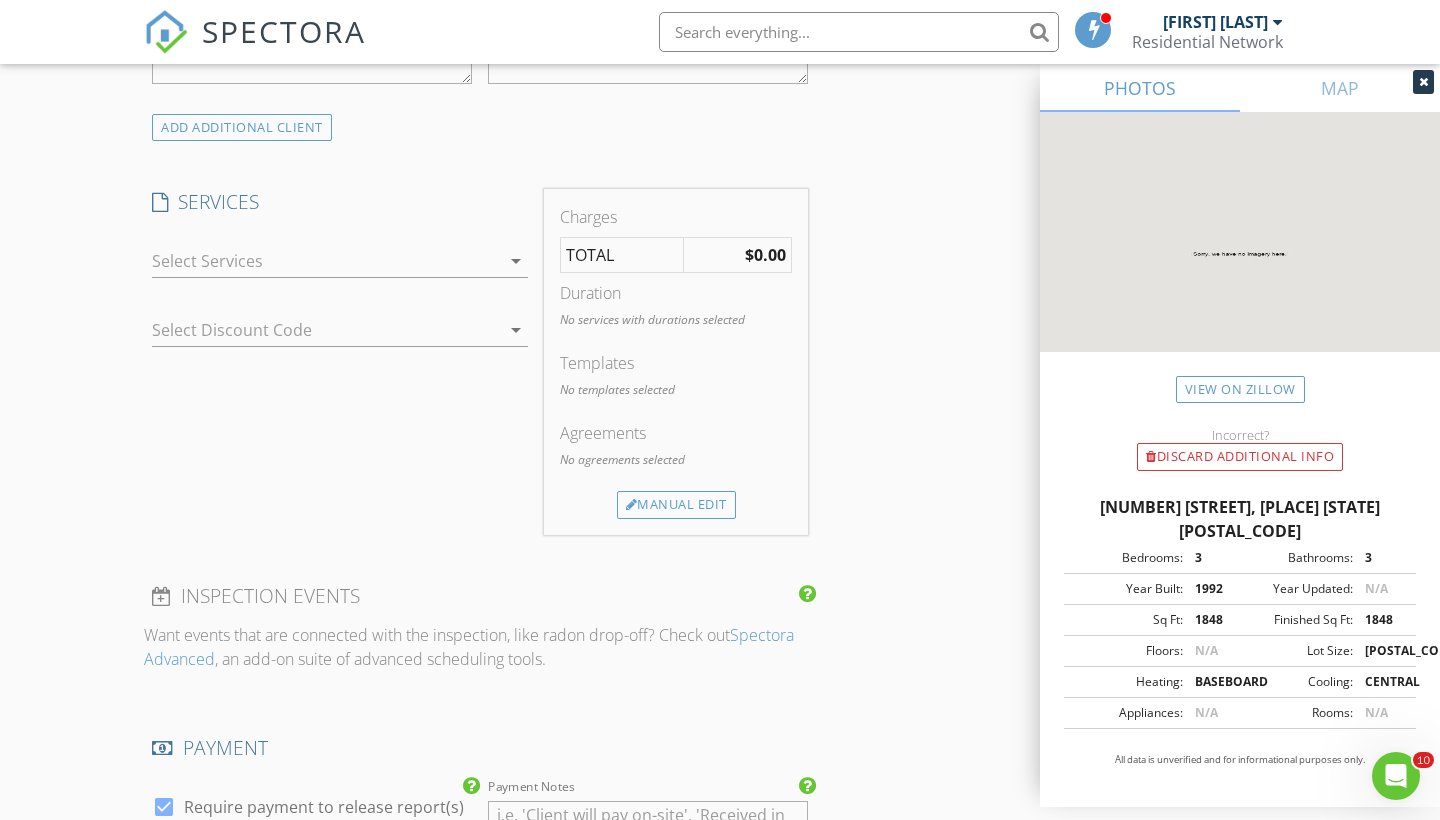 scroll, scrollTop: 1586, scrollLeft: 0, axis: vertical 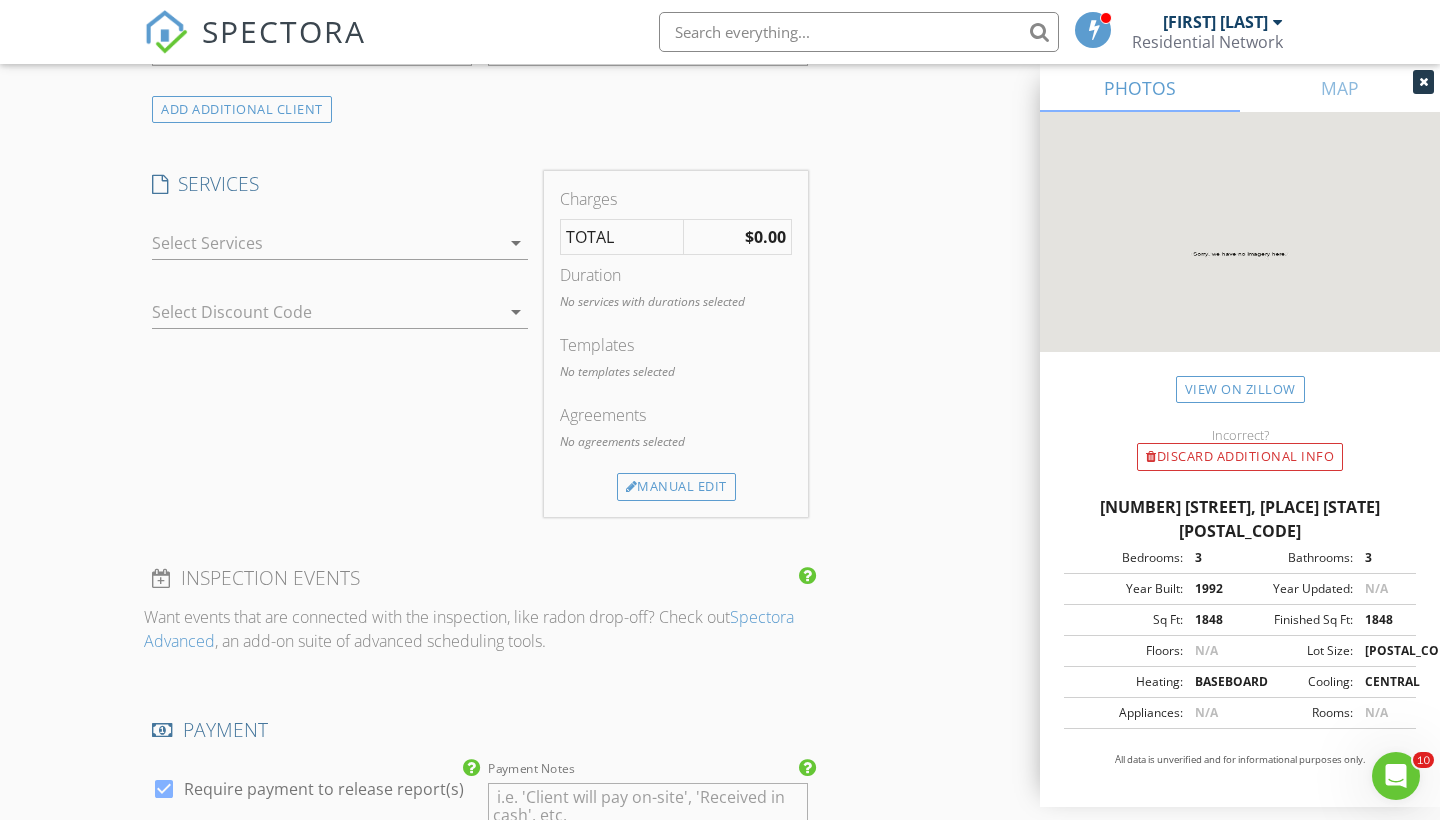 type on "Porter" 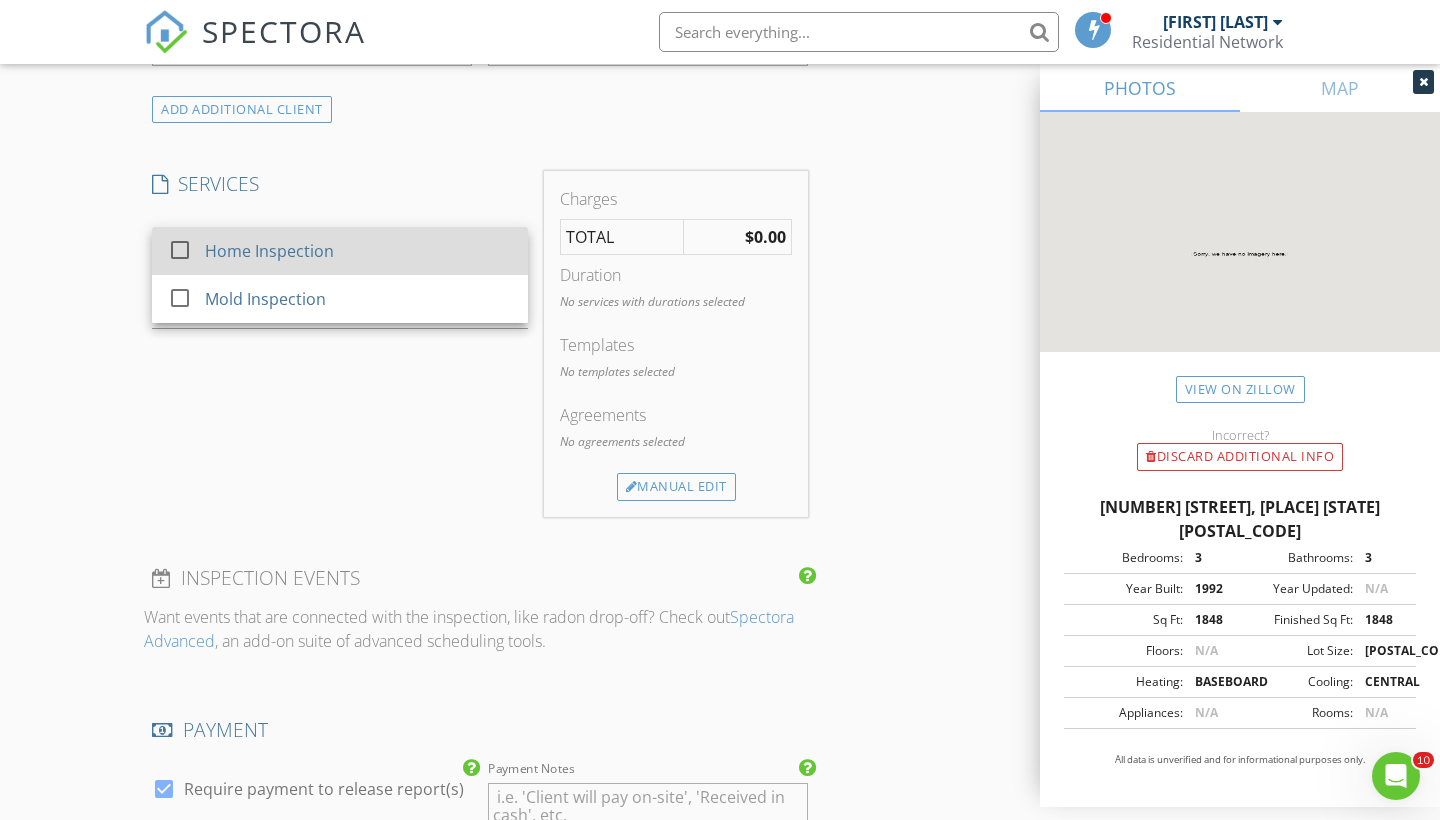 click on "Home Inspection" at bounding box center (358, 251) 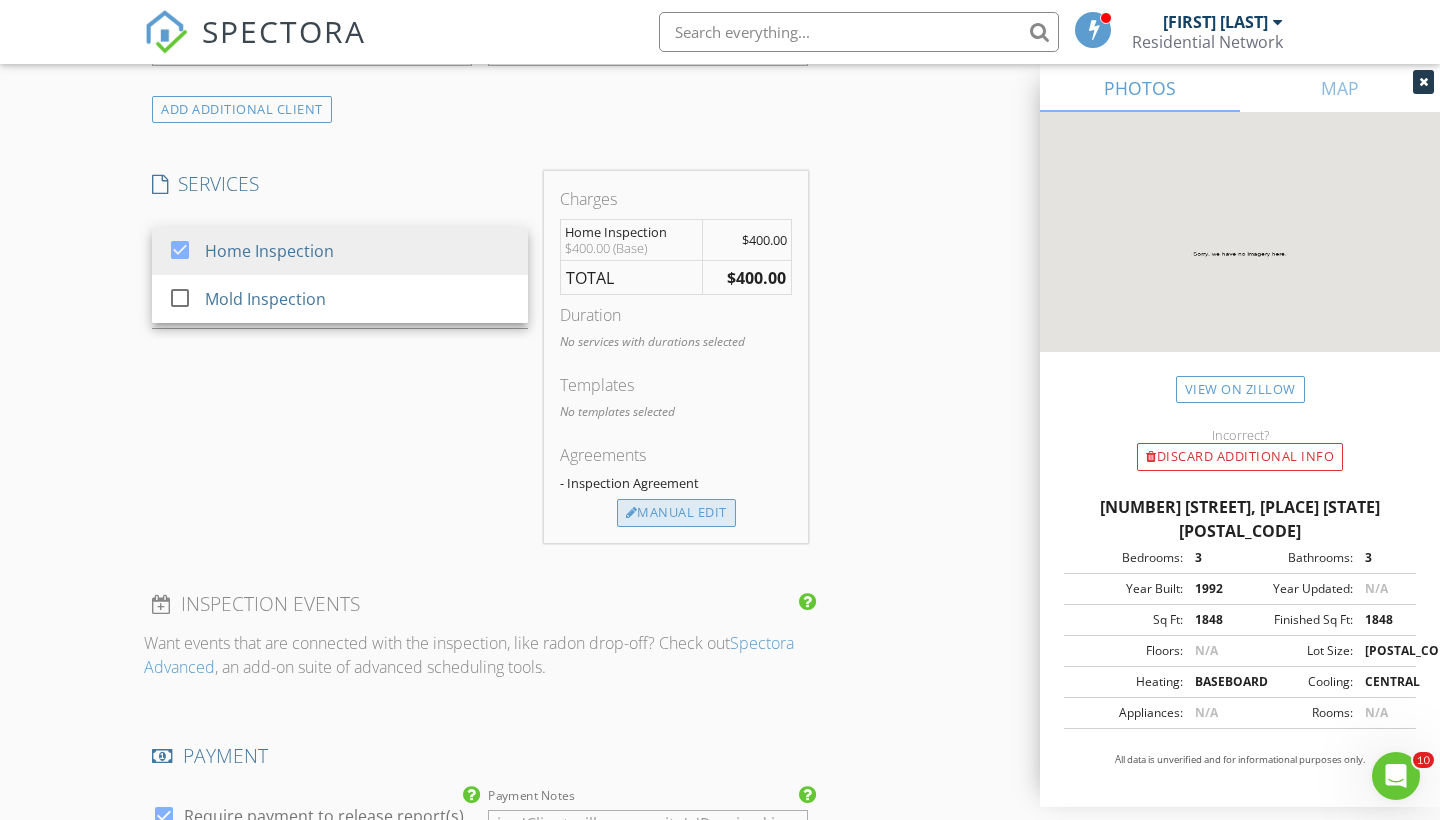 click on "Manual Edit" at bounding box center (676, 513) 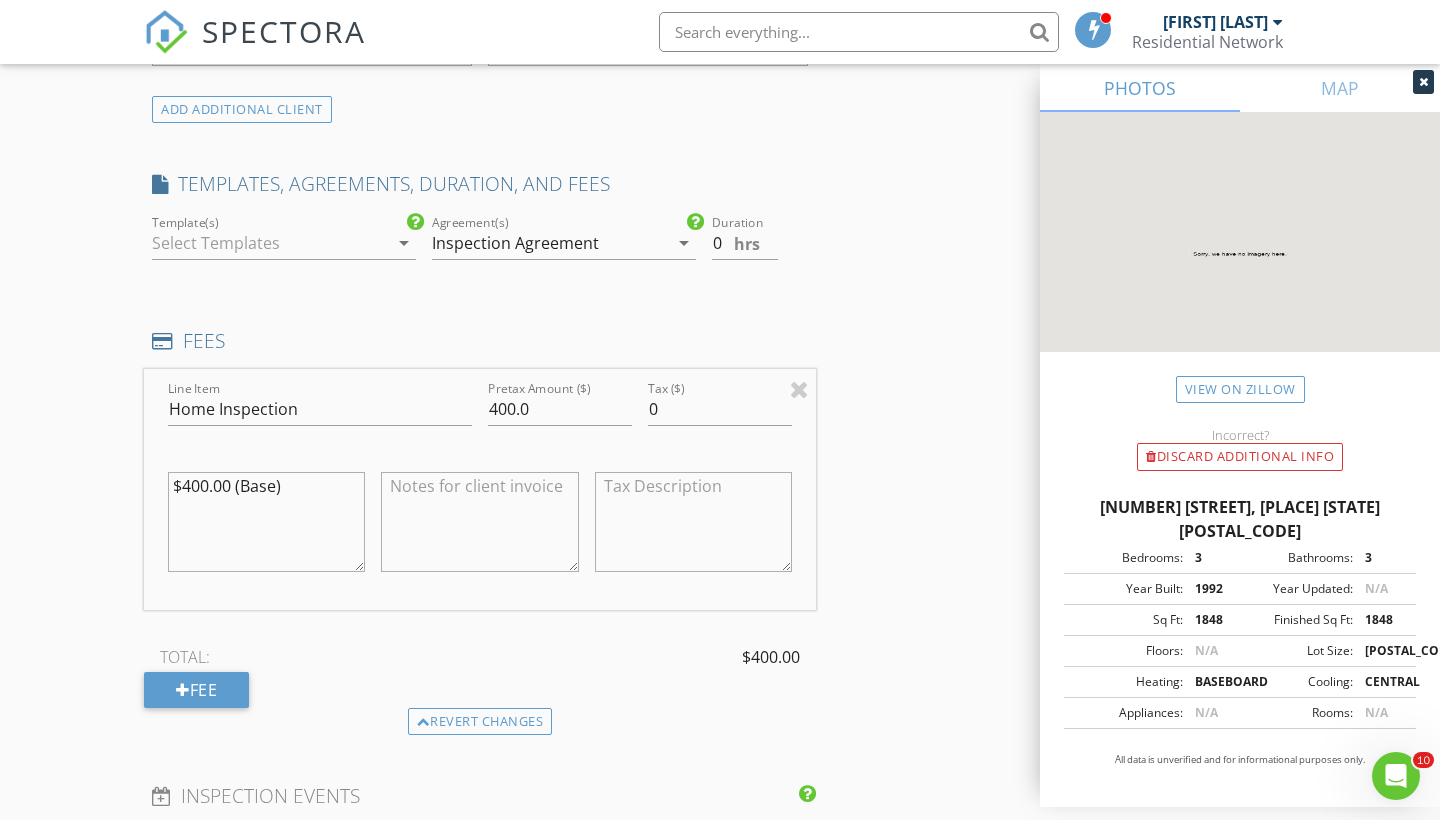 click at bounding box center (270, 243) 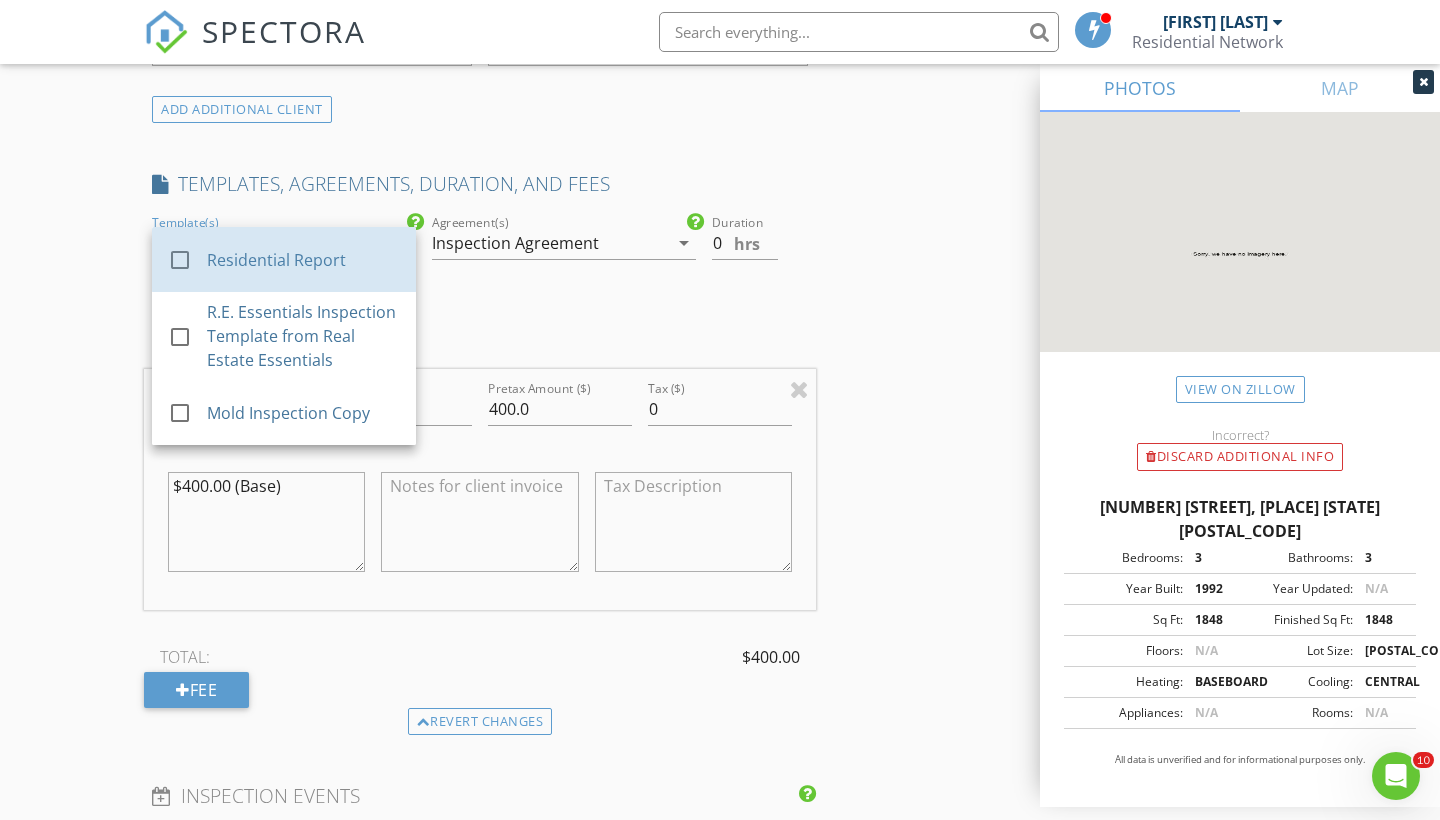 click on "Residential Report" at bounding box center [303, 260] 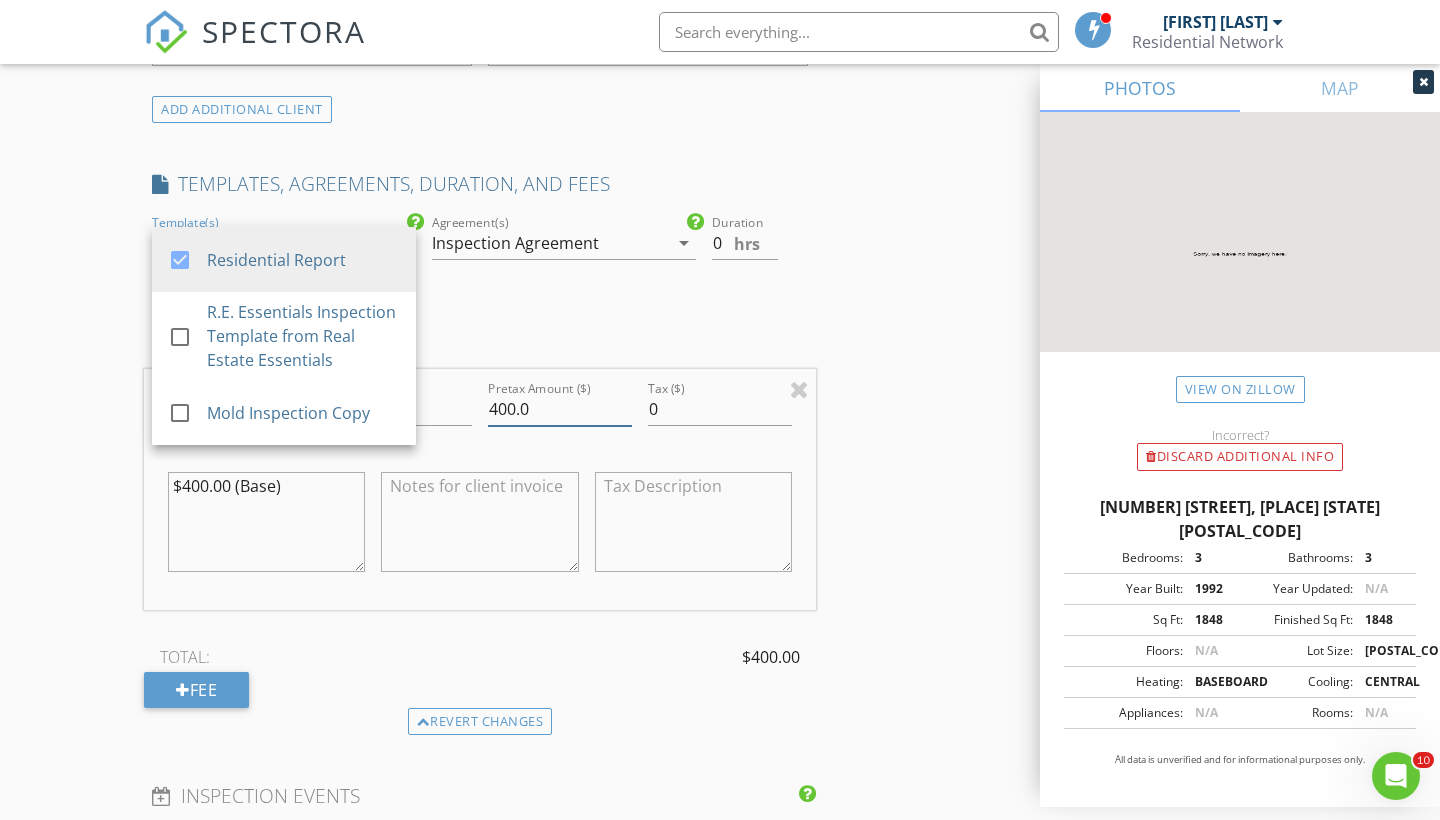 click on "400.0" at bounding box center [560, 409] 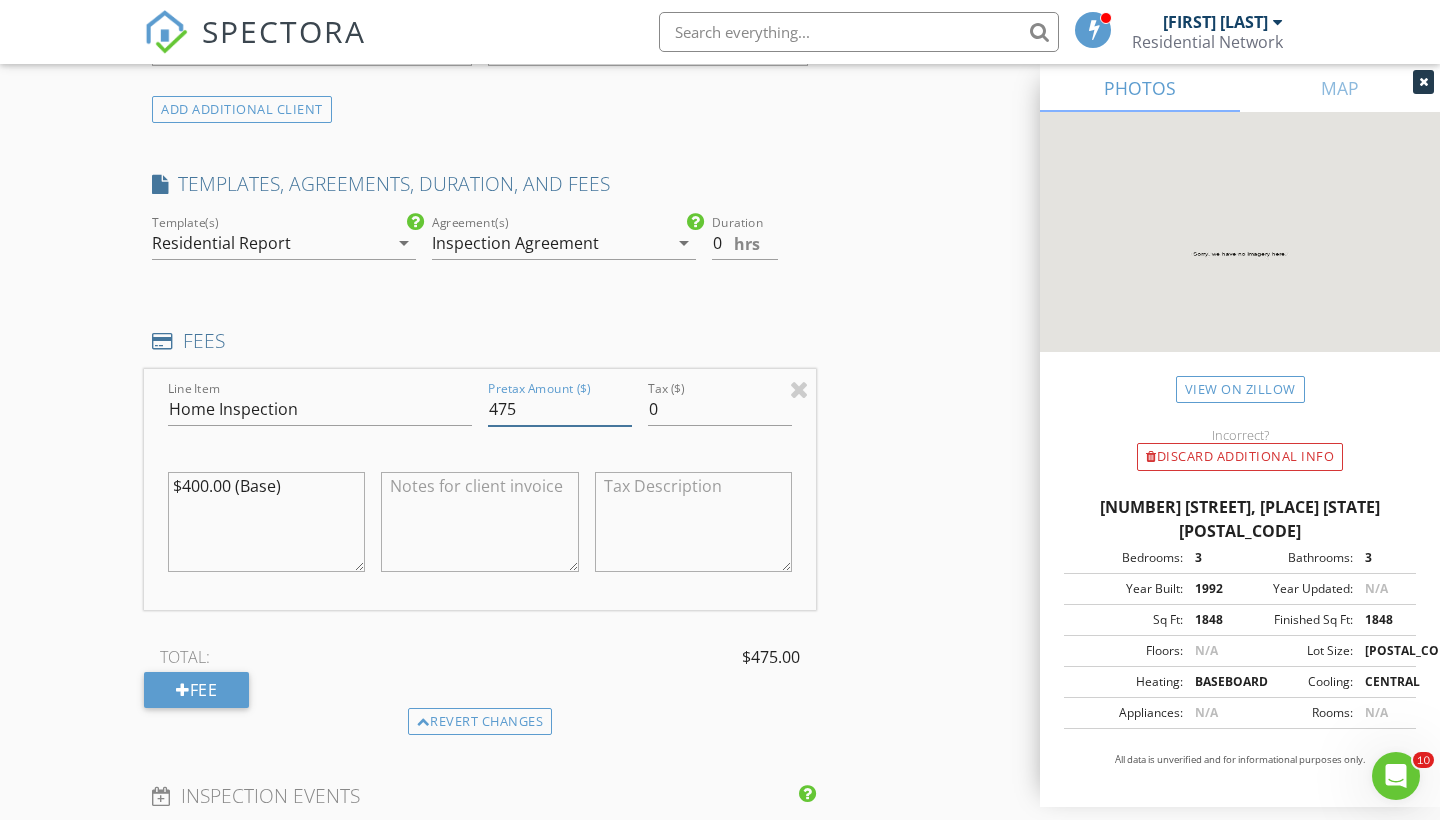 type on "475" 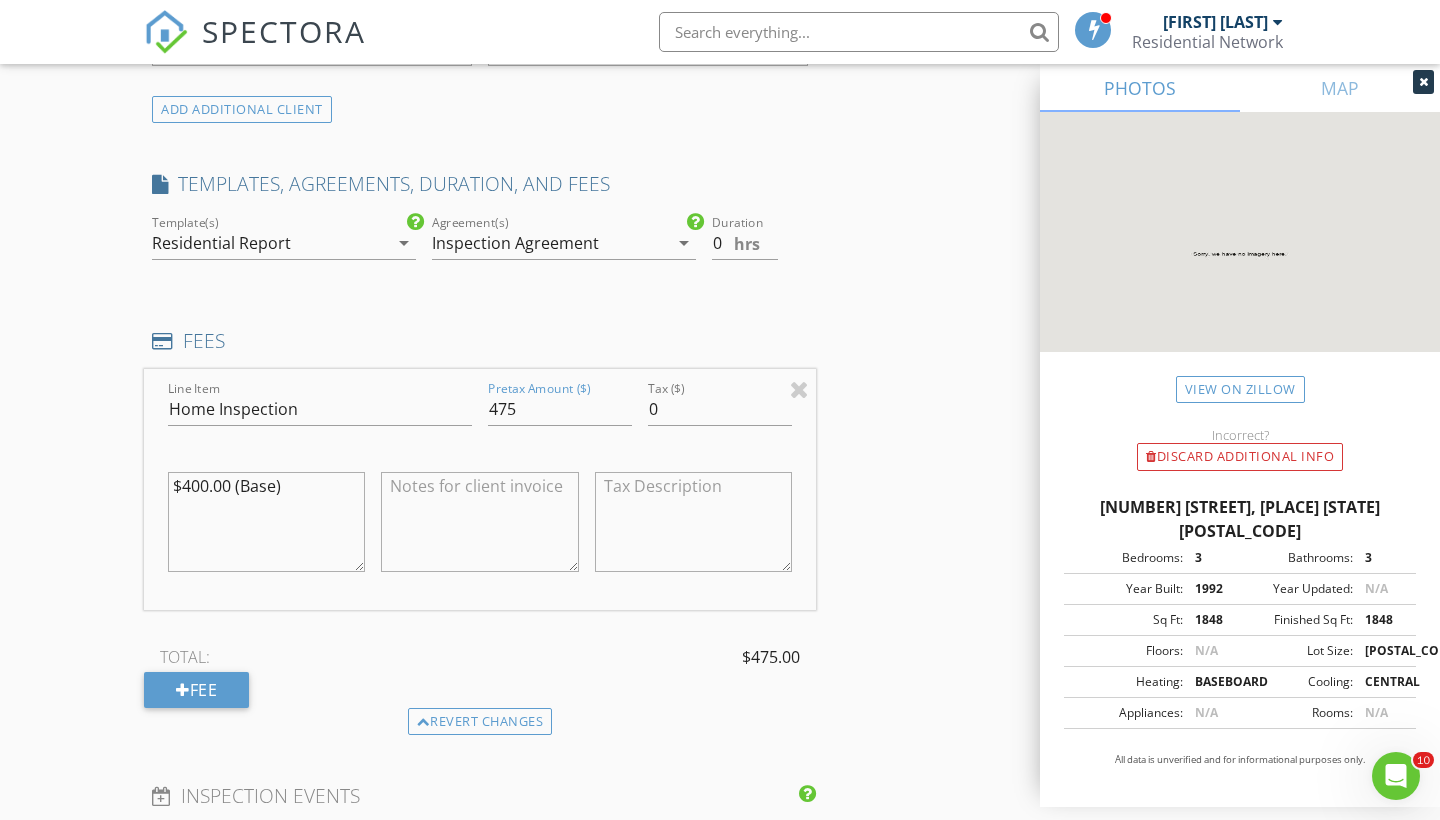 click on "FEES" at bounding box center (480, 341) 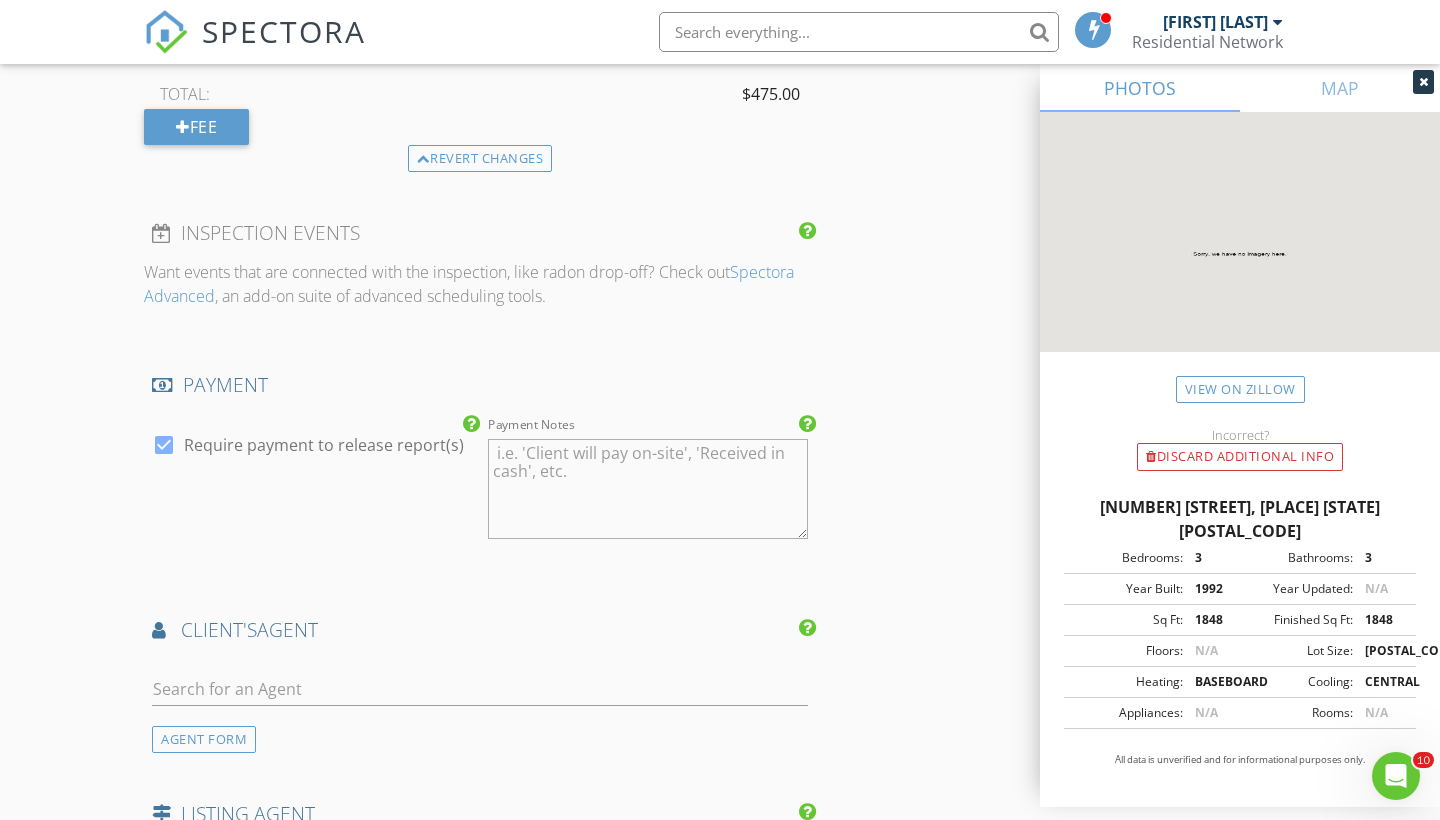 scroll, scrollTop: 2151, scrollLeft: 0, axis: vertical 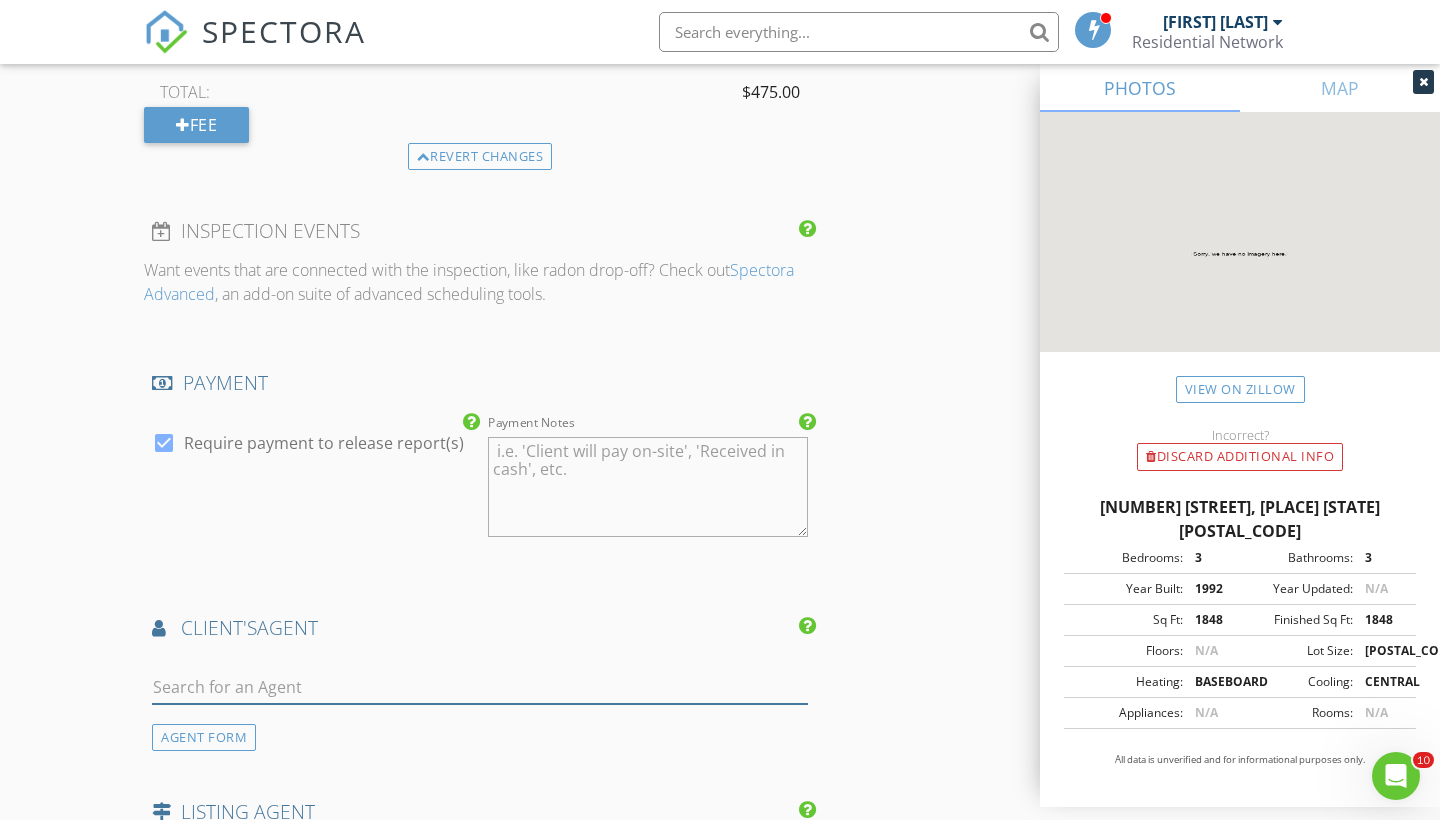 click at bounding box center [480, 687] 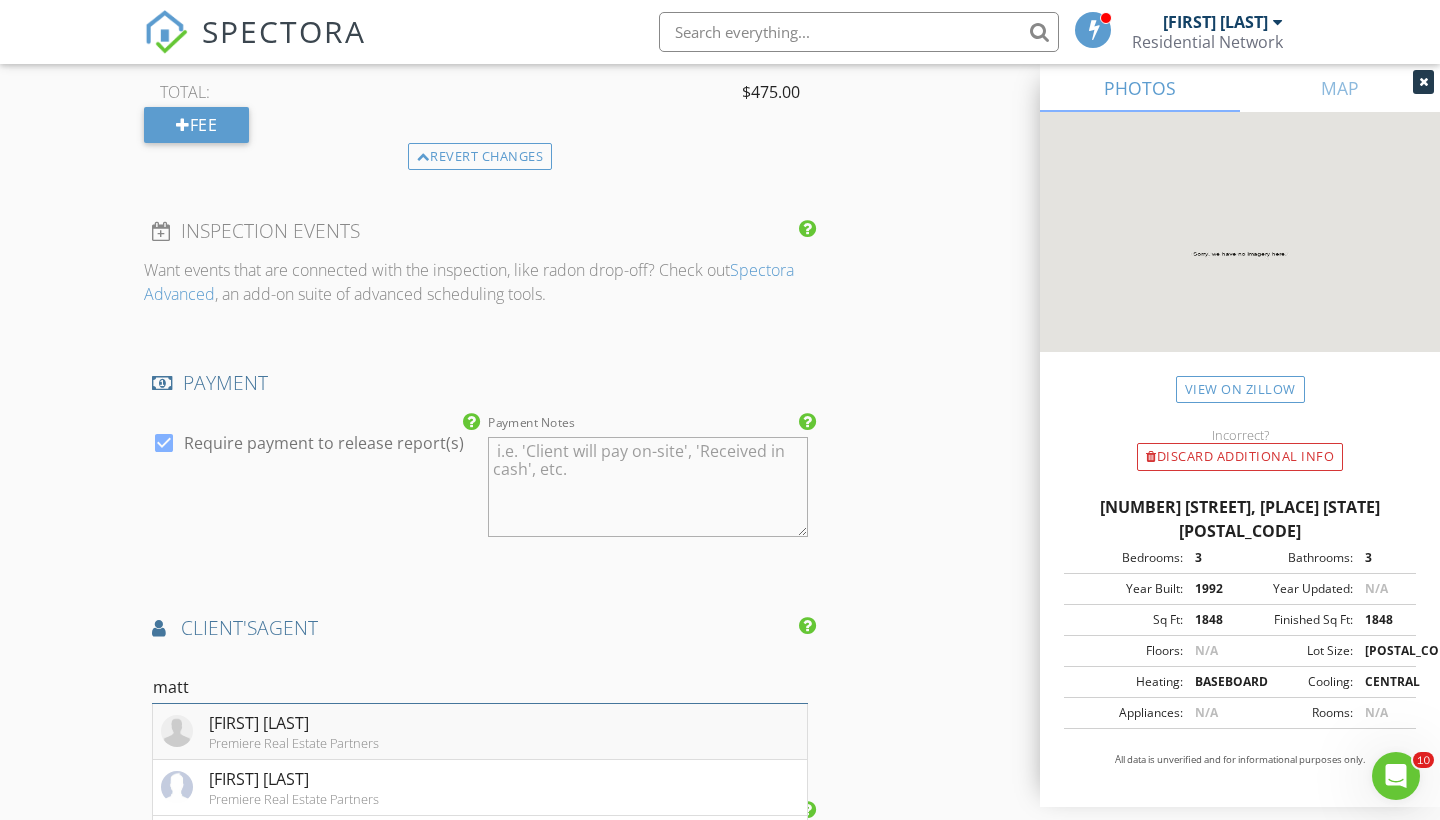 type on "matt" 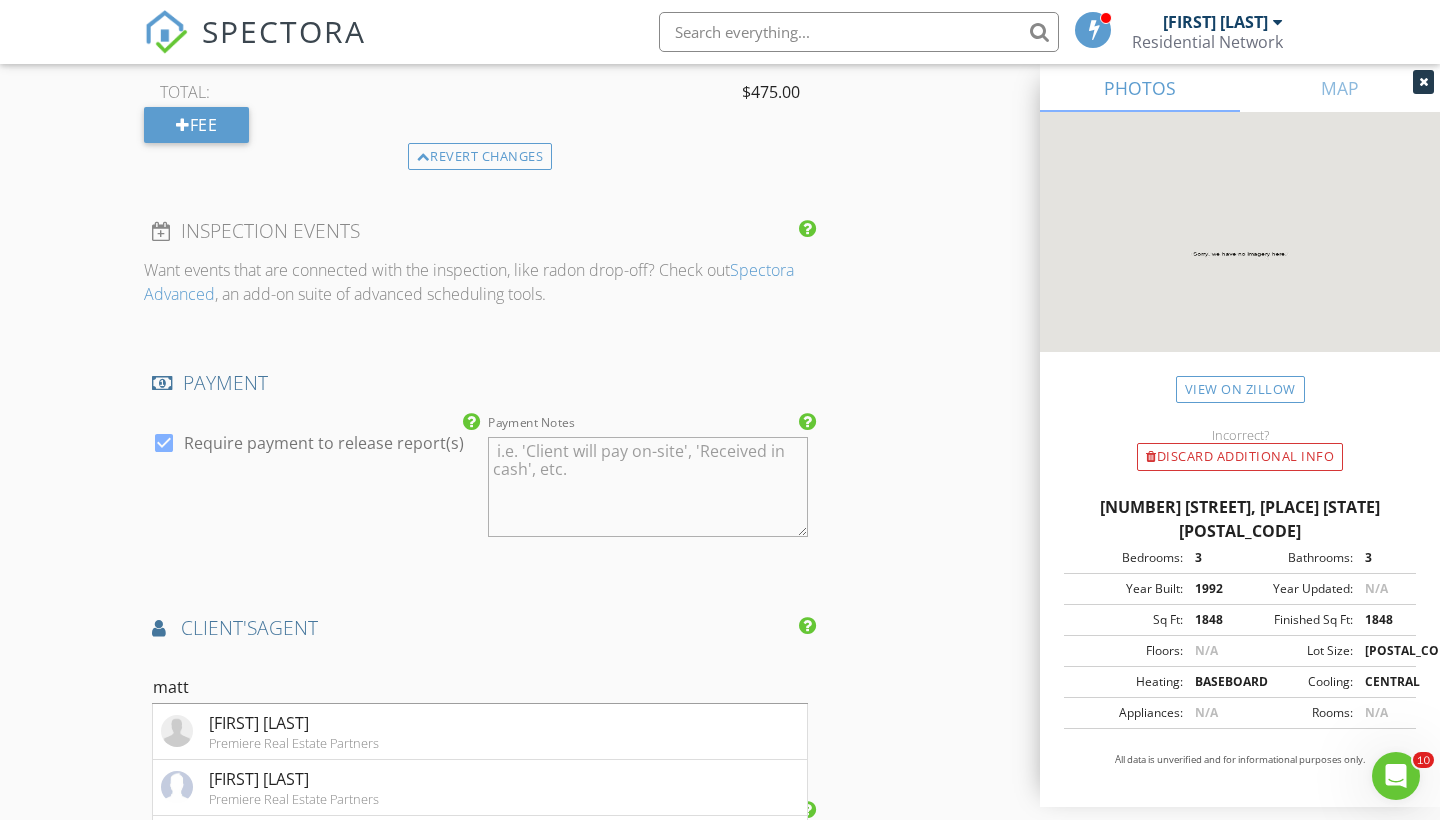 click on "Matthew Gerrish" at bounding box center [294, 723] 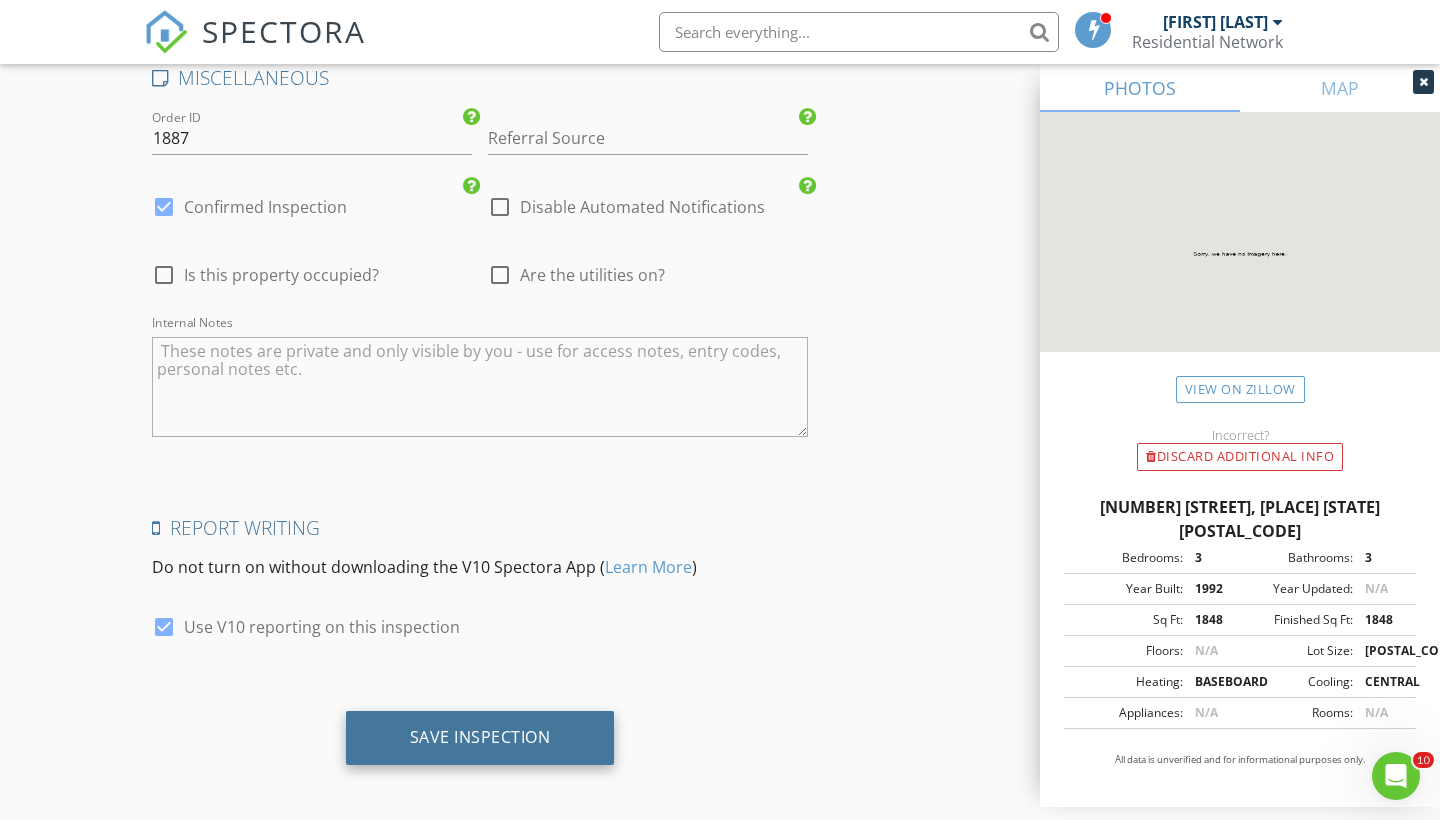 scroll, scrollTop: 3523, scrollLeft: 0, axis: vertical 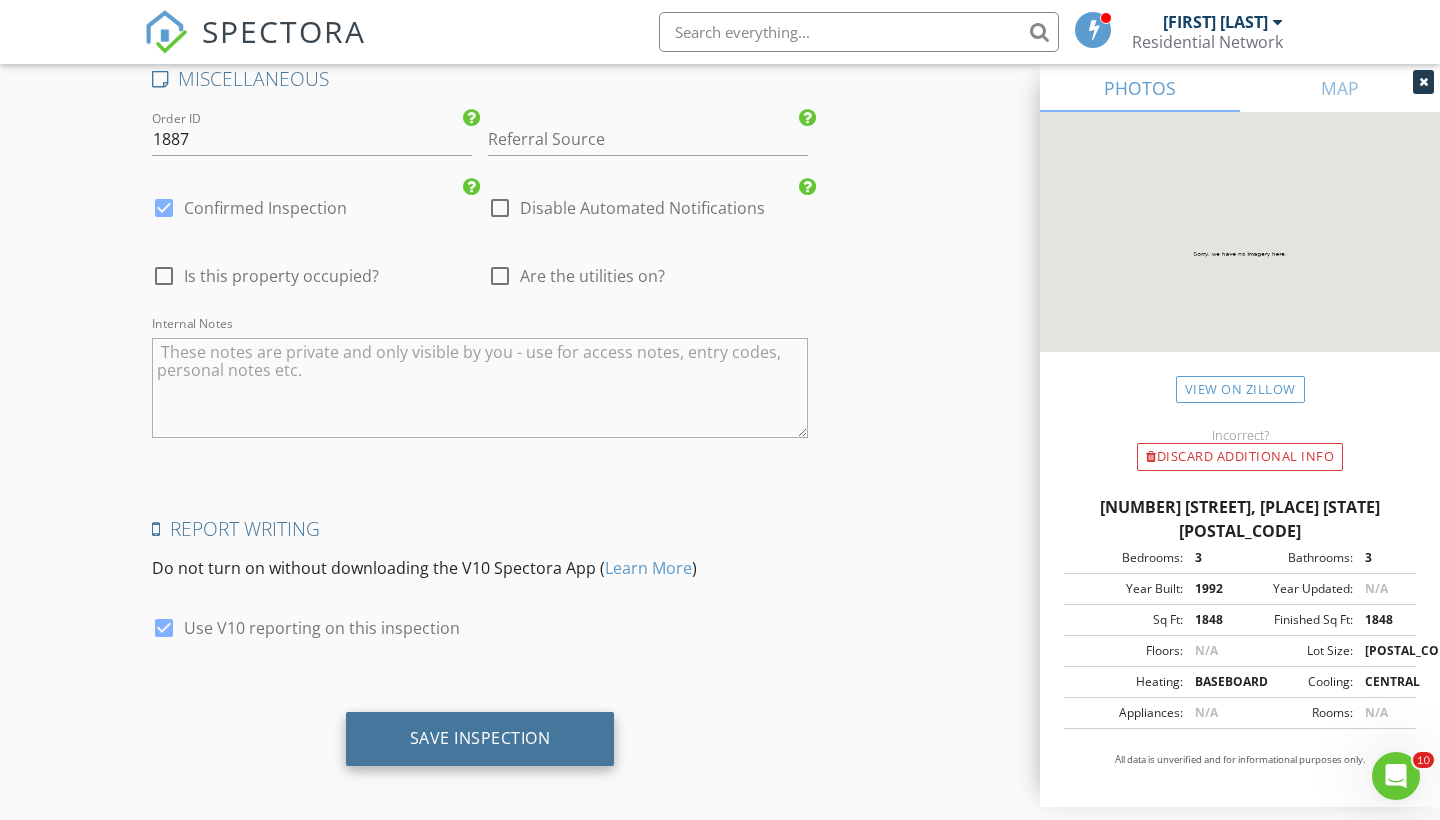 click on "Save Inspection" at bounding box center (480, 738) 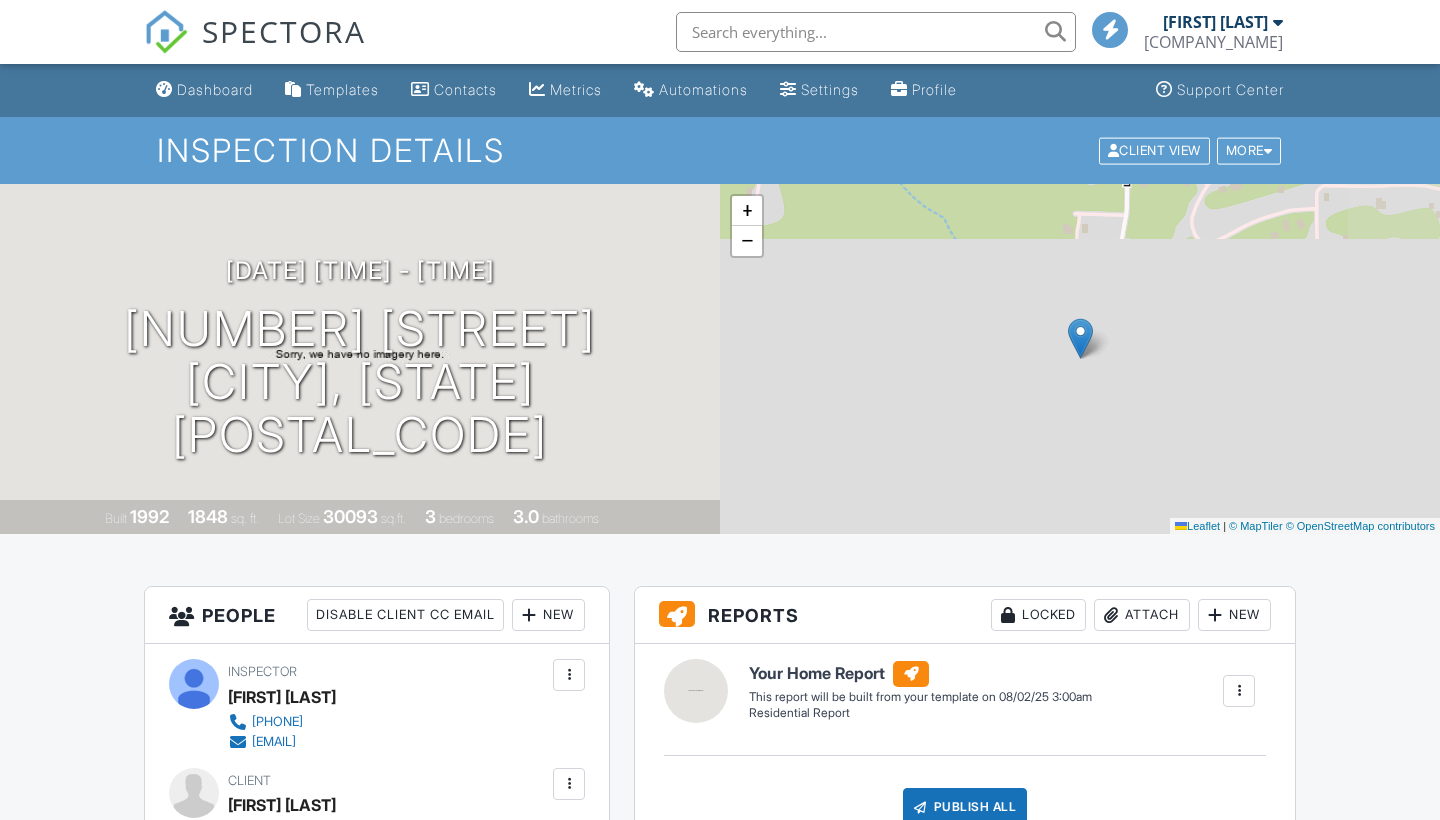 scroll, scrollTop: 0, scrollLeft: 0, axis: both 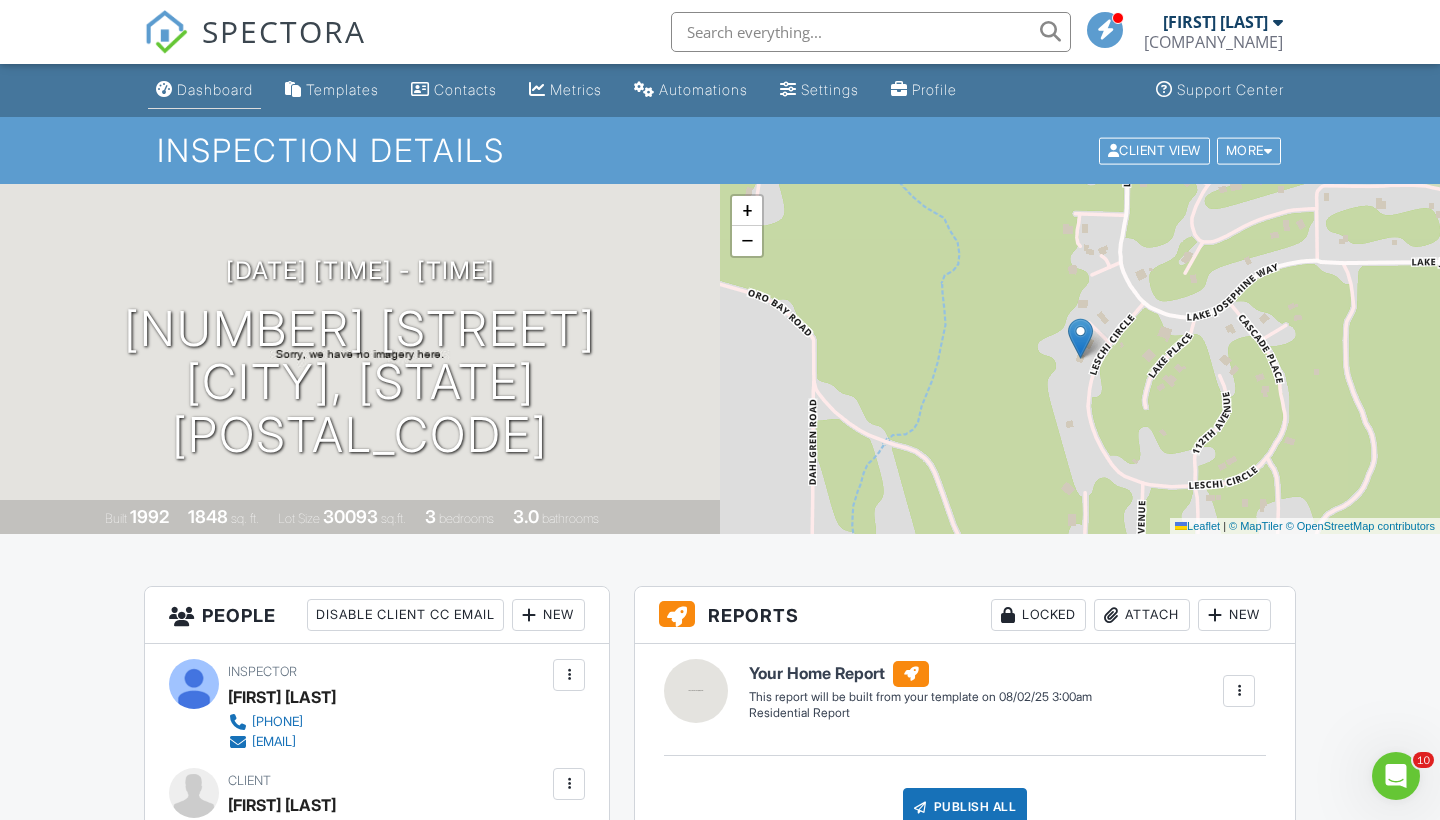 click on "Dashboard" at bounding box center [204, 90] 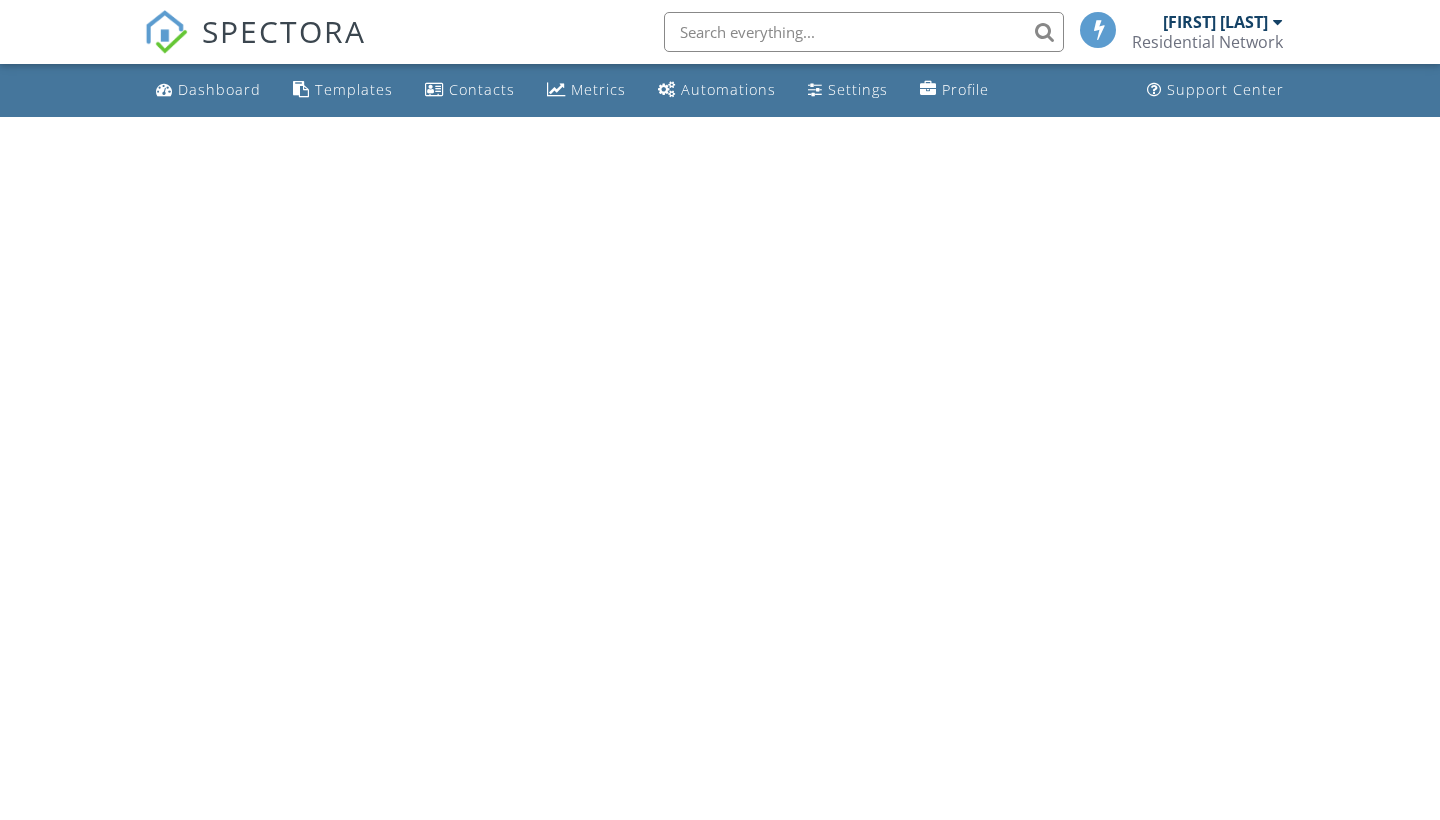 scroll, scrollTop: 0, scrollLeft: 0, axis: both 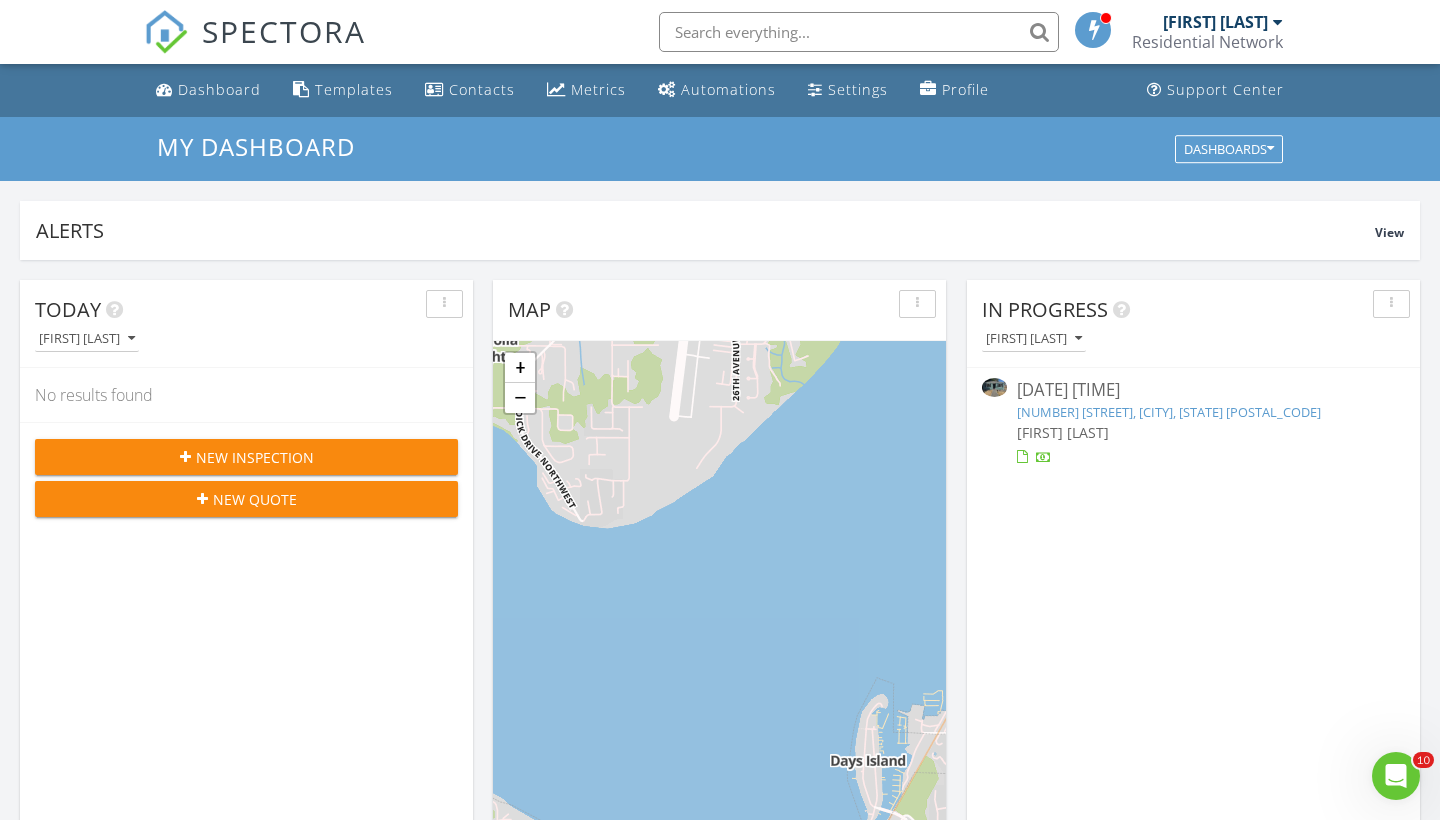 click on "New Inspection" at bounding box center [255, 457] 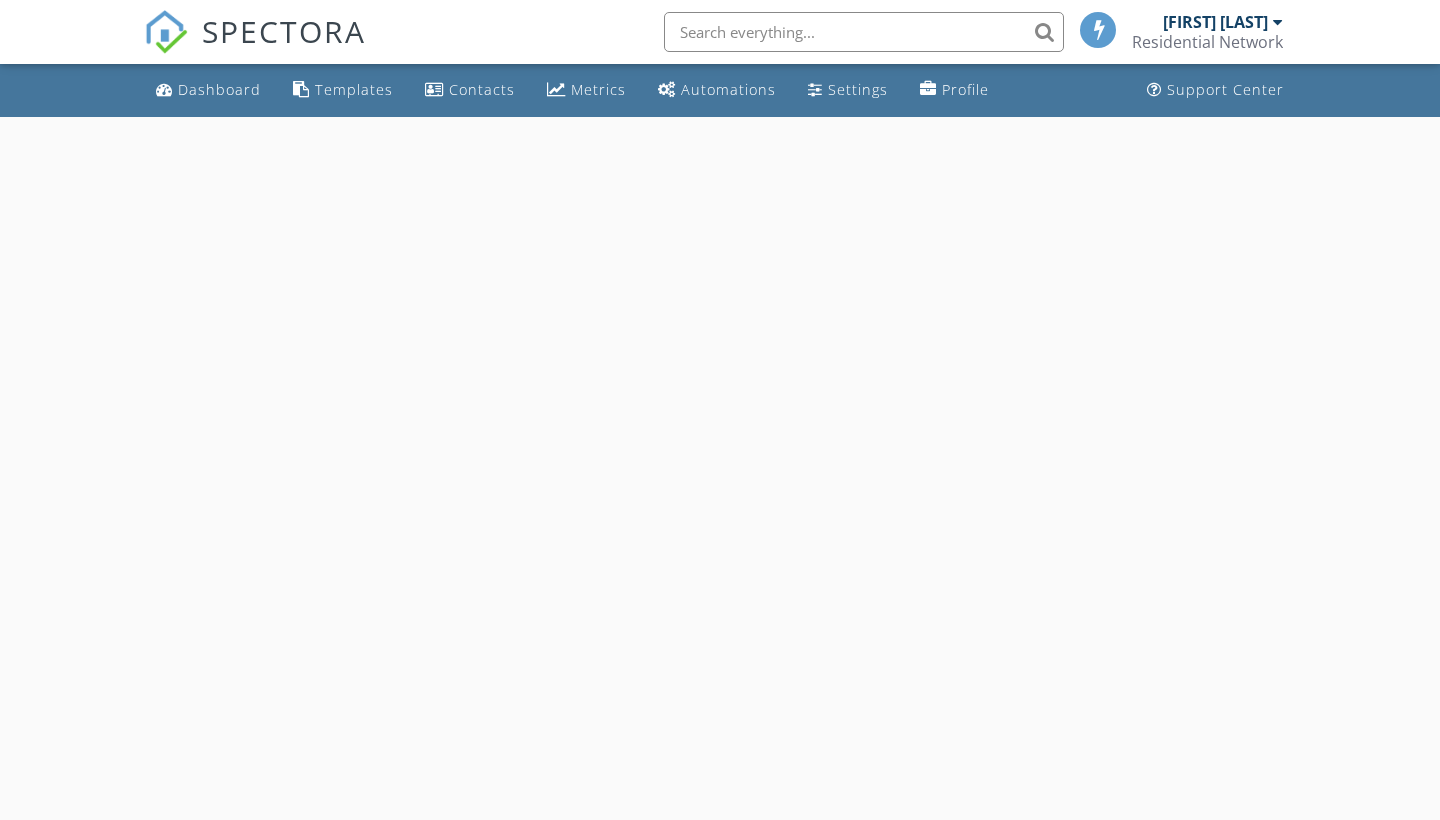 scroll, scrollTop: 0, scrollLeft: 0, axis: both 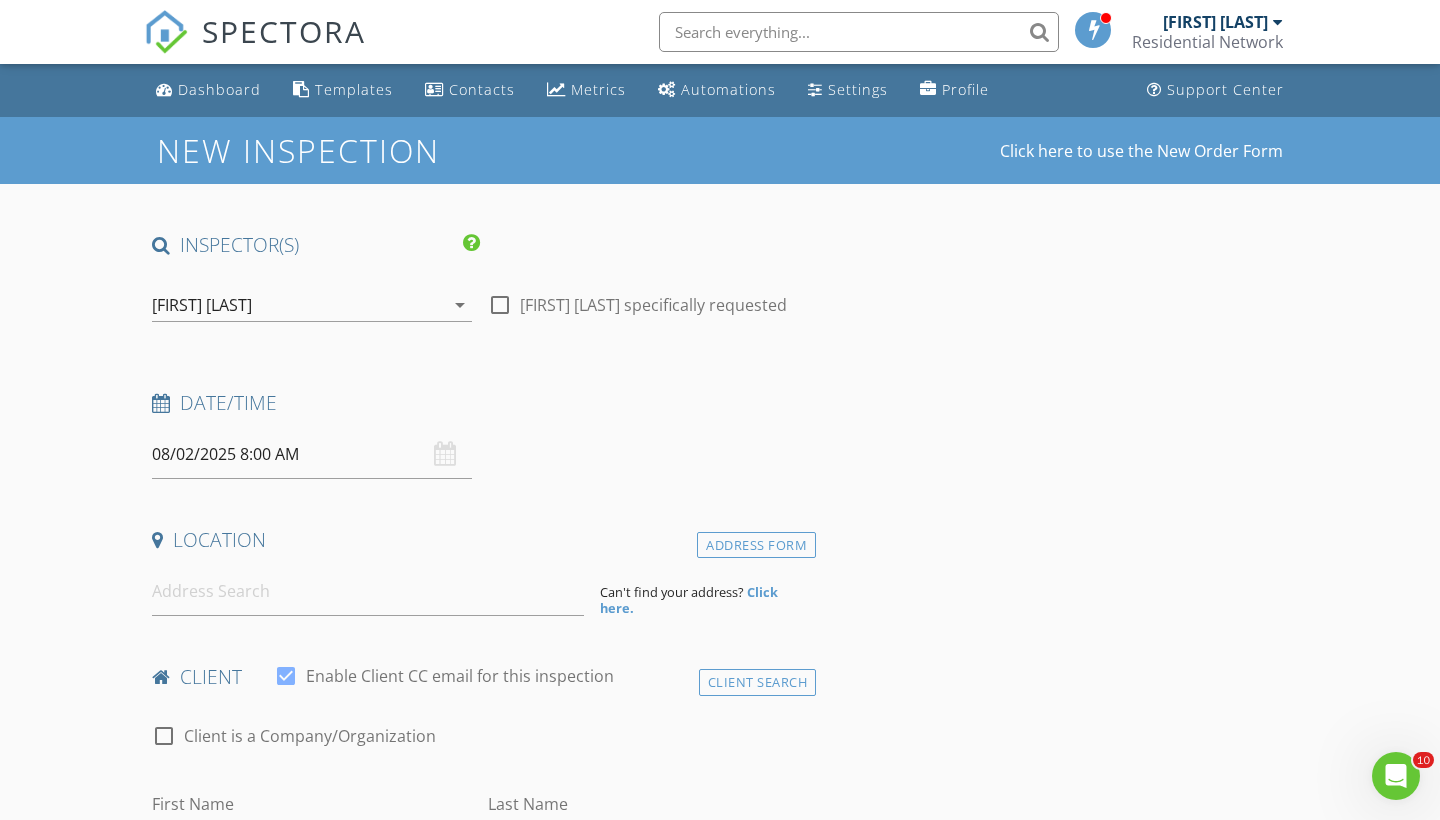 click on "08/02/2025 8:00 AM" at bounding box center (312, 454) 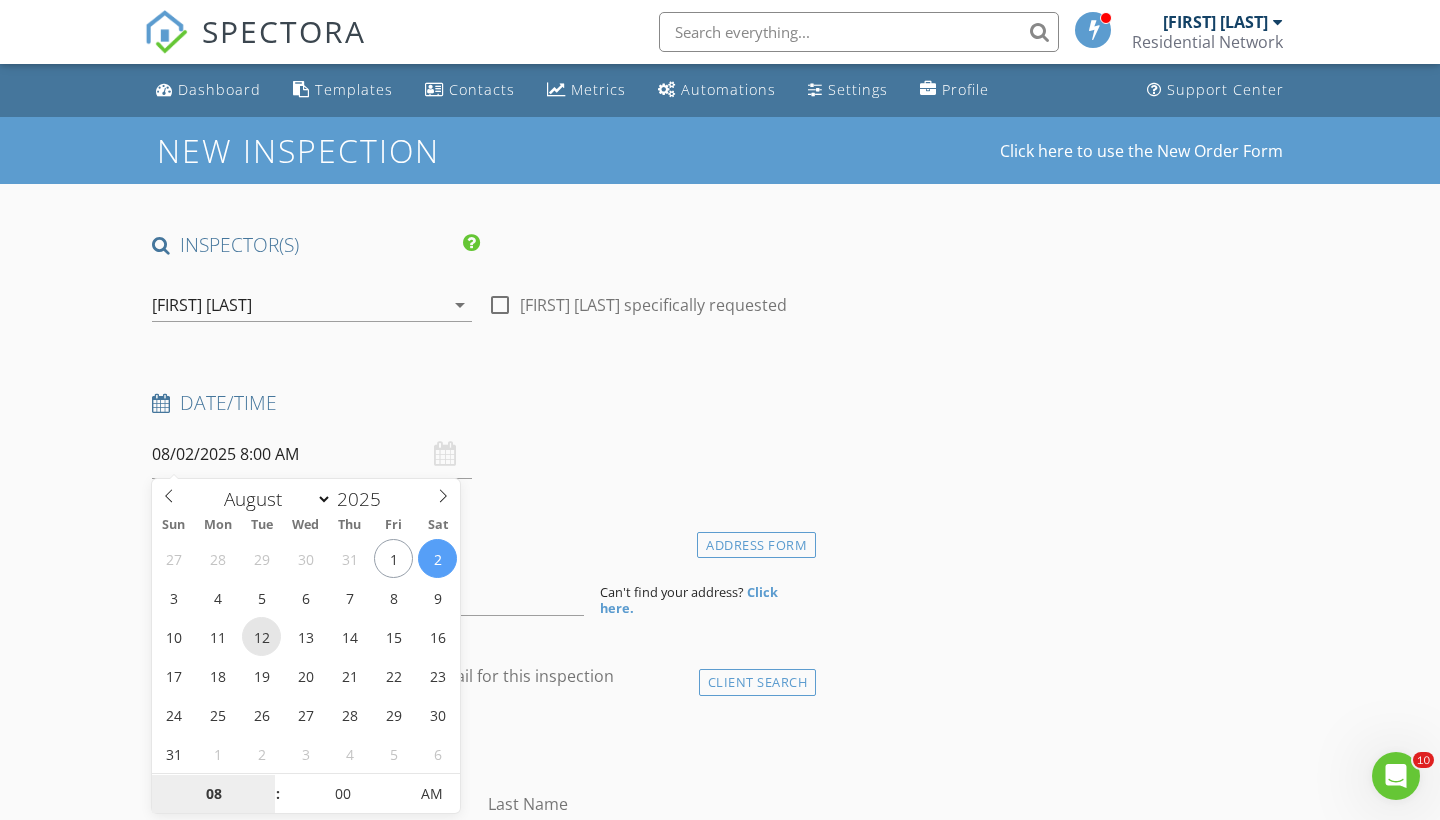 type on "08/12/2025 8:00 AM" 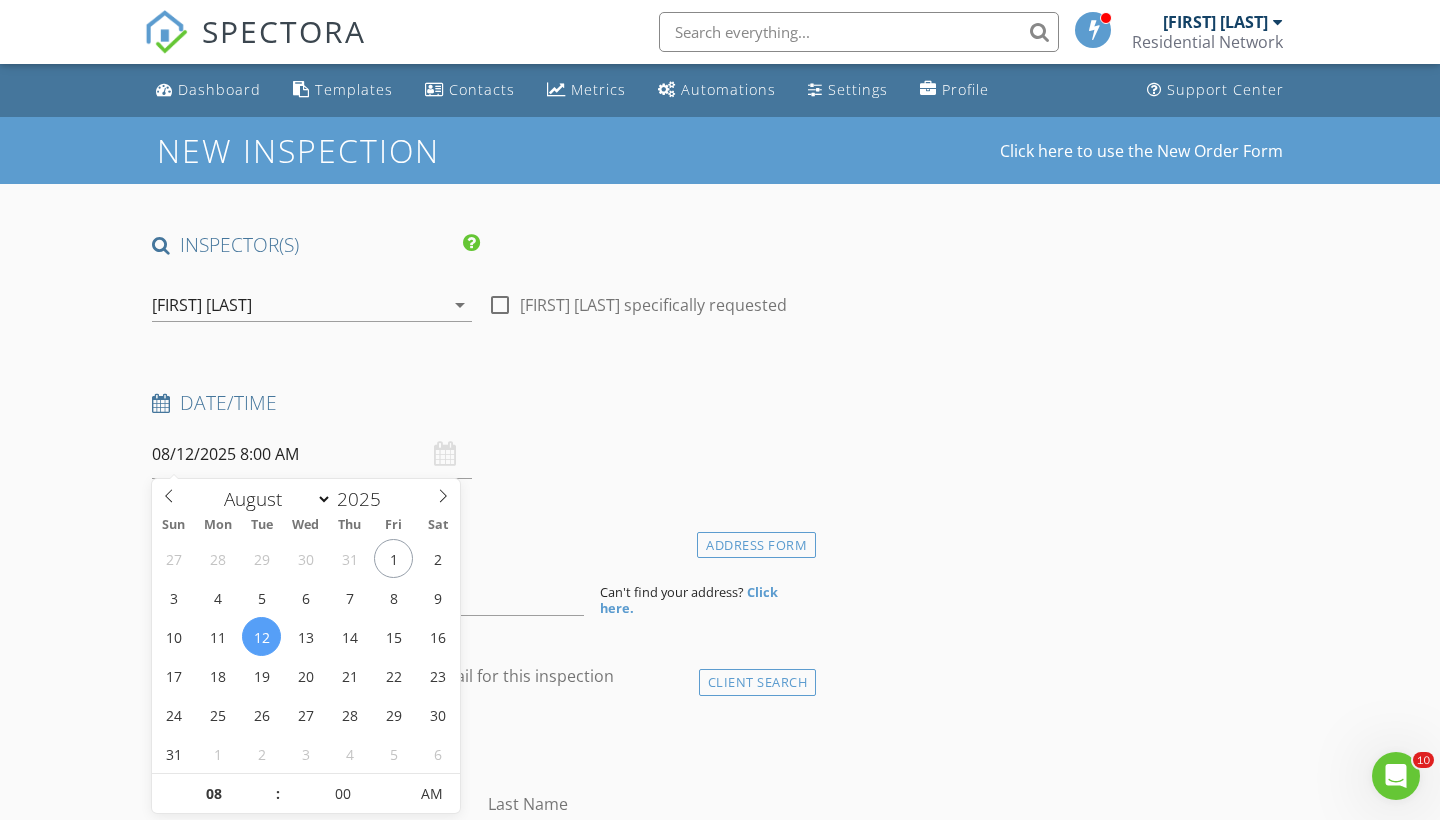 click on "check_box_outline_blank Client is a Company/Organization" at bounding box center [480, 746] 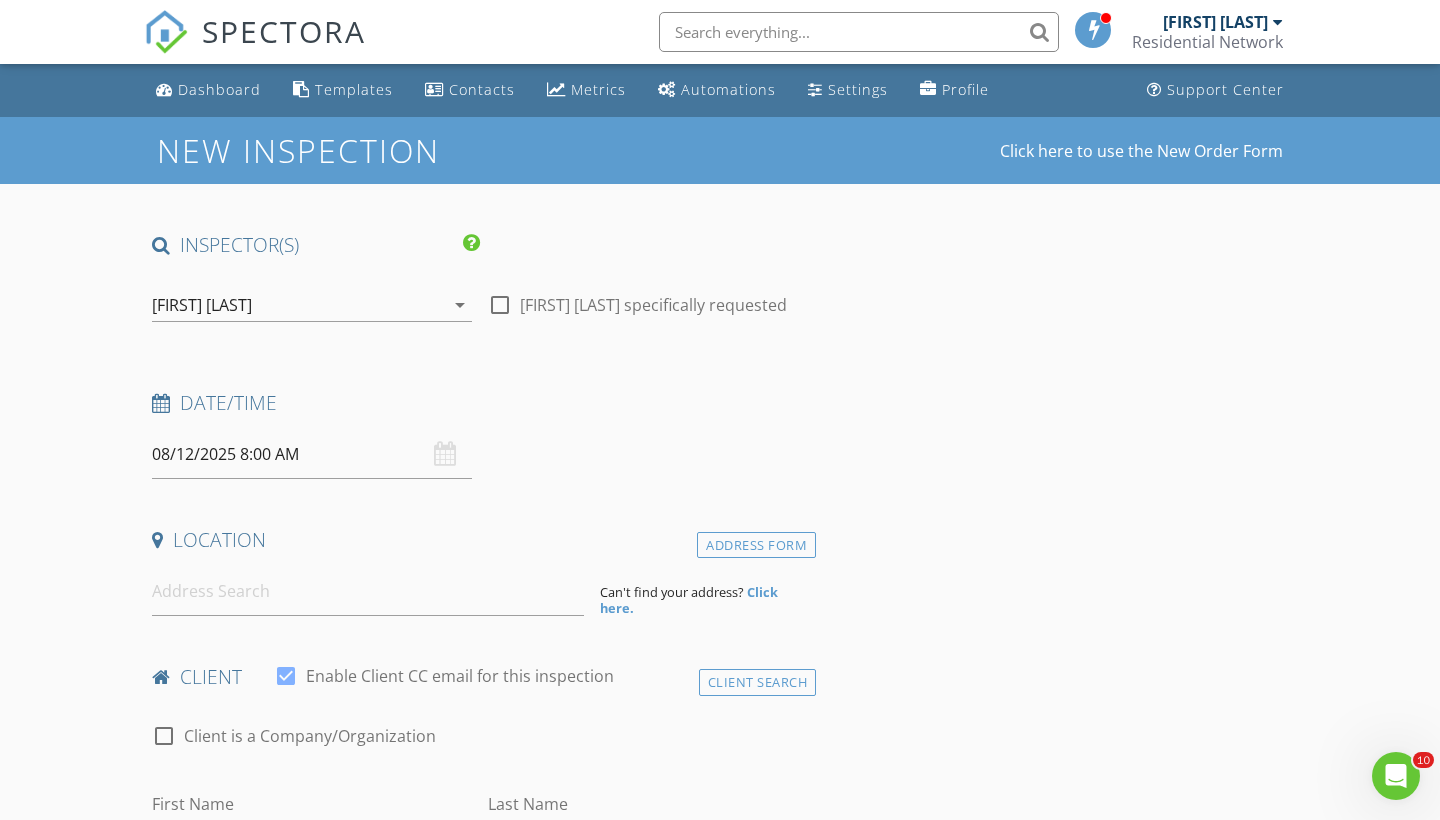 click on "08/12/2025 8:00 AM" at bounding box center (312, 454) 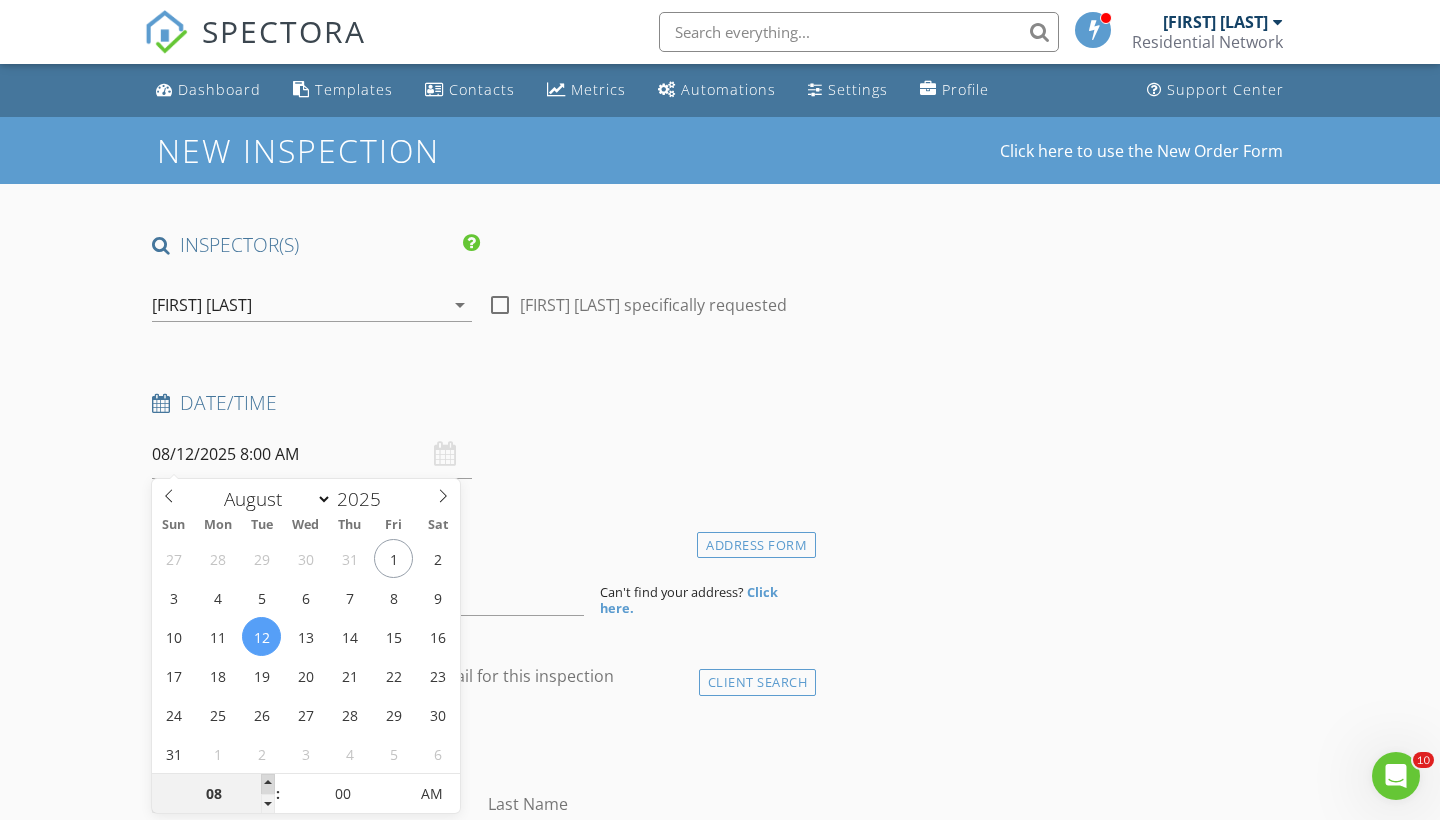 type on "09" 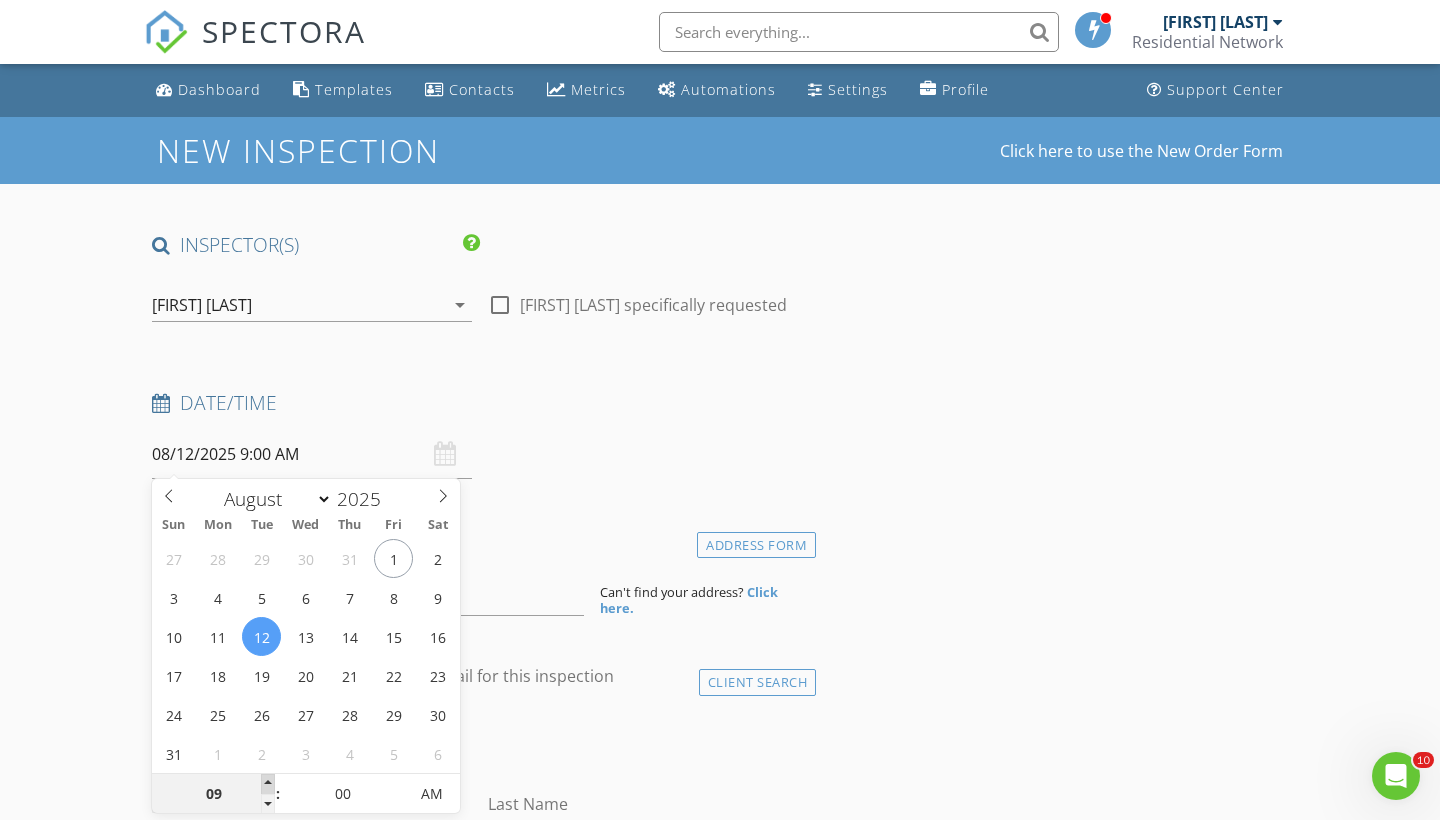 click at bounding box center [268, 784] 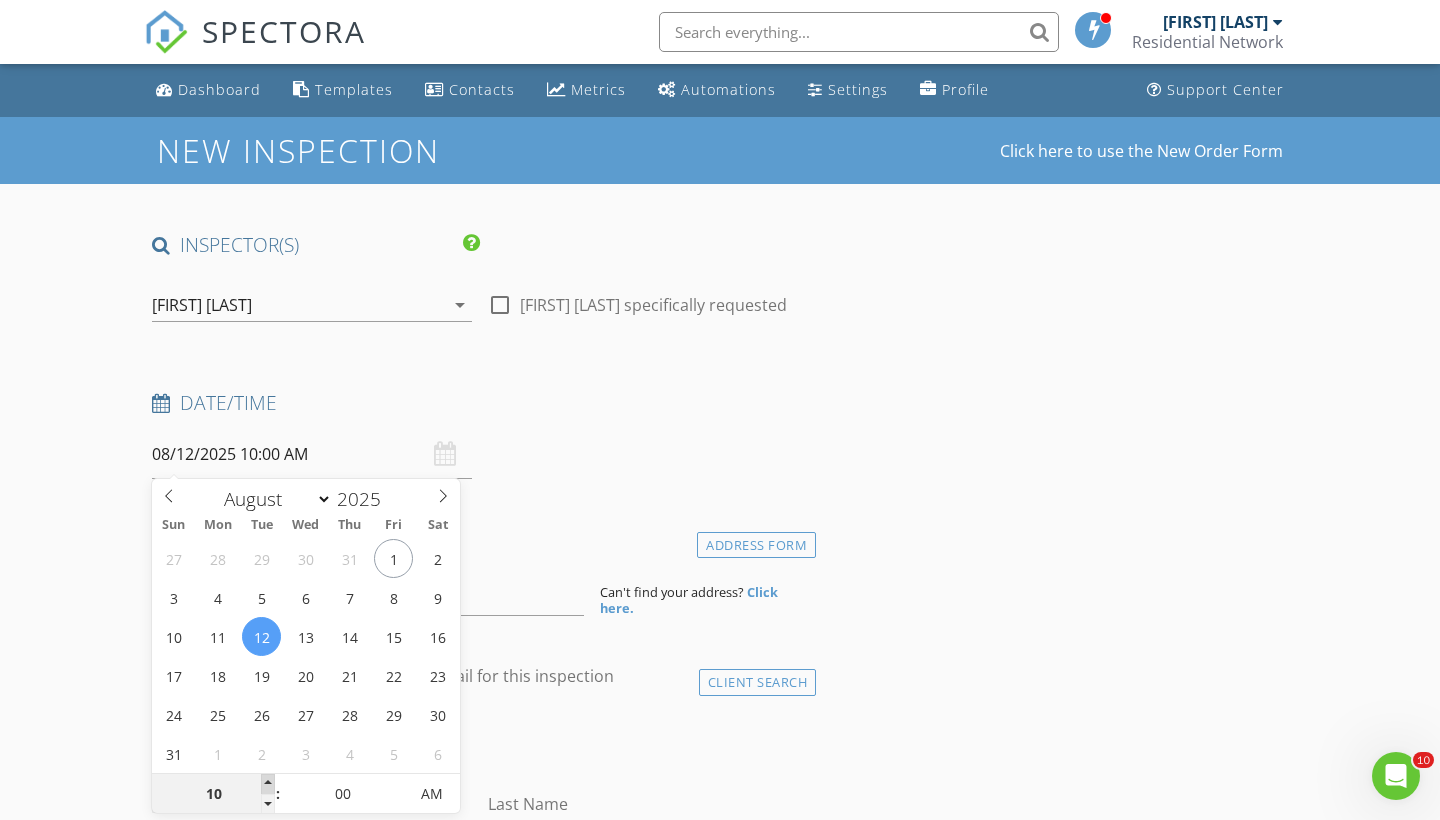 click at bounding box center [268, 784] 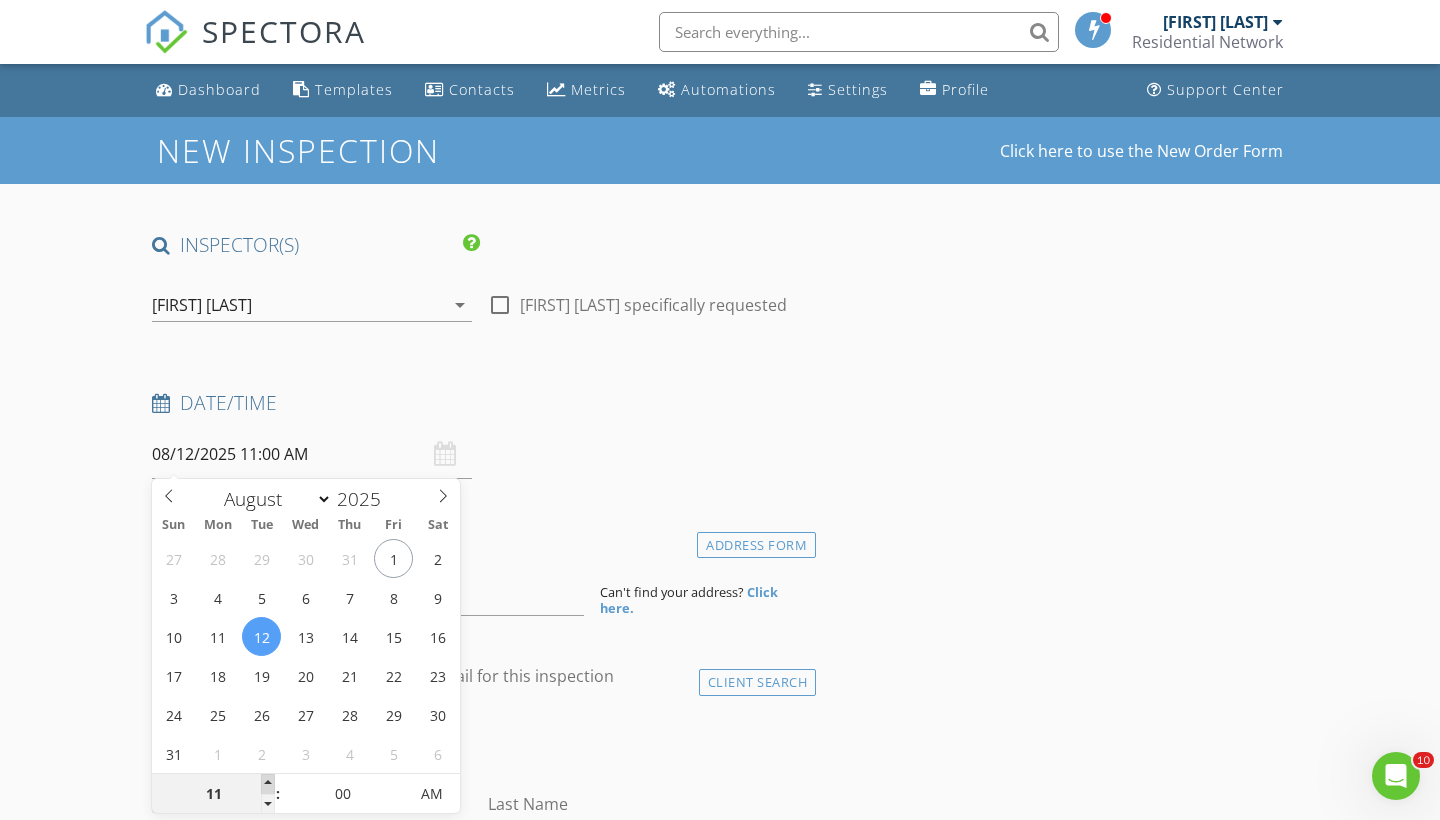 click at bounding box center [268, 784] 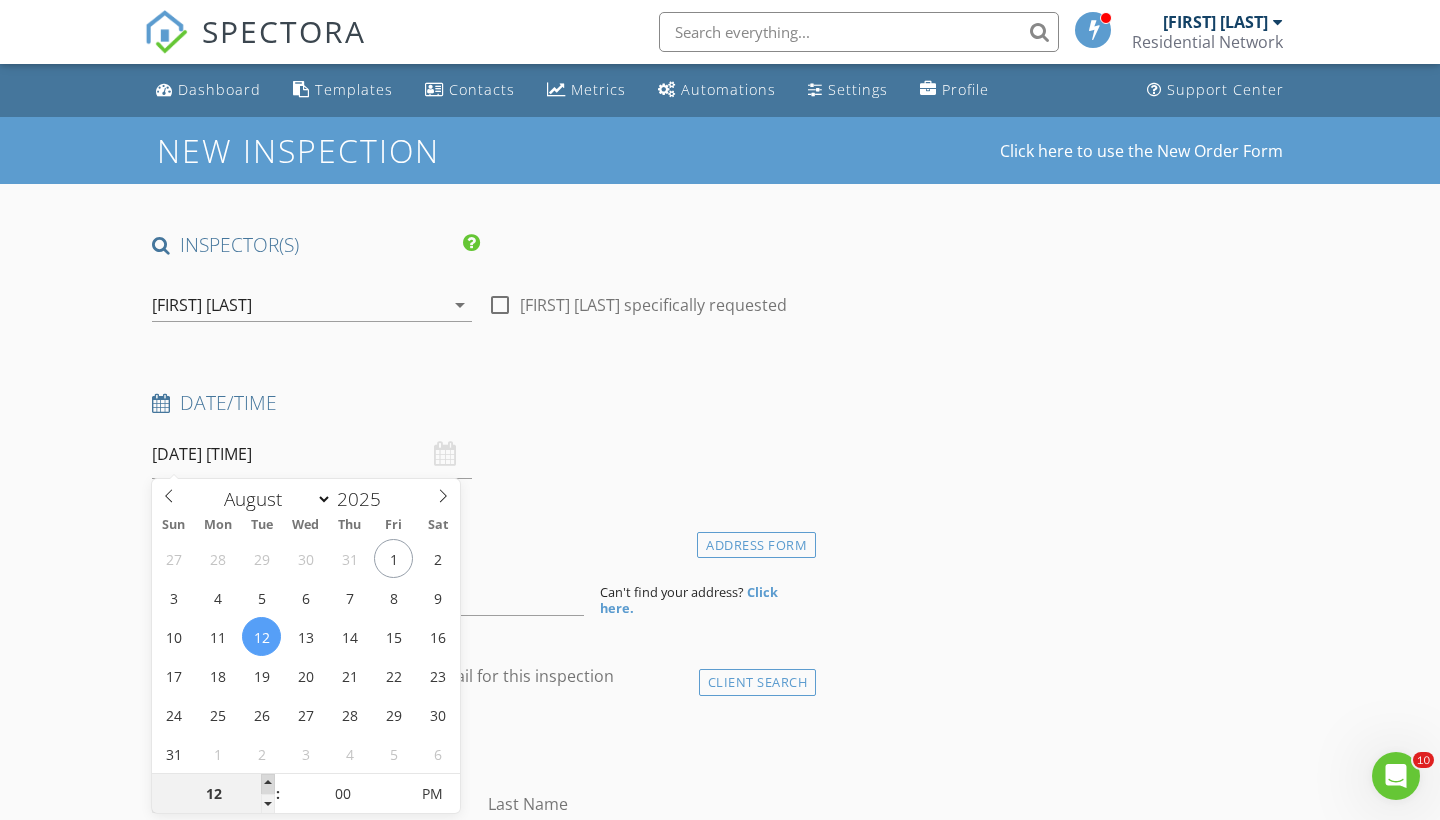 click at bounding box center (268, 784) 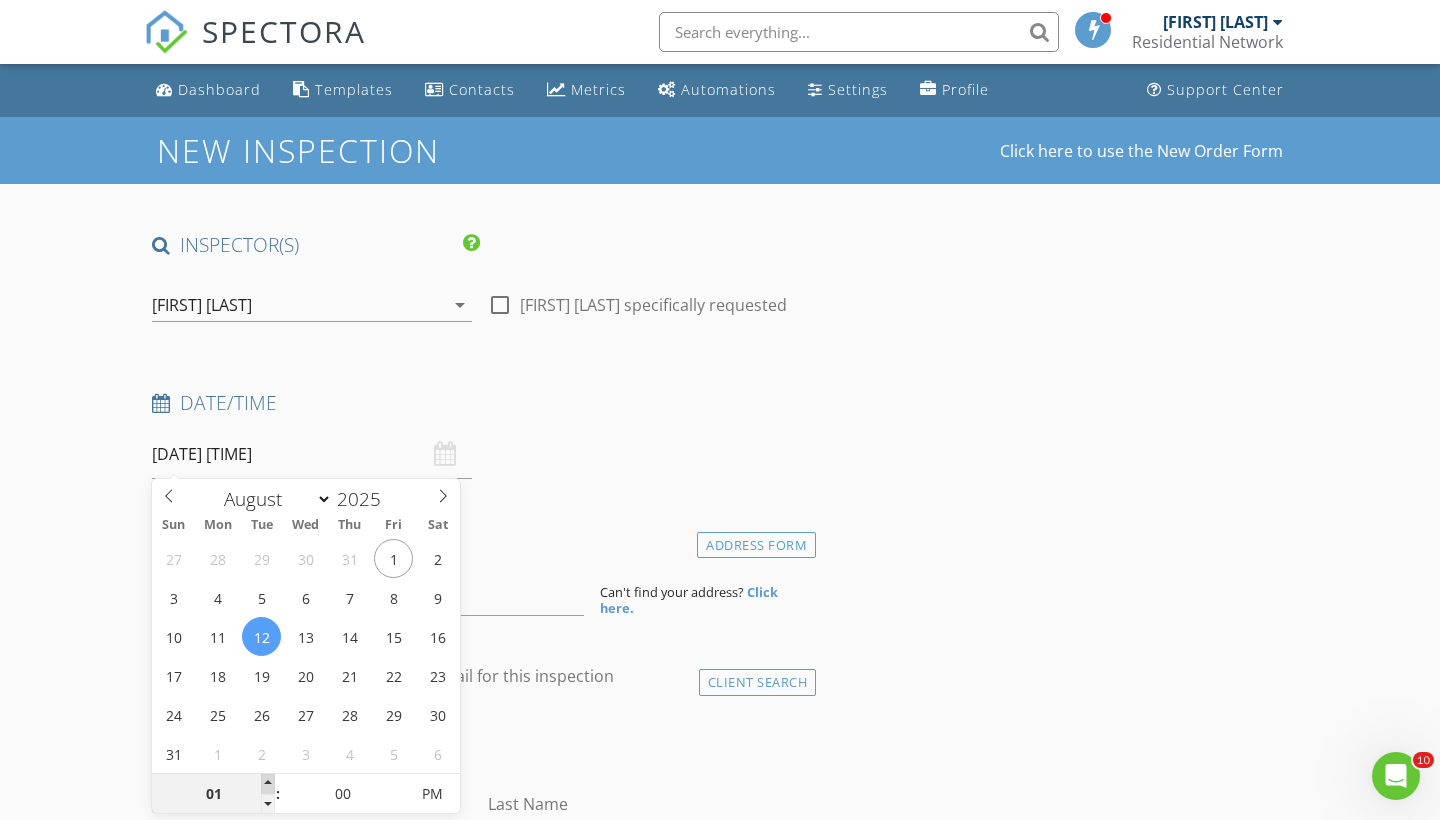 click at bounding box center (268, 784) 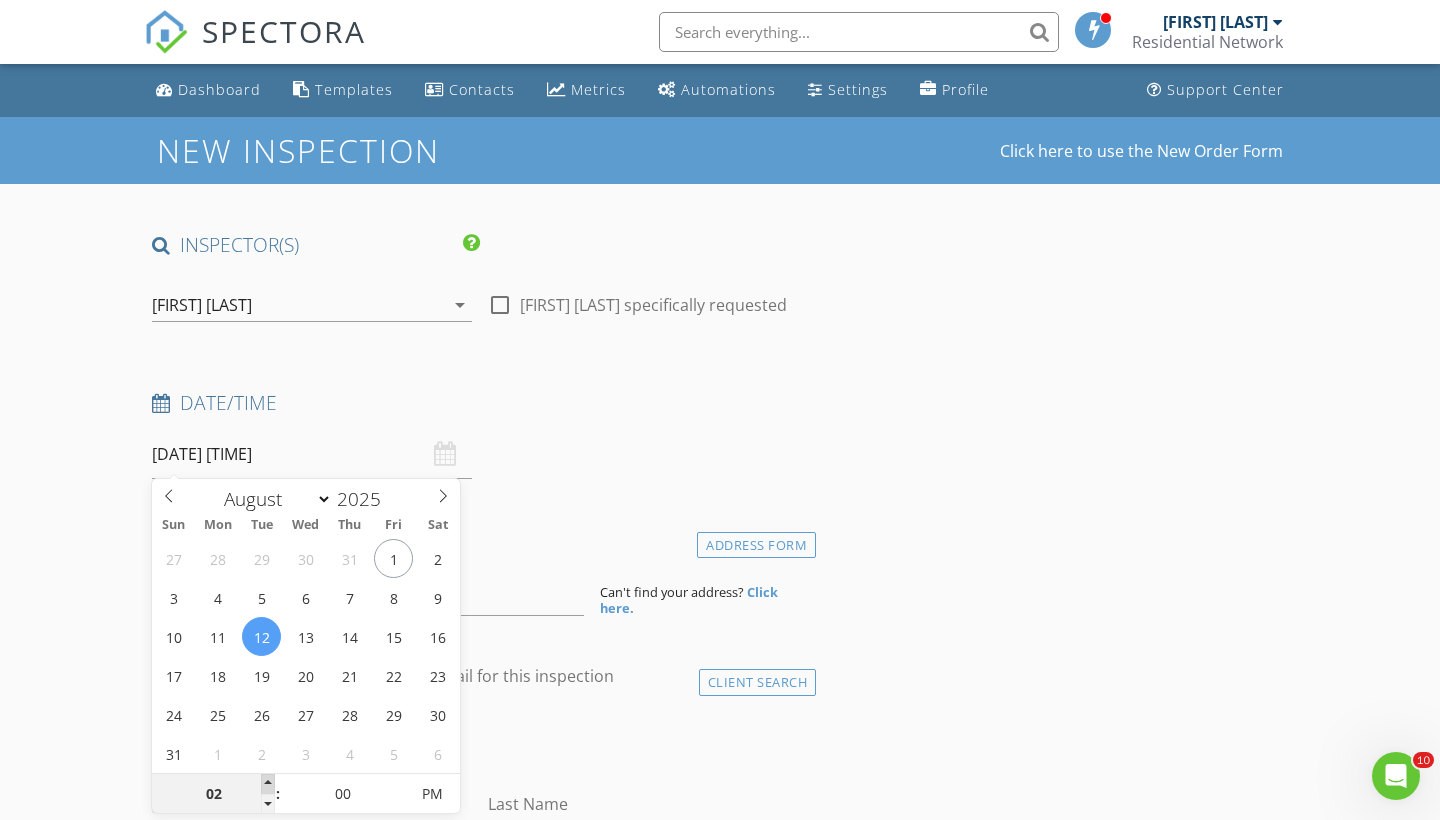click at bounding box center (268, 784) 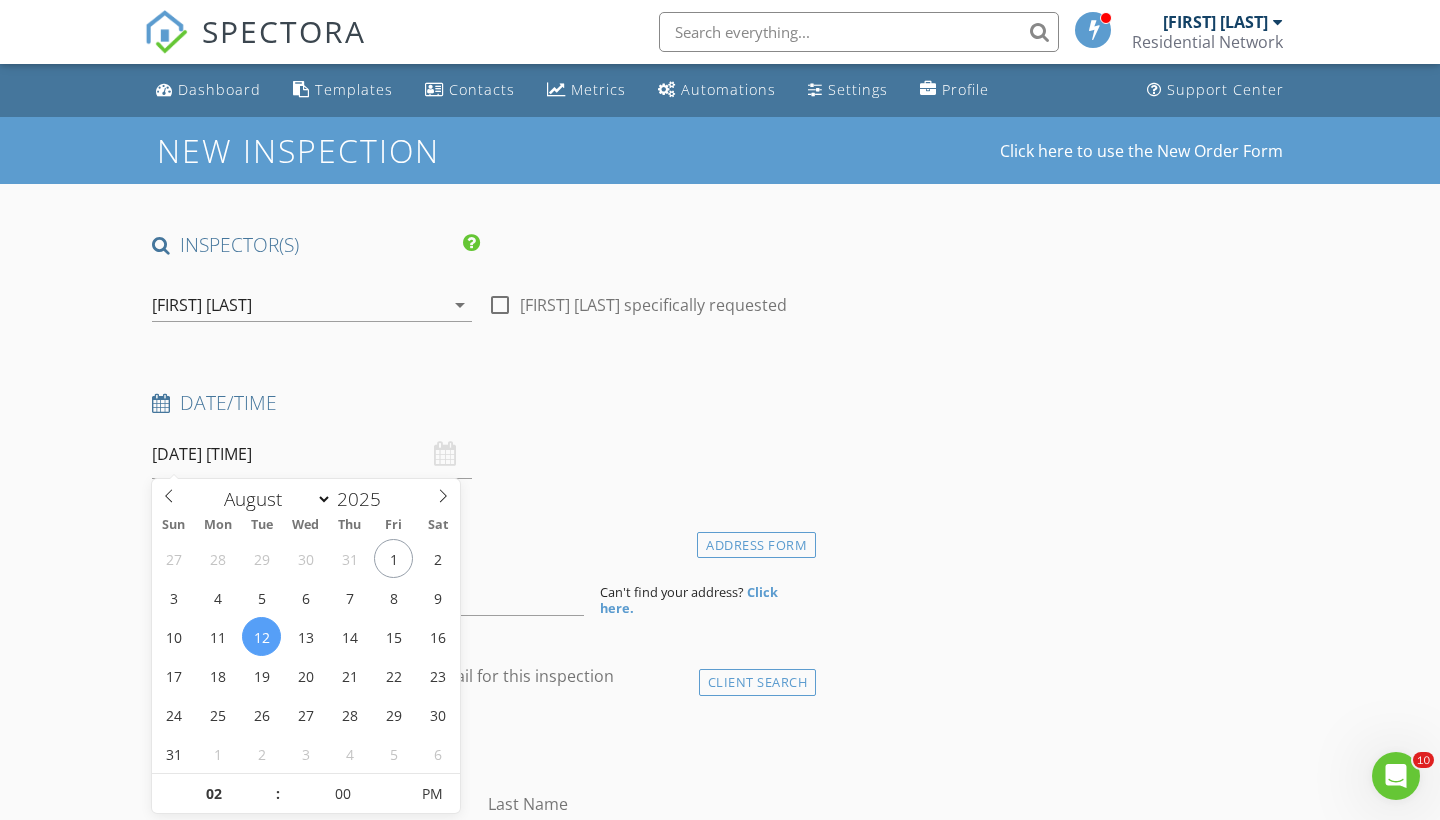 click on "Date/Time" at bounding box center (480, 410) 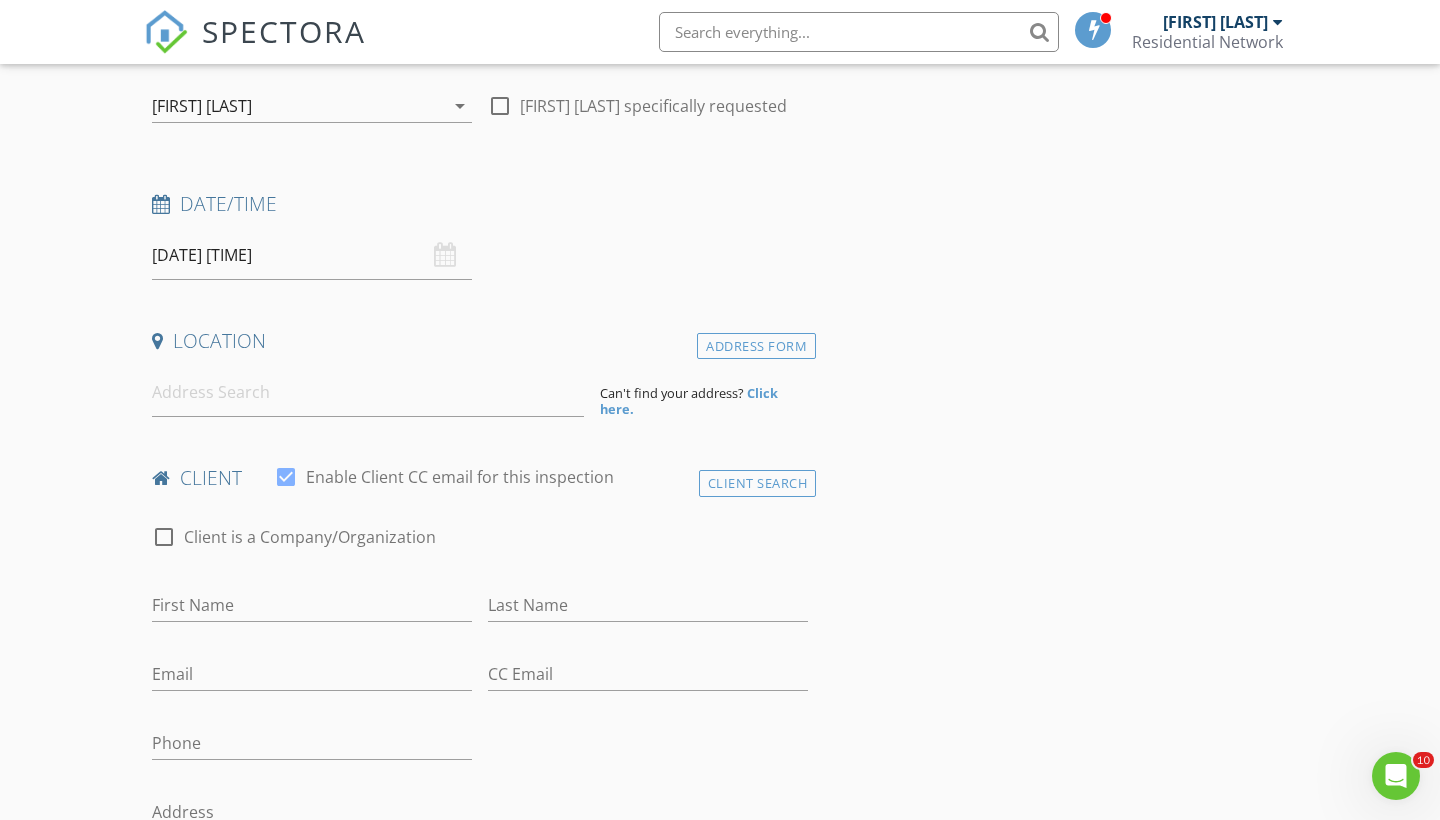 scroll, scrollTop: 201, scrollLeft: 0, axis: vertical 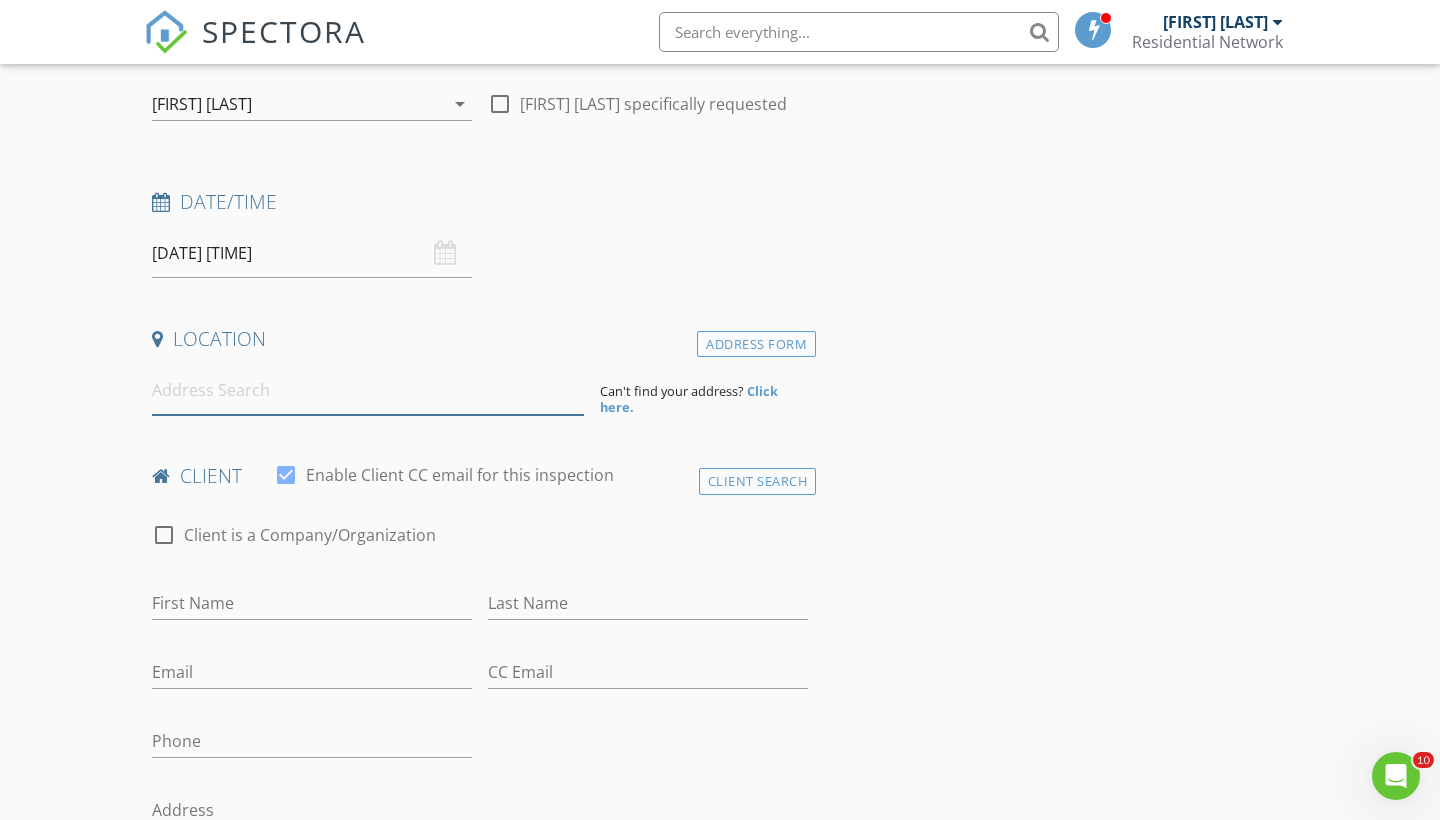 click at bounding box center (368, 390) 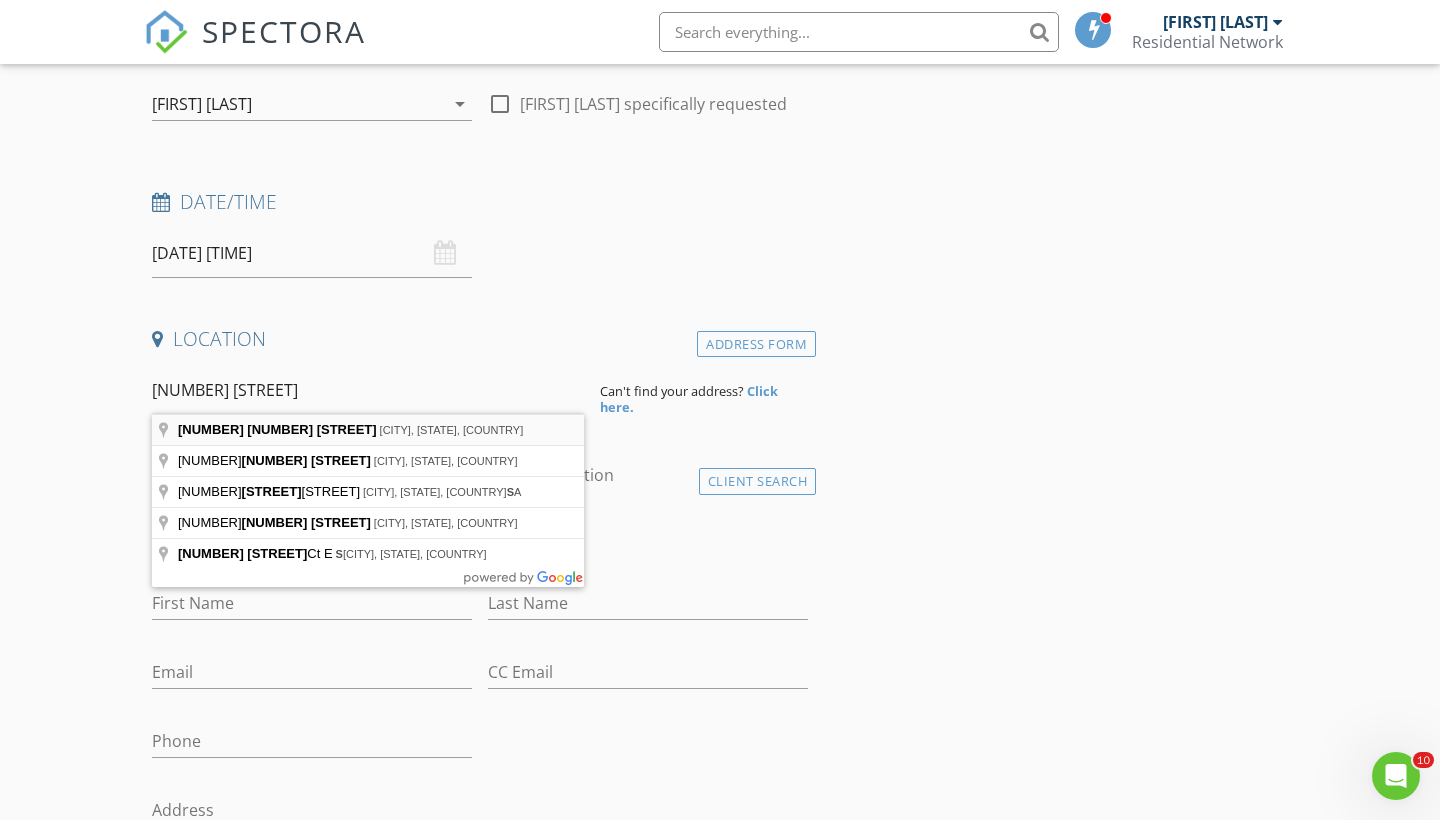 type on "10824 53rd Ave S, Seattle, WA, USA" 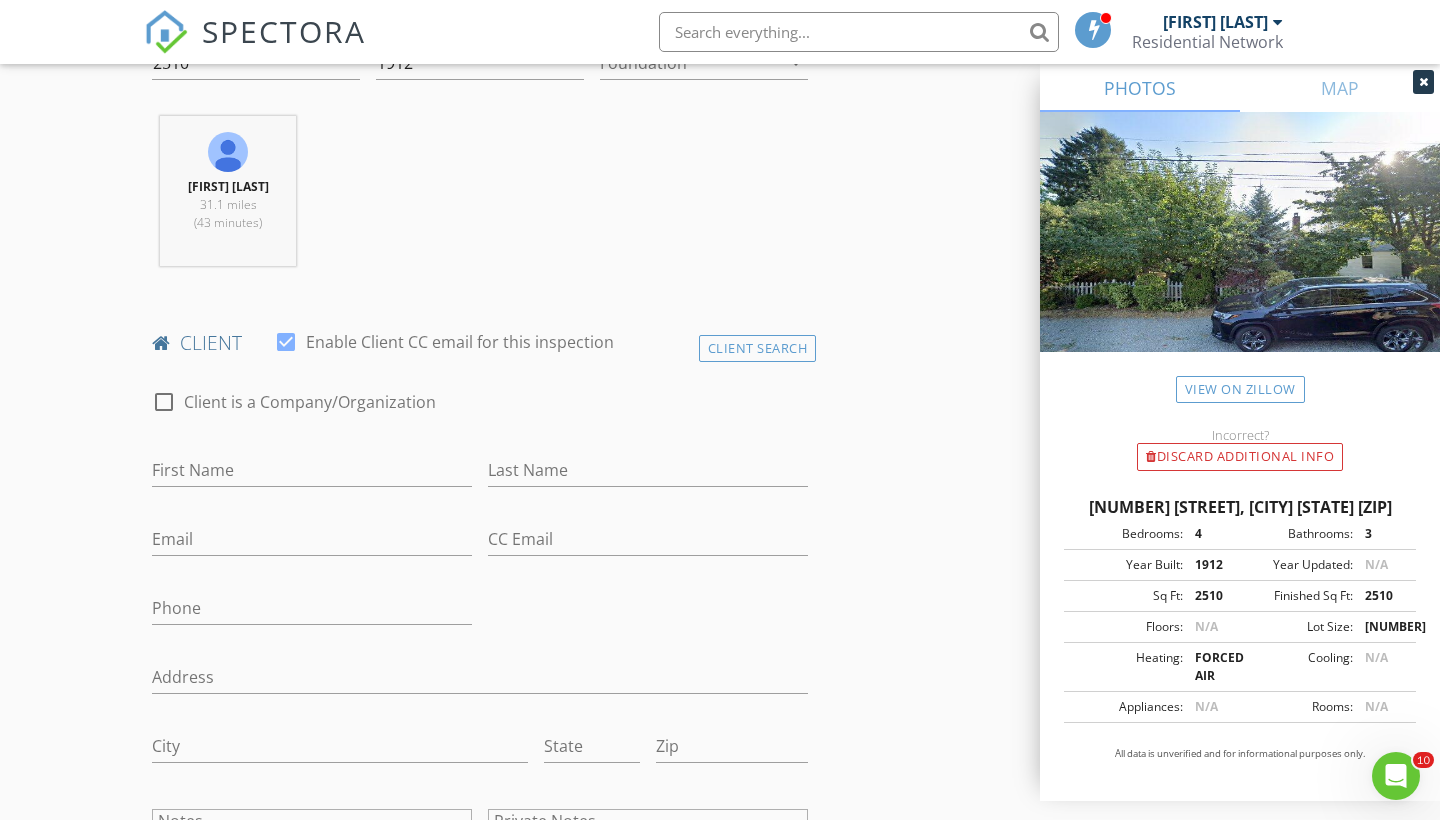 scroll, scrollTop: 759, scrollLeft: 0, axis: vertical 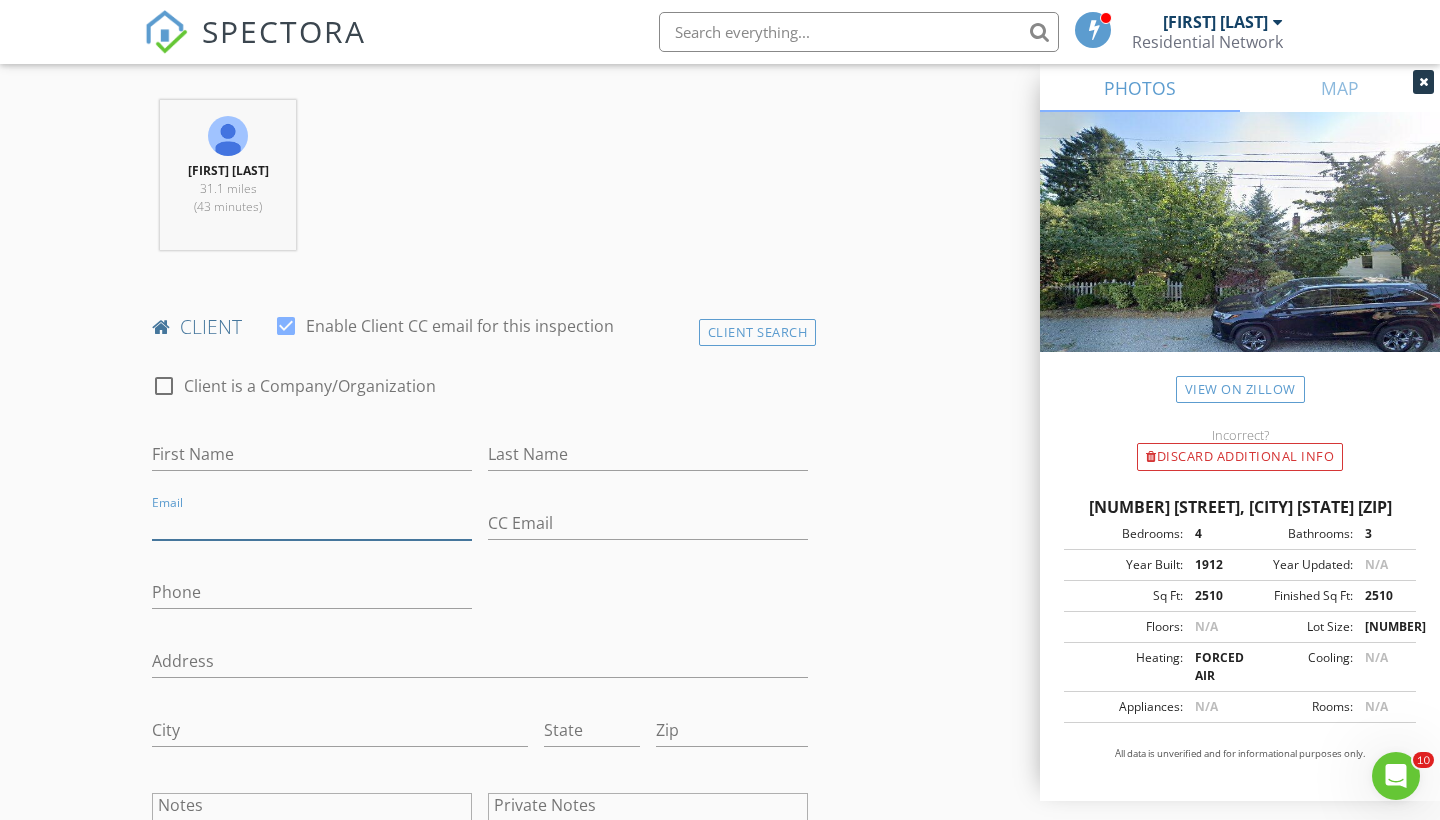 paste on "Katgreilly@gmail.com" 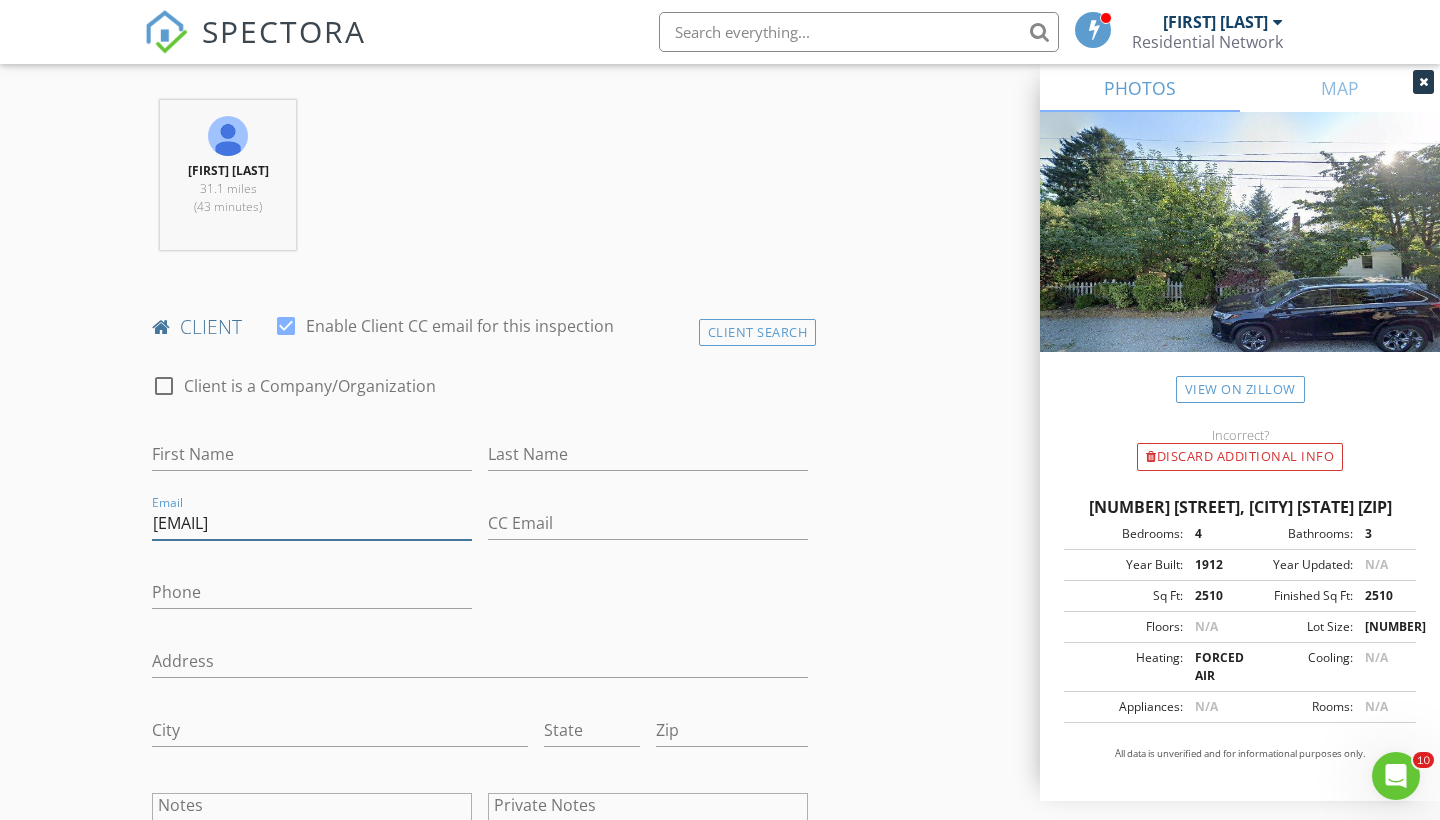 type on "Katgreilly@gmail.com" 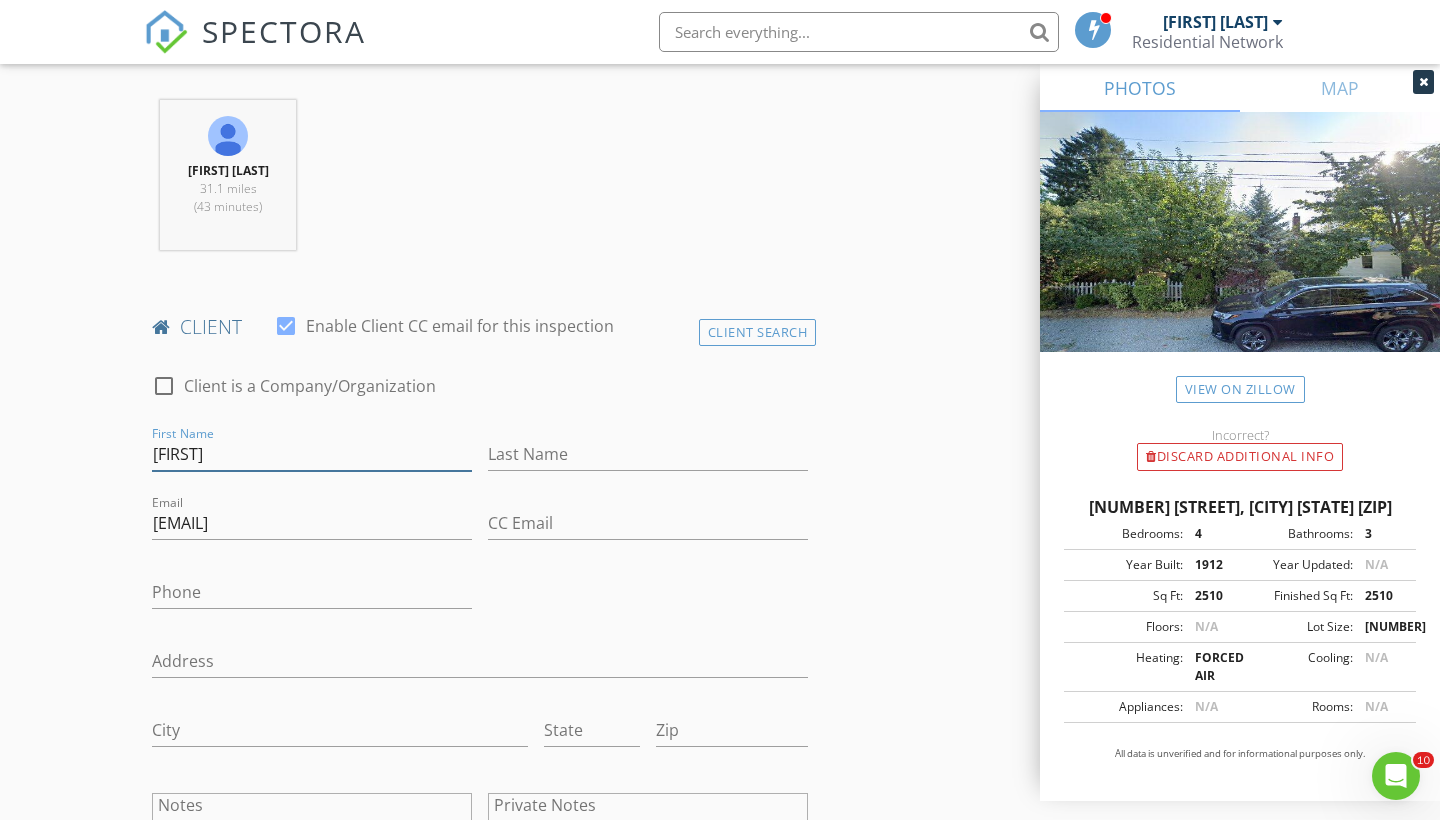 type on "Kathleen" 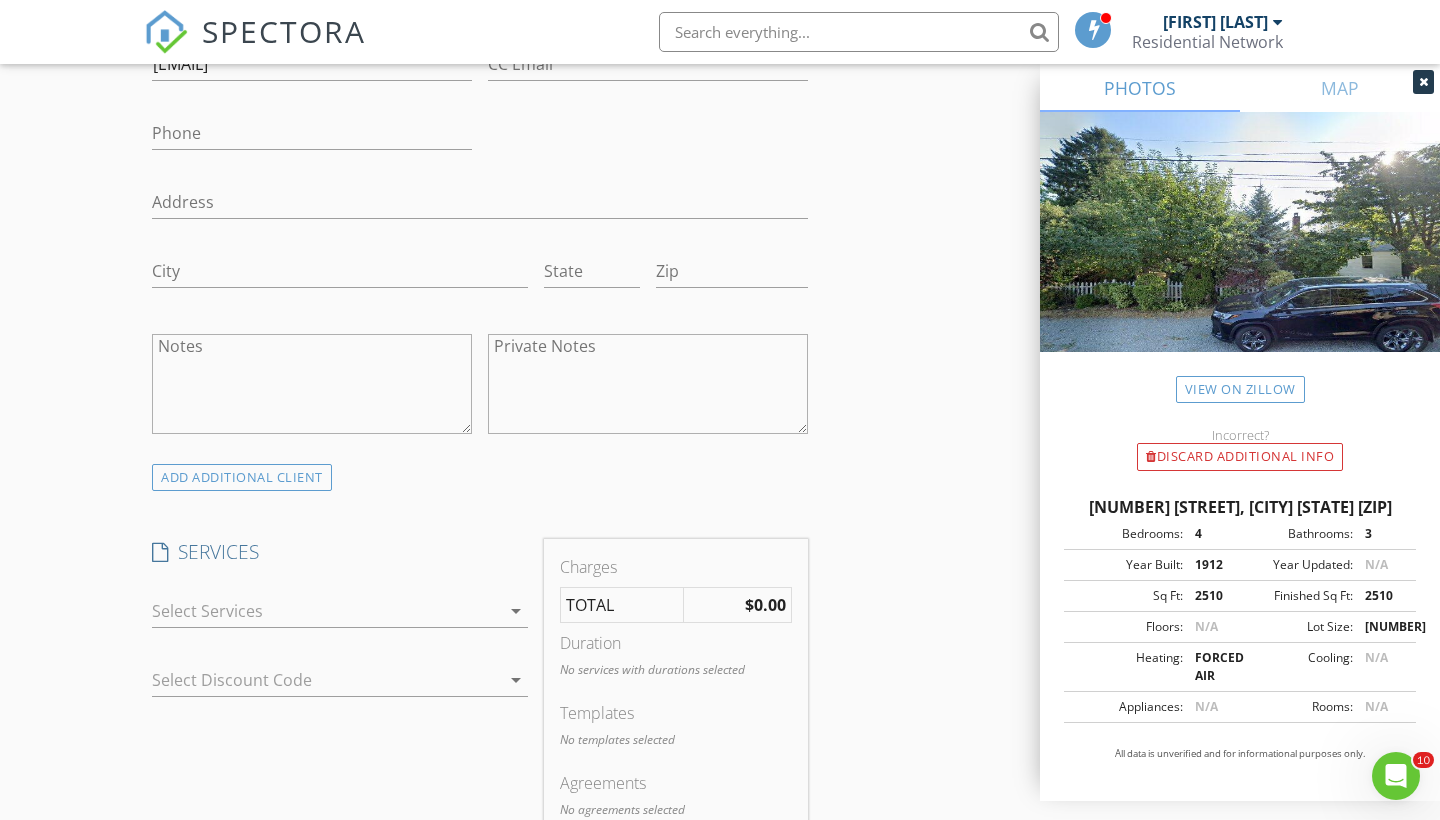 scroll, scrollTop: 1220, scrollLeft: 0, axis: vertical 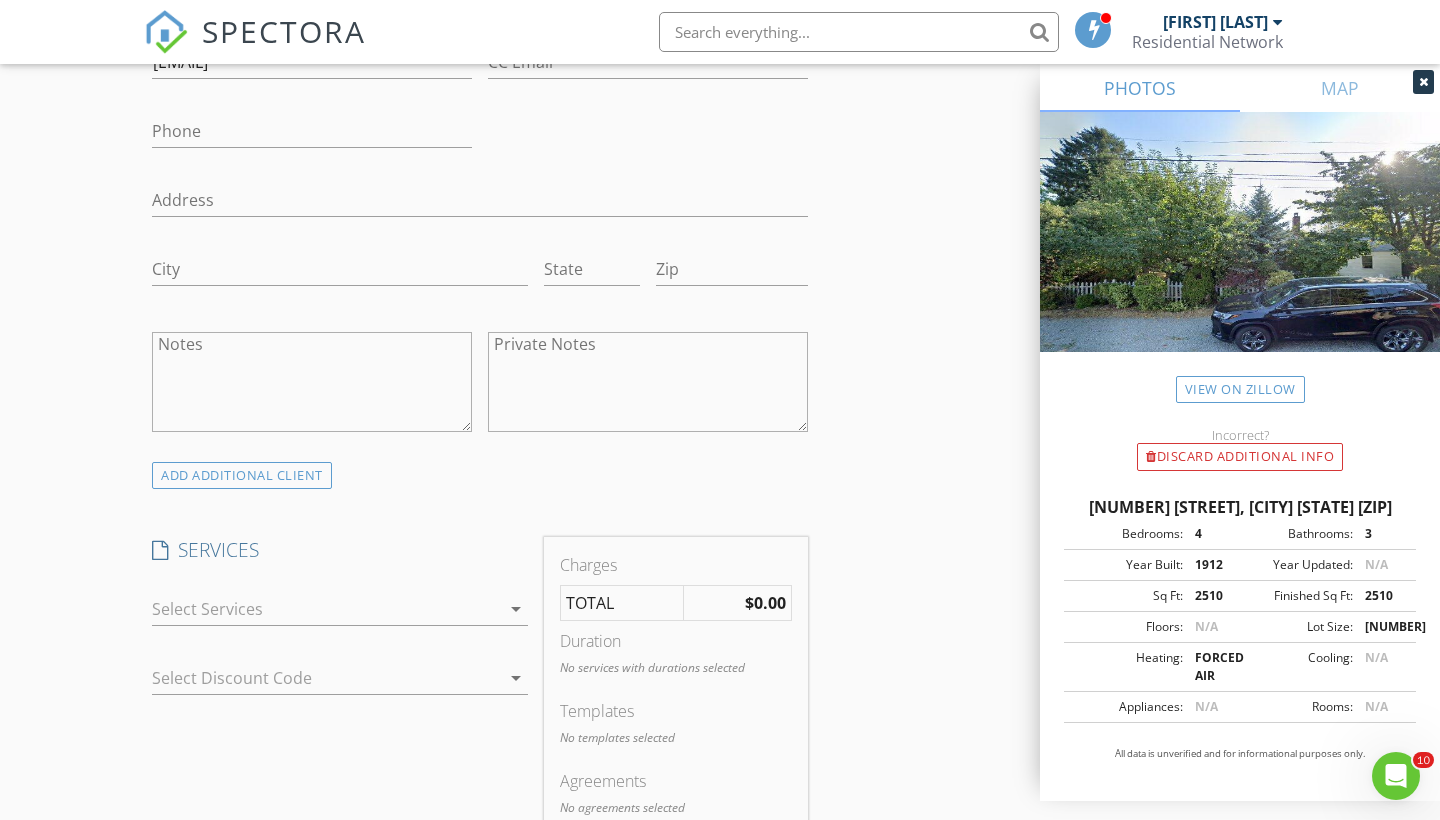 type on "Reilly" 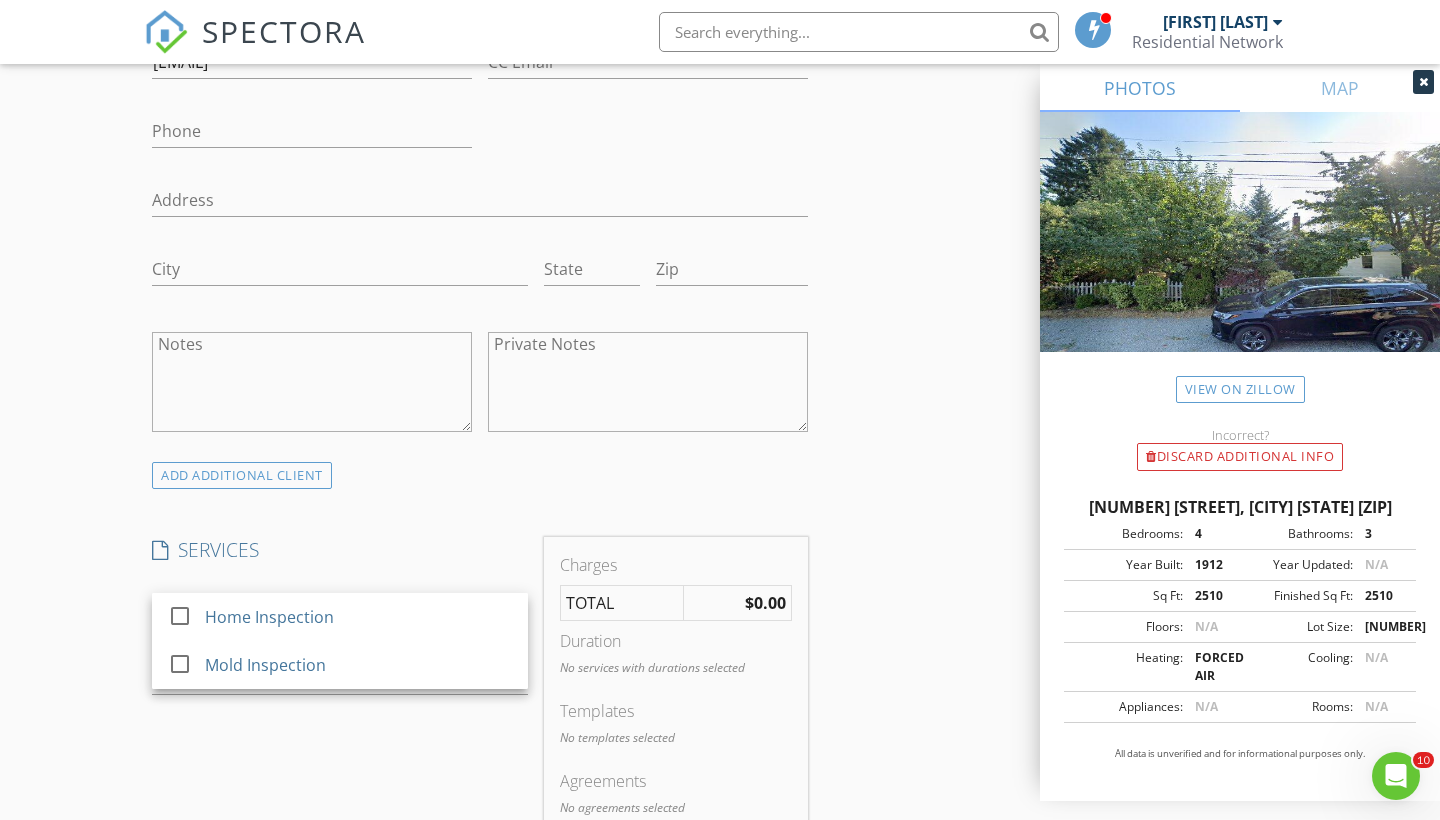 click on "Home Inspection" at bounding box center [358, 617] 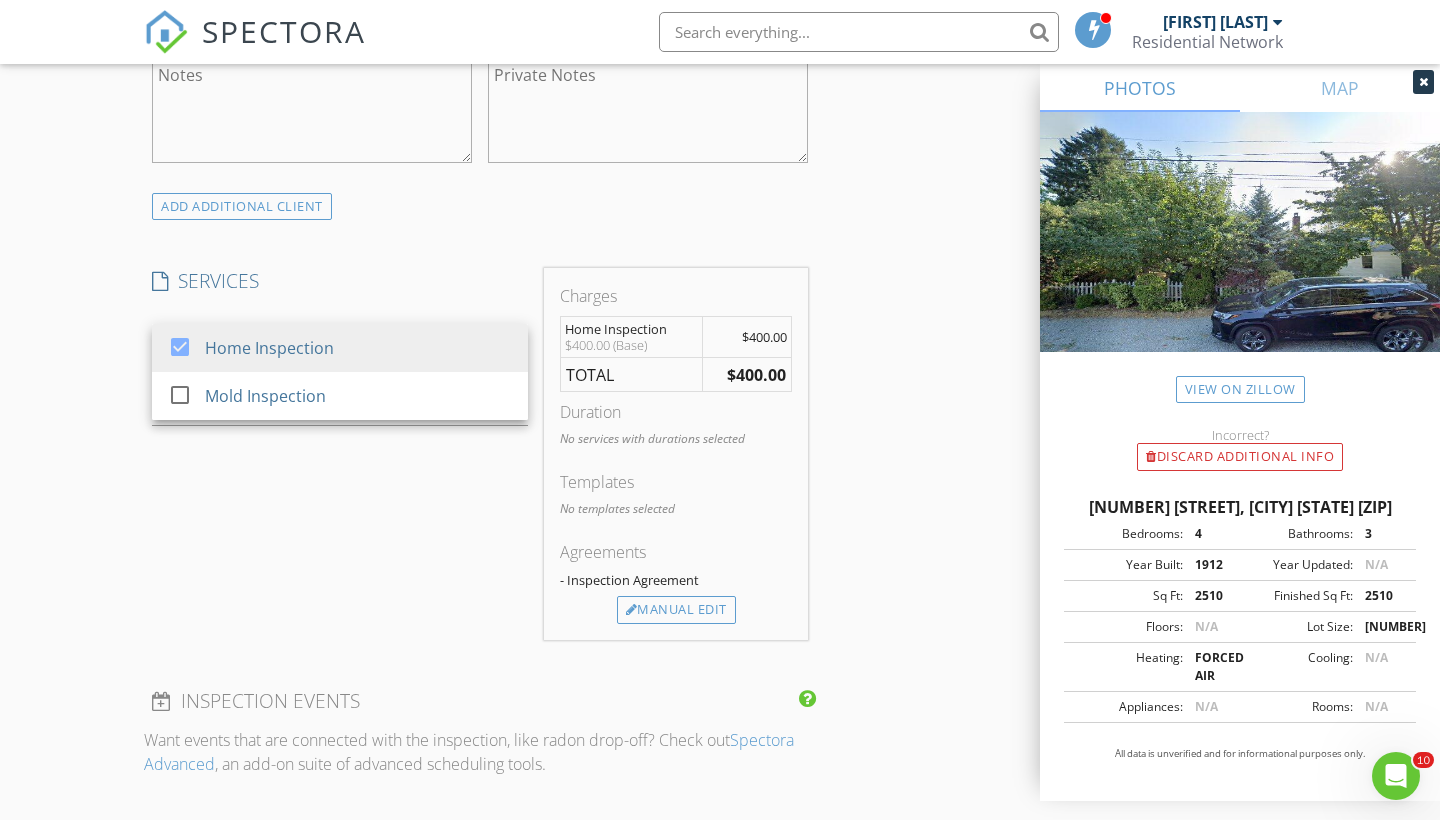 scroll, scrollTop: 1492, scrollLeft: 0, axis: vertical 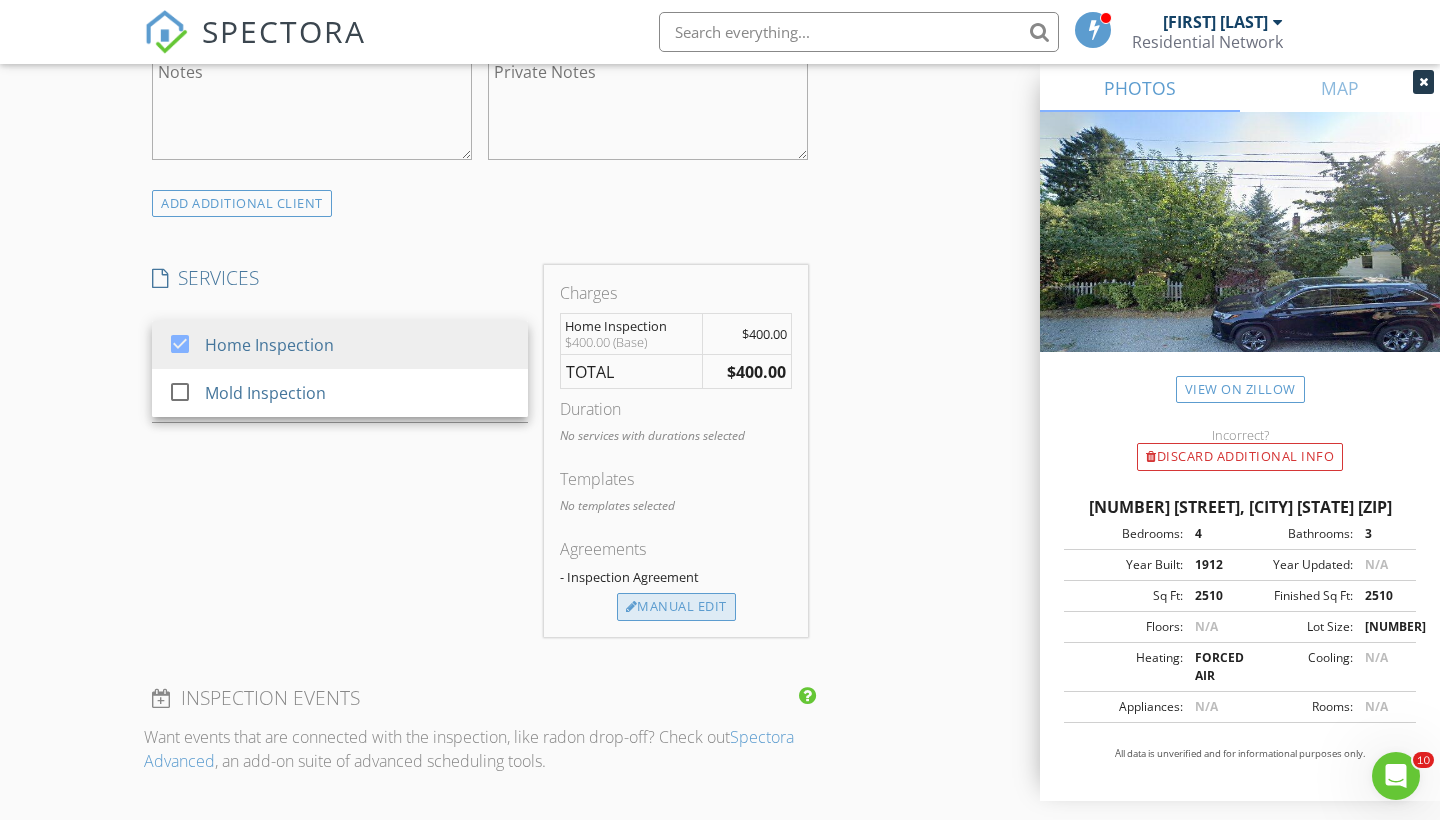 click on "Manual Edit" at bounding box center [676, 607] 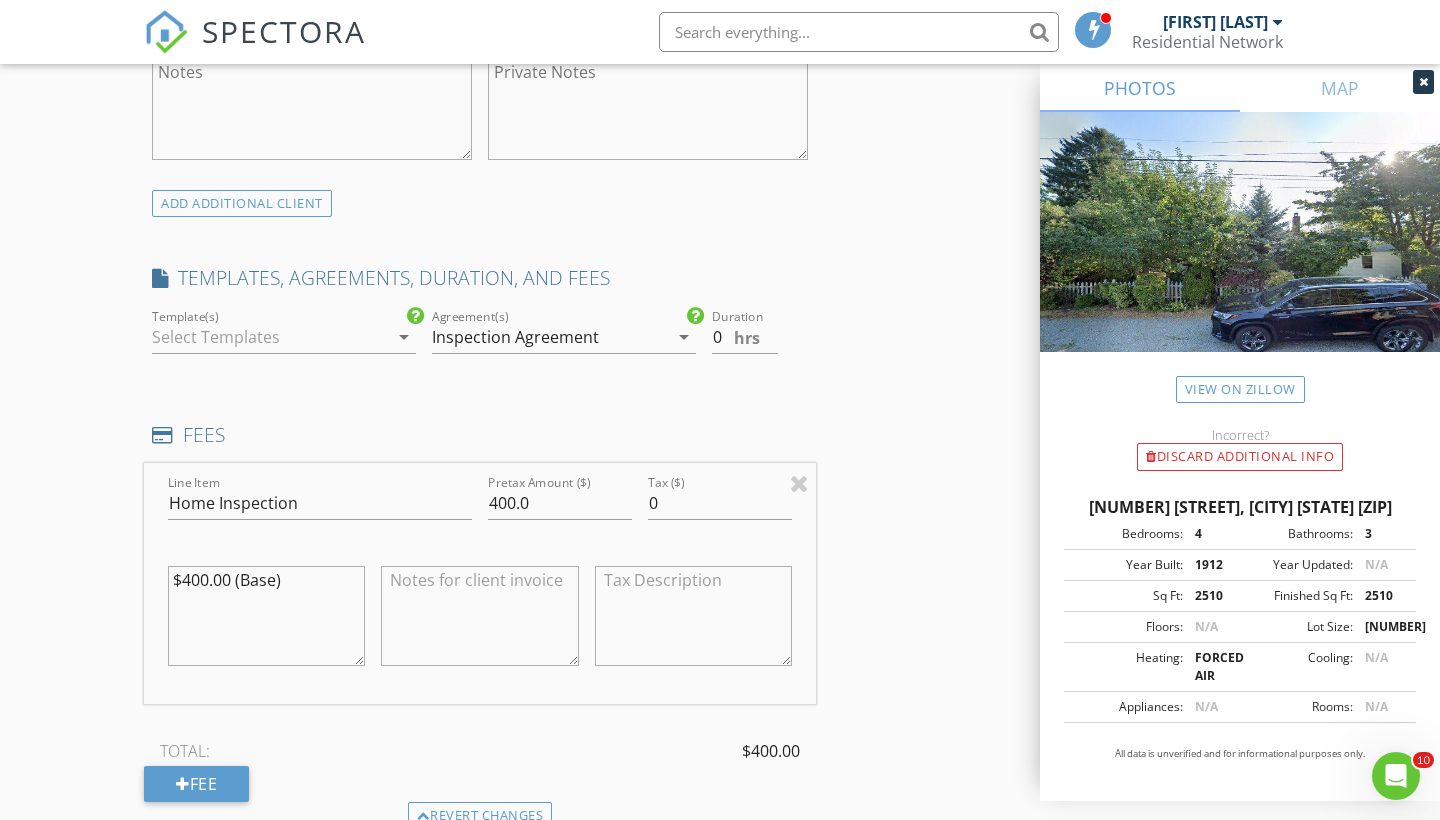 click at bounding box center [270, 337] 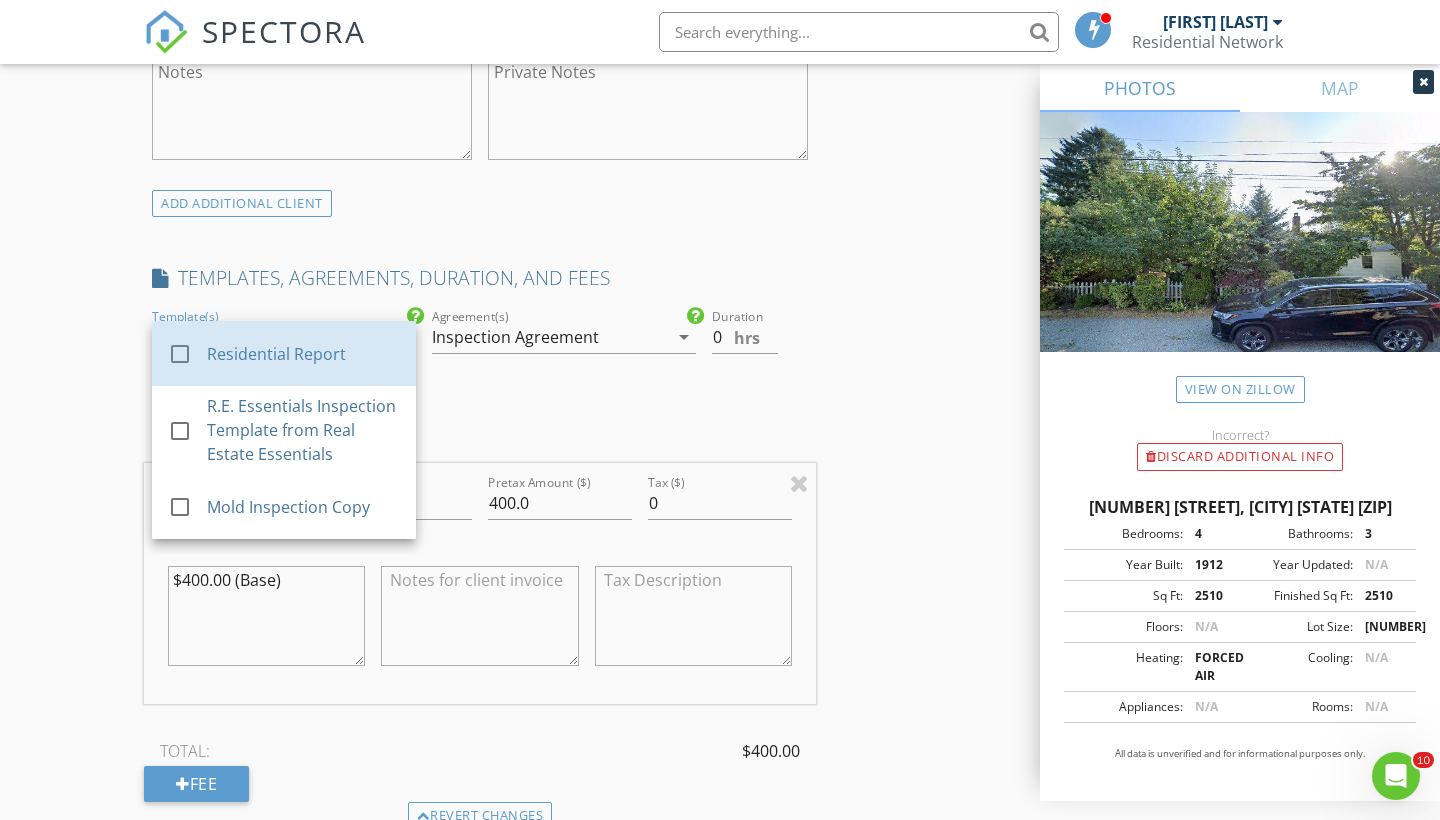 click on "check_box_outline_blank   Residential Report" at bounding box center [284, 353] 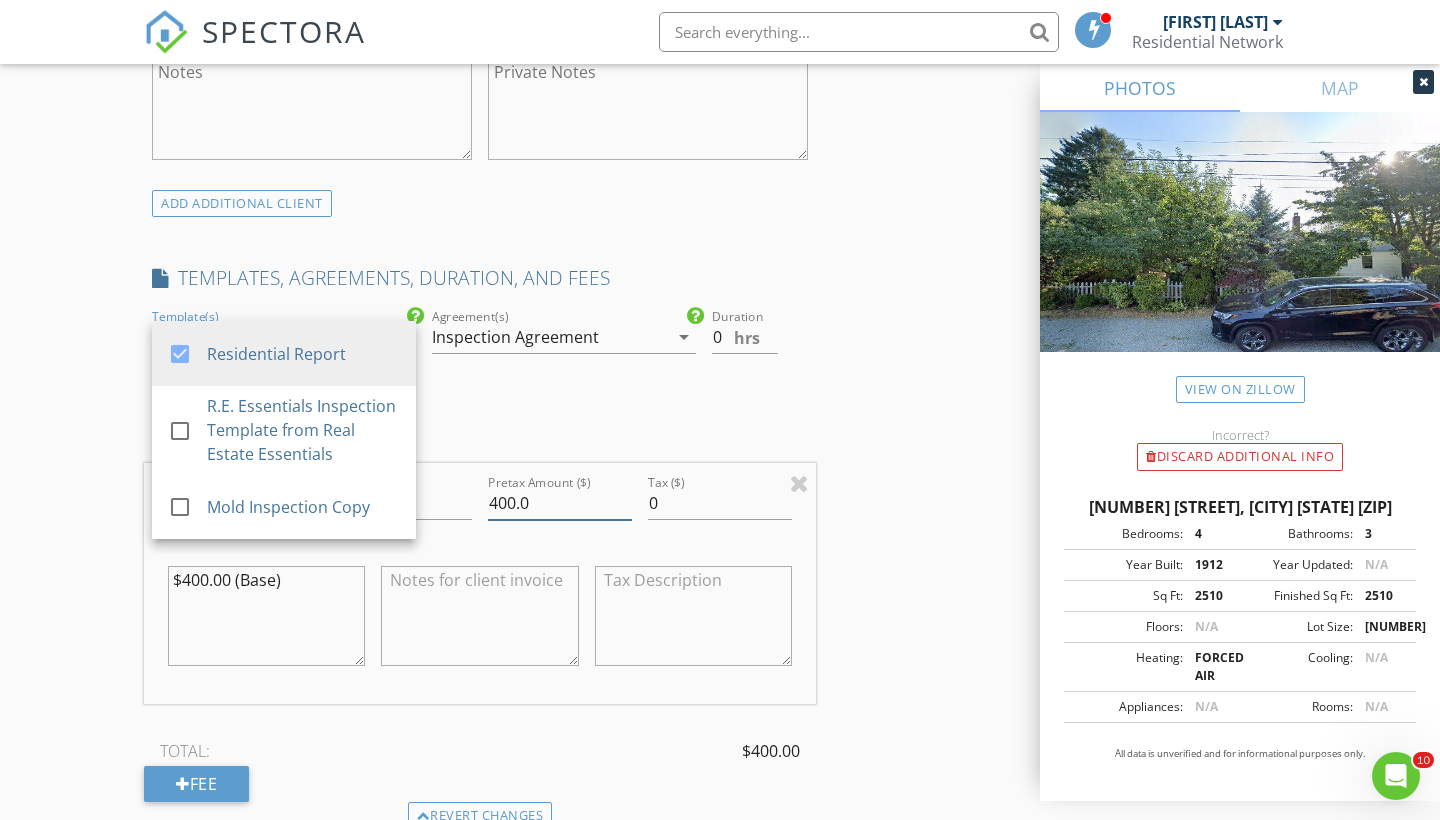 click on "400.0" at bounding box center (560, 503) 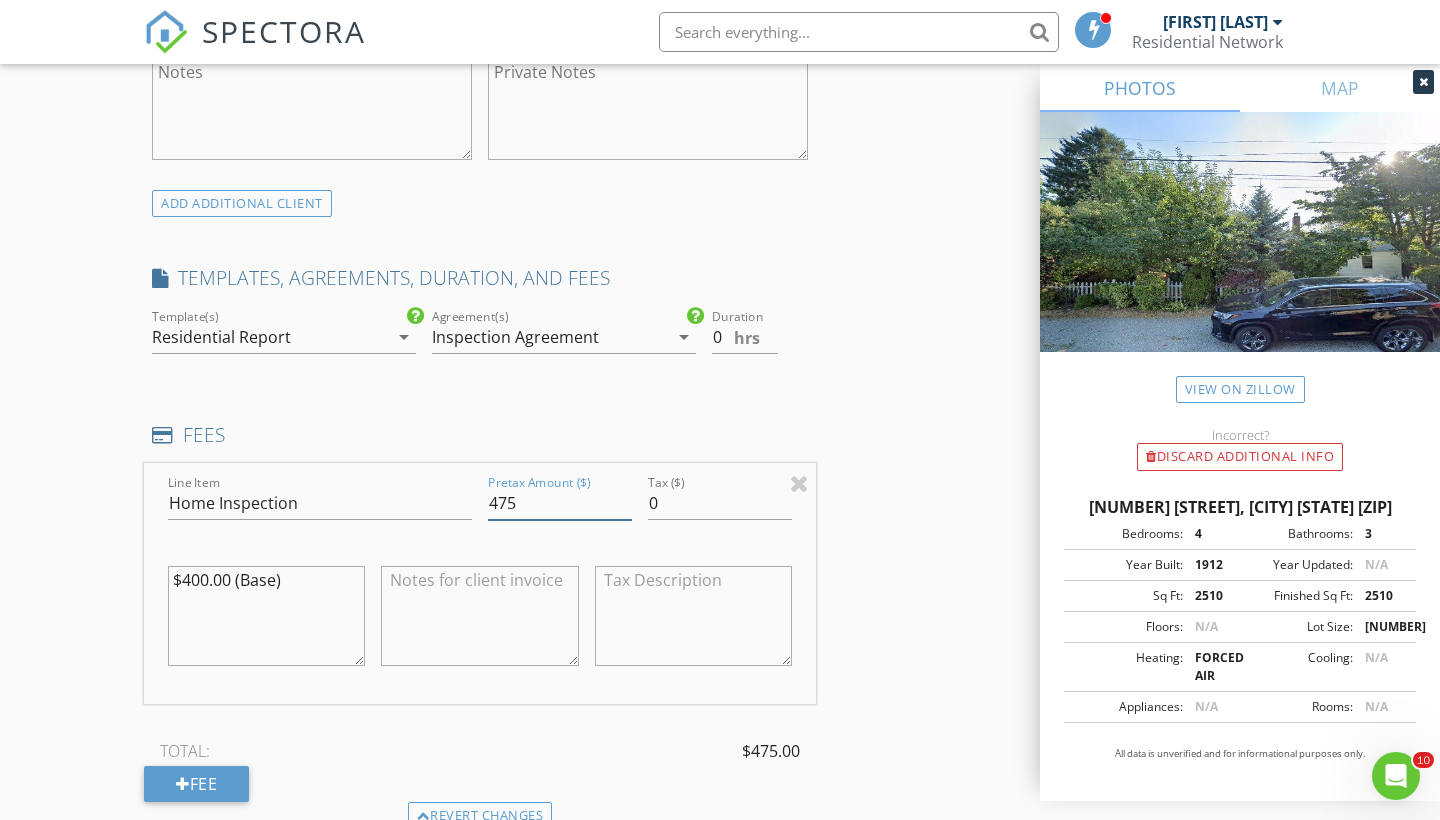 type on "475" 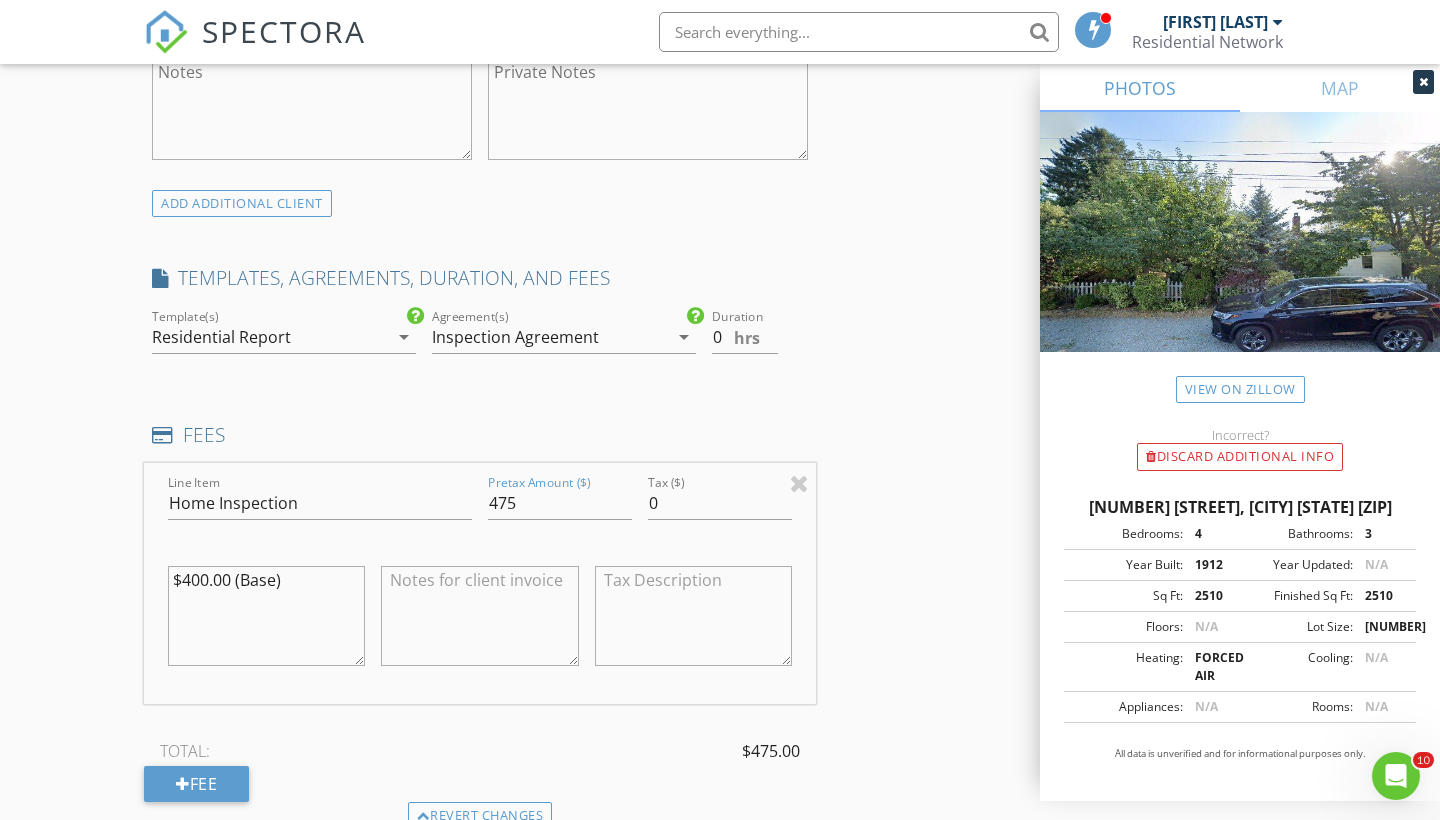 click on "INSPECTOR(S)
check_box   Kristopher Kent   PRIMARY   Kristopher Kent arrow_drop_down   check_box_outline_blank Kristopher Kent specifically requested
Date/Time
08/12/2025 2:00 PM
Location
Address Search       Address 10824 53rd Ave S   Unit   City Seattle   State WA   Zip 98178   County King     Square Feet 2510   Year Built 1912   Foundation arrow_drop_down     Kristopher Kent     31.1 miles     (43 minutes)
client
check_box Enable Client CC email for this inspection   Client Search     check_box_outline_blank Client is a Company/Organization     First Name Kathleen   Last Name Reilly   Email Katgreilly@gmail.com   CC Email   Phone   Address   City   State   Zip       Notes   Private Notes
ADD ADDITIONAL client
SERVICES
check_box   Home Inspection   check_box_outline_blank" at bounding box center (480, 489) 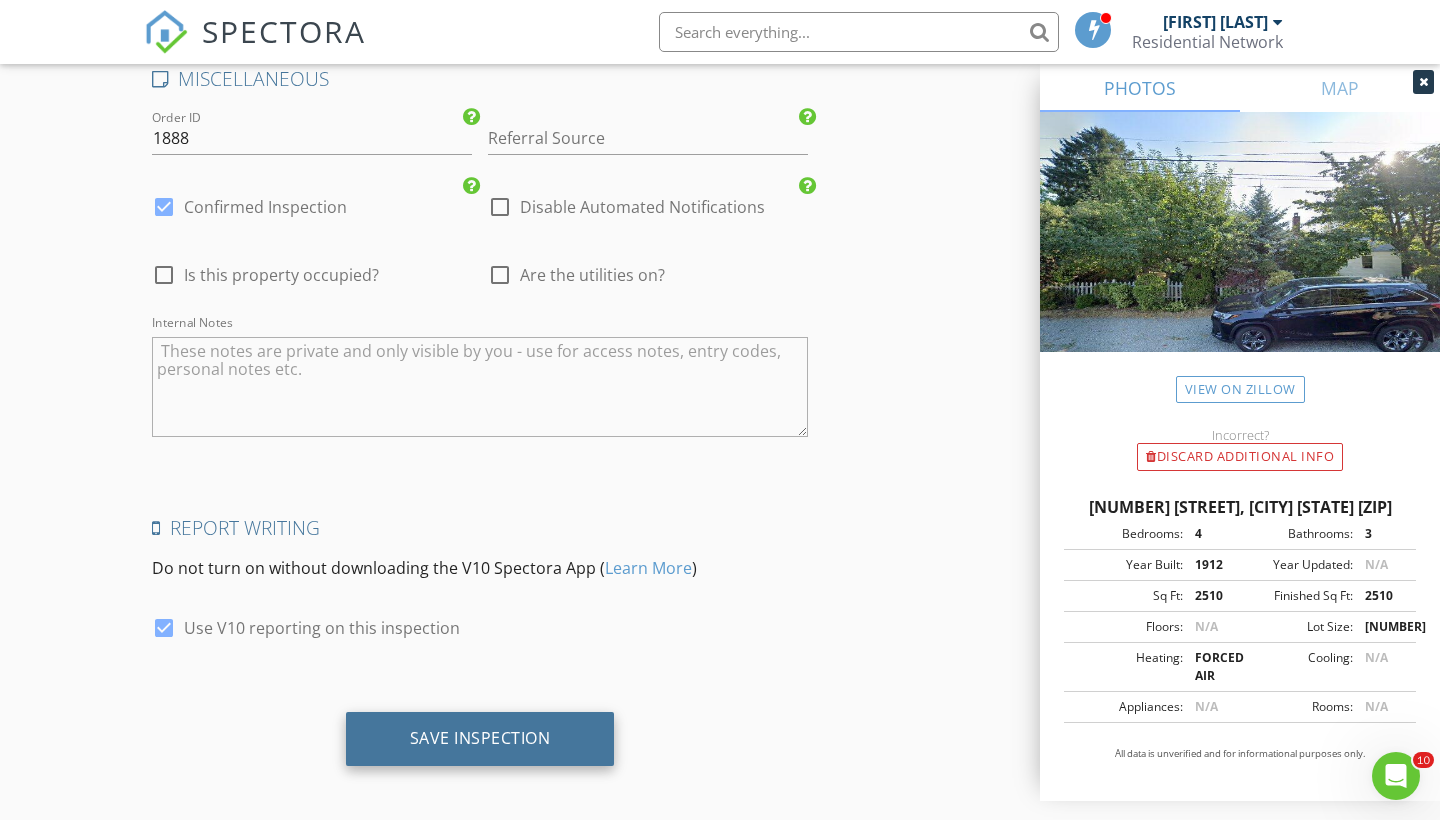 scroll, scrollTop: 3067, scrollLeft: 0, axis: vertical 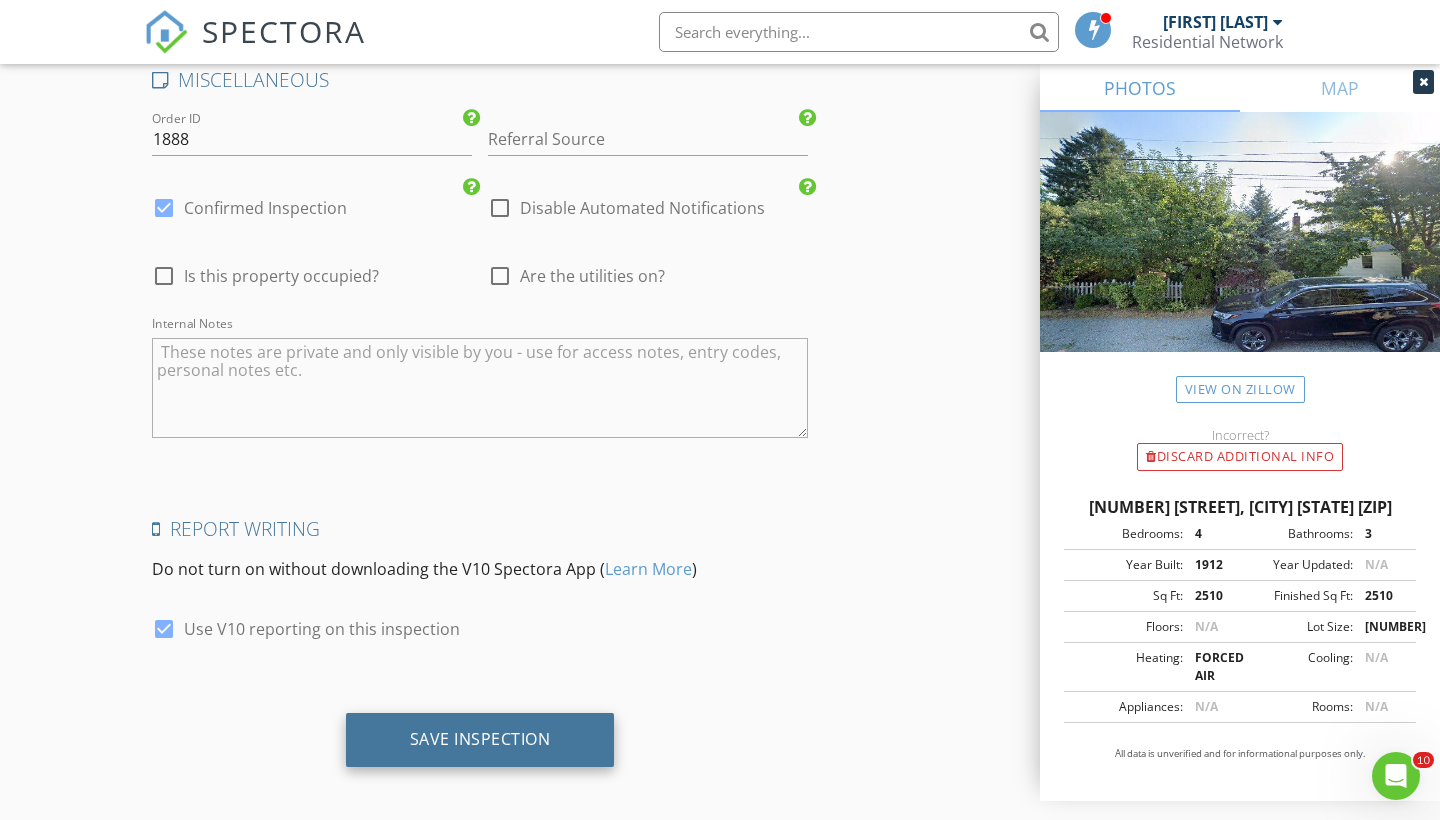 click on "Save Inspection" at bounding box center [480, 740] 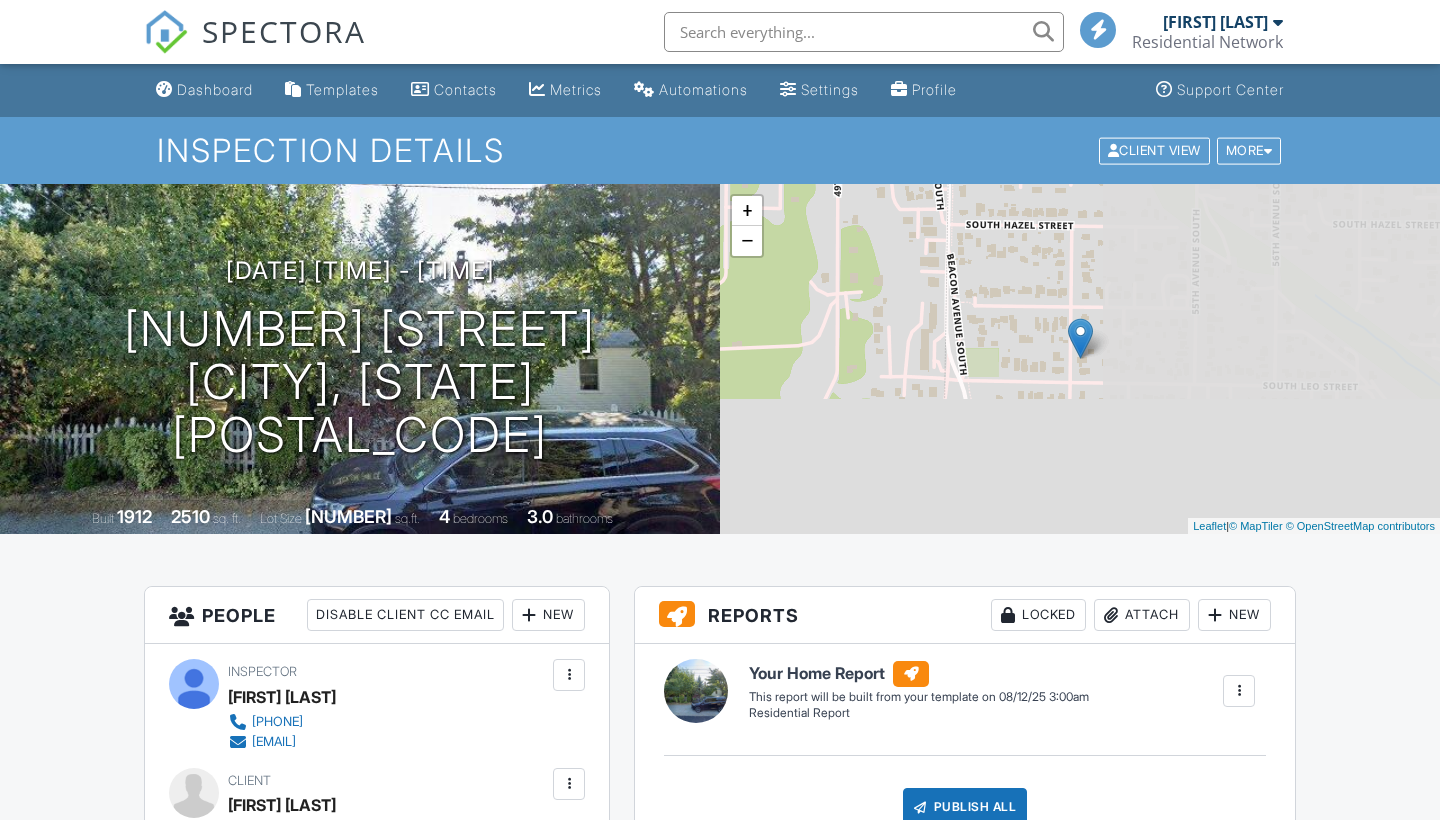 scroll, scrollTop: 0, scrollLeft: 0, axis: both 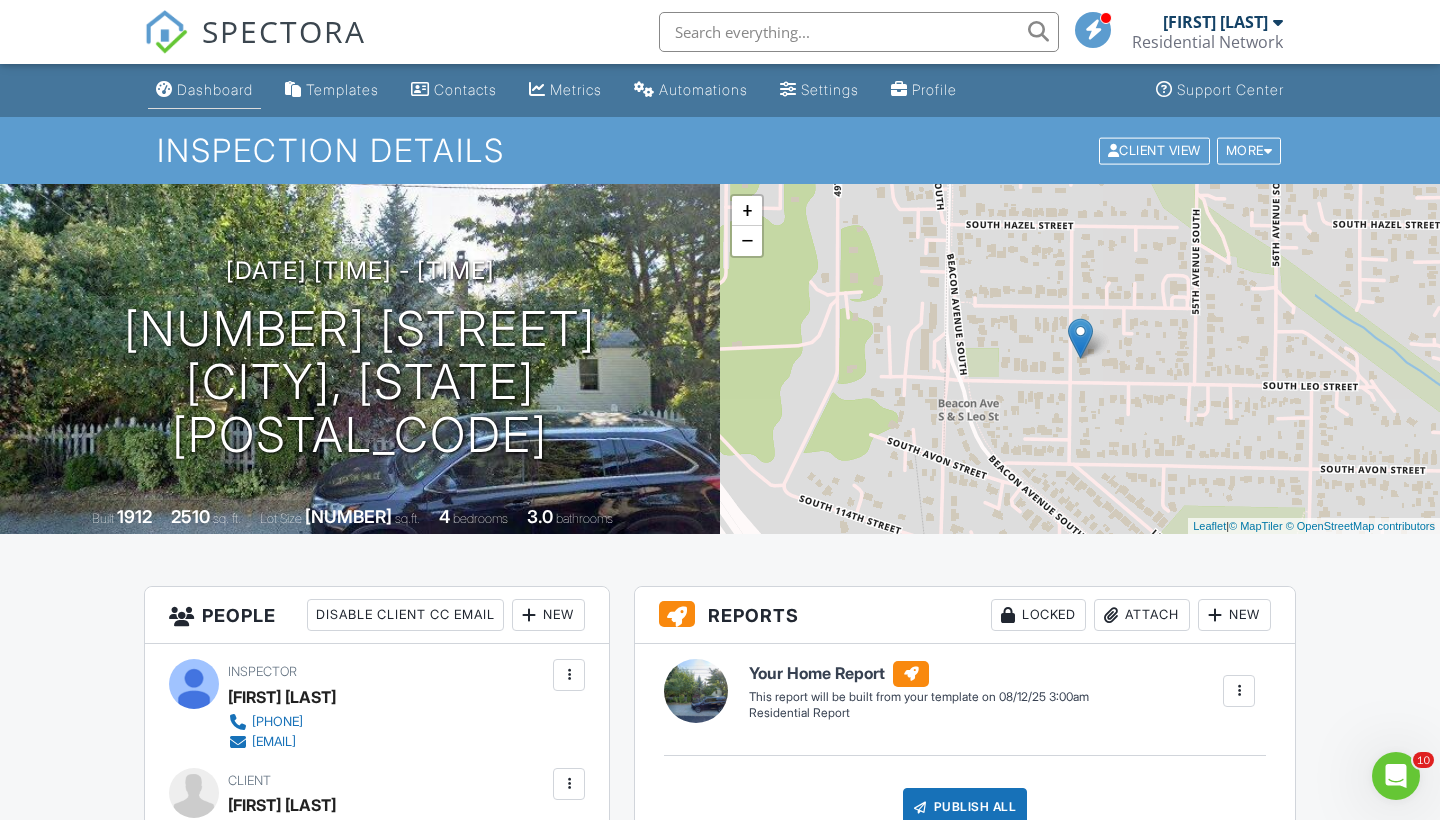 click on "Dashboard" at bounding box center (204, 90) 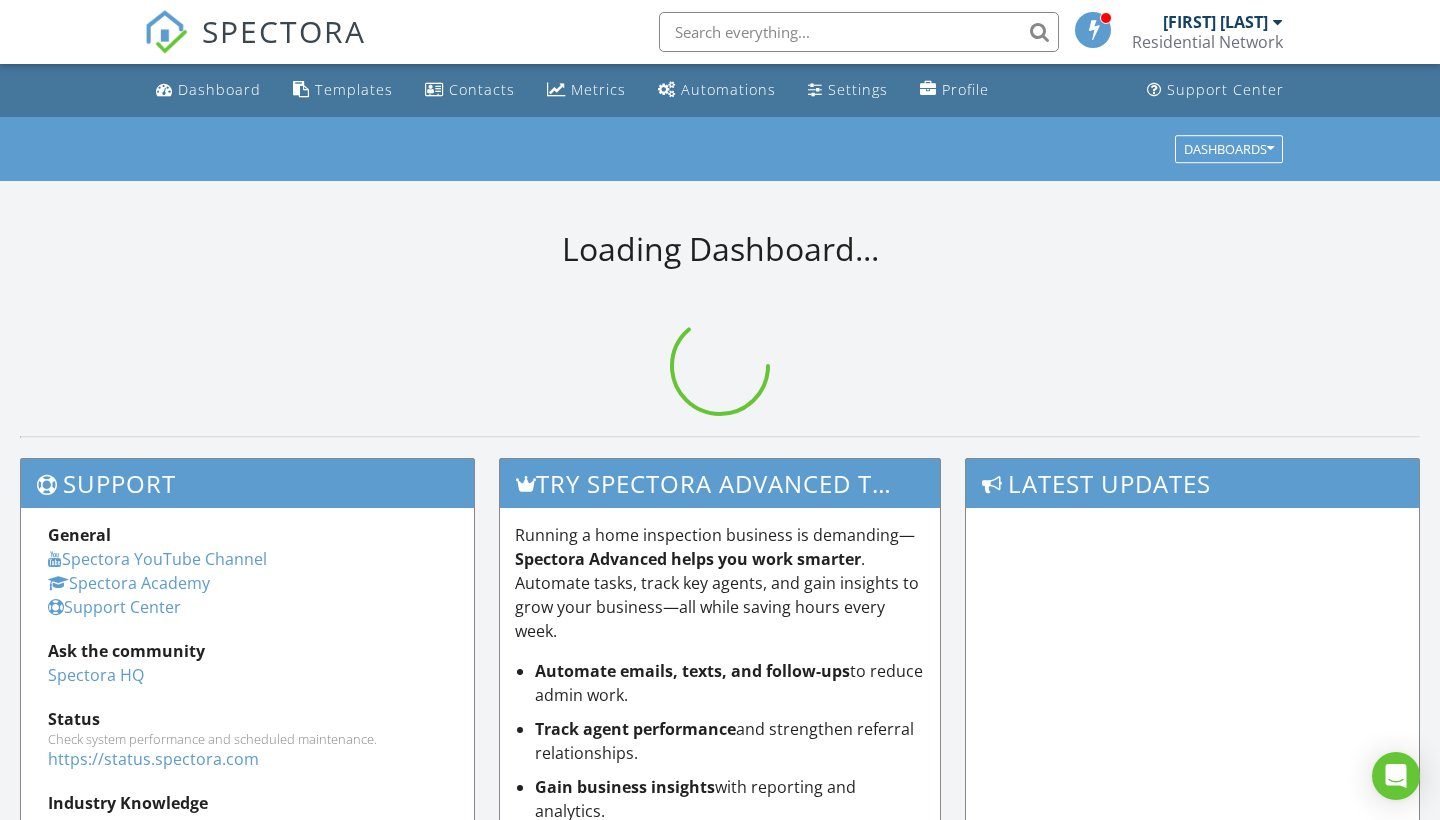 scroll, scrollTop: 0, scrollLeft: 0, axis: both 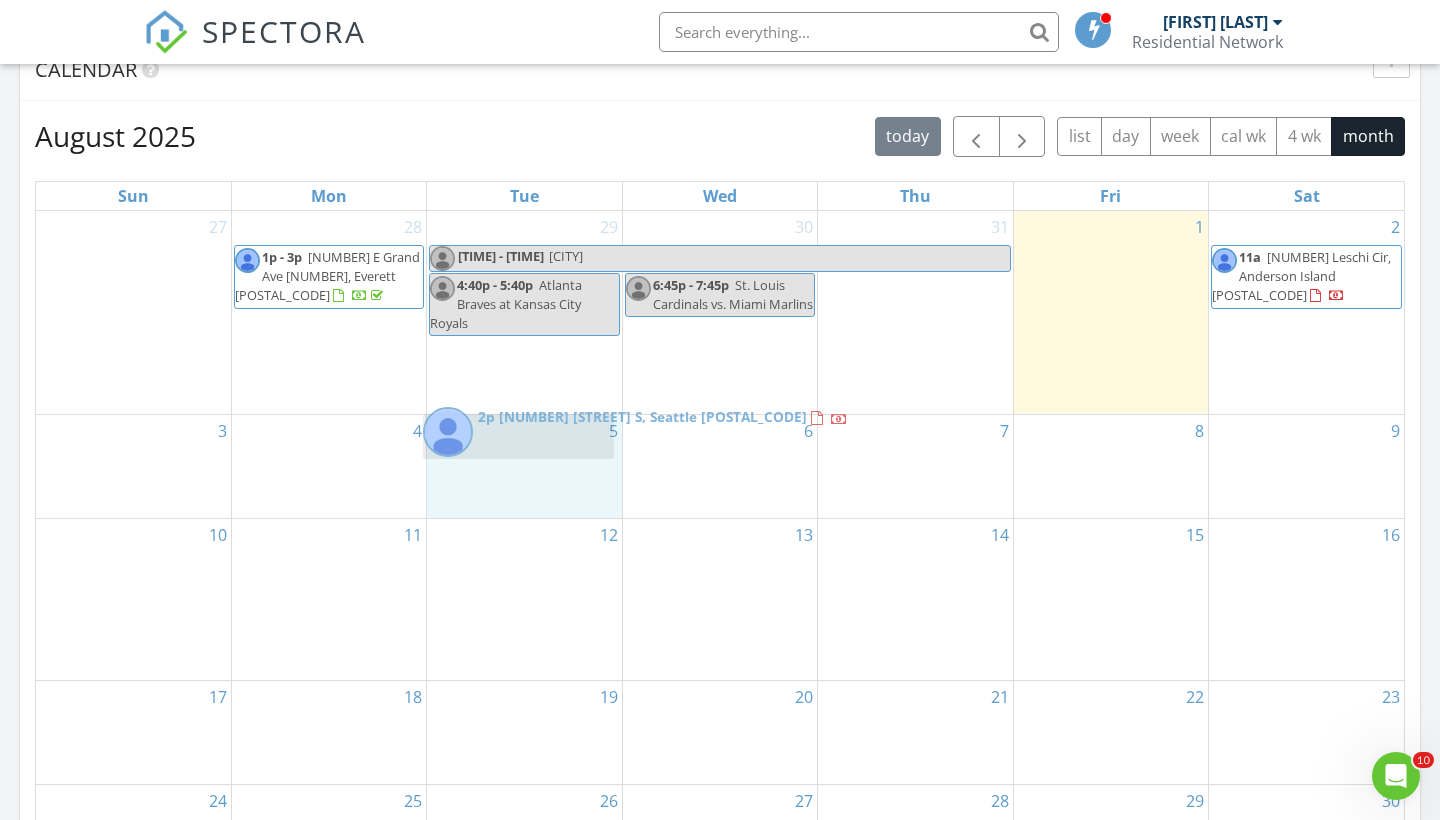 click on "SPECTORA
[FIRST] [LAST]
Residential Network
Role:
Inspector
Change Role
Dashboard
New Inspection
Inspections
Calendar
Template Editor
Contacts
Automations
Team
Metrics
Payments
Data Exports
Billing
Reporting
Advanced
Settings
What's New
Sign Out
Change Active Role
Your account has more than one possible role. Please choose how you'd like to view the site:
Company/Agency
City
Role
Dashboard
Templates
Contacts
Metrics
Automations
Settings
Profile
Support Center
All schedulers
Refresh" at bounding box center [720, 566] 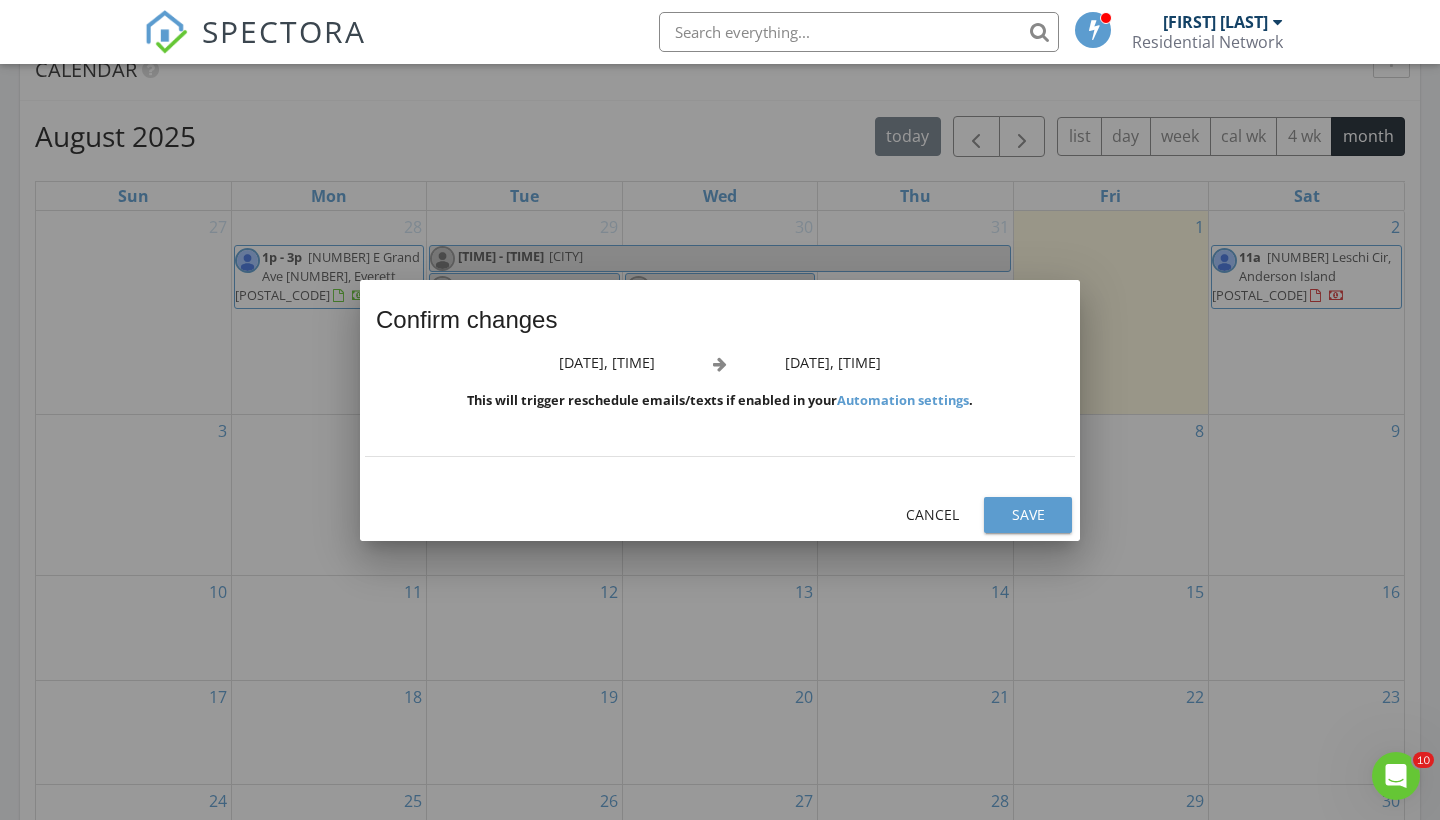 click on "Save" at bounding box center [1028, 514] 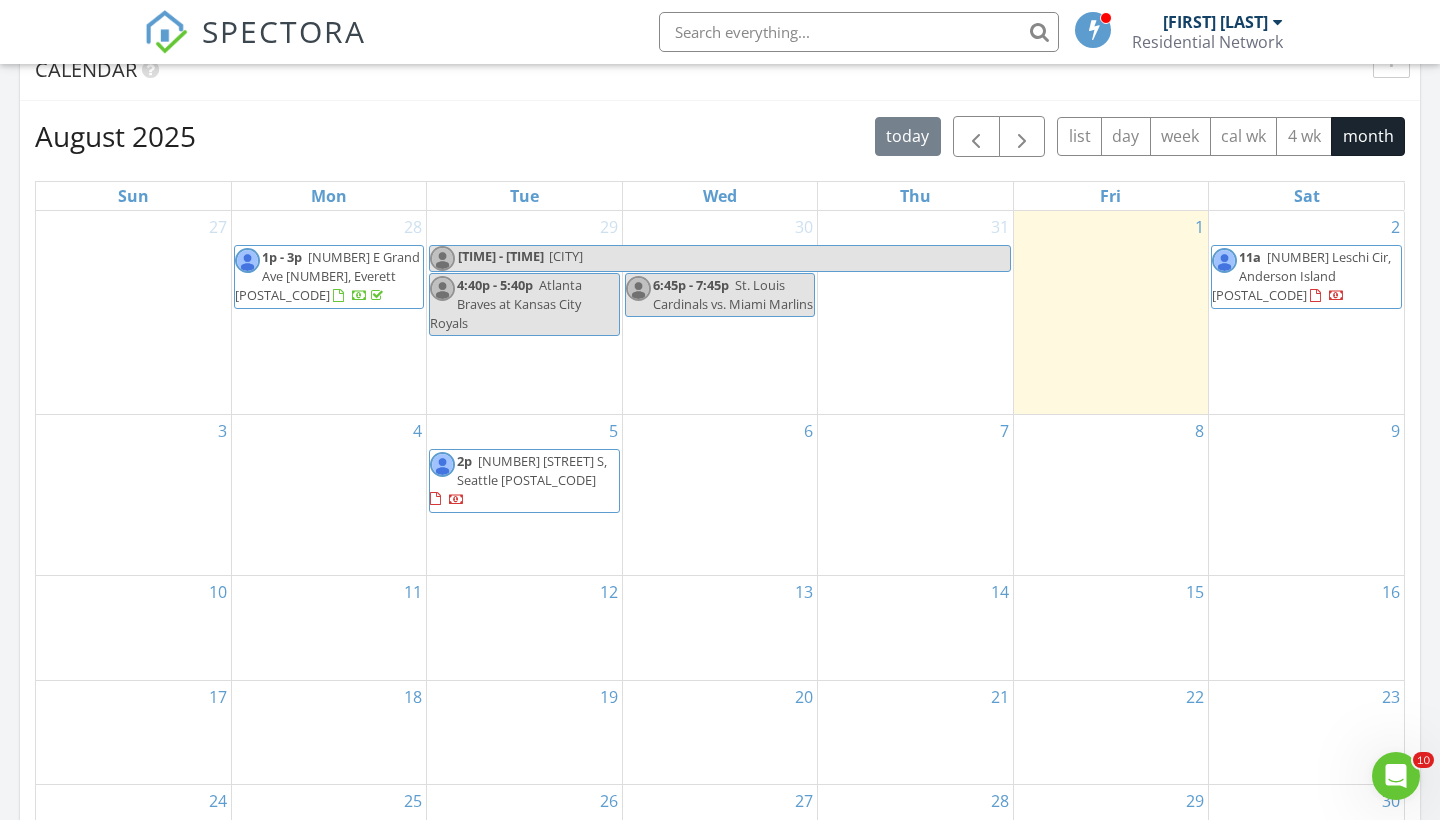 click at bounding box center (435, 499) 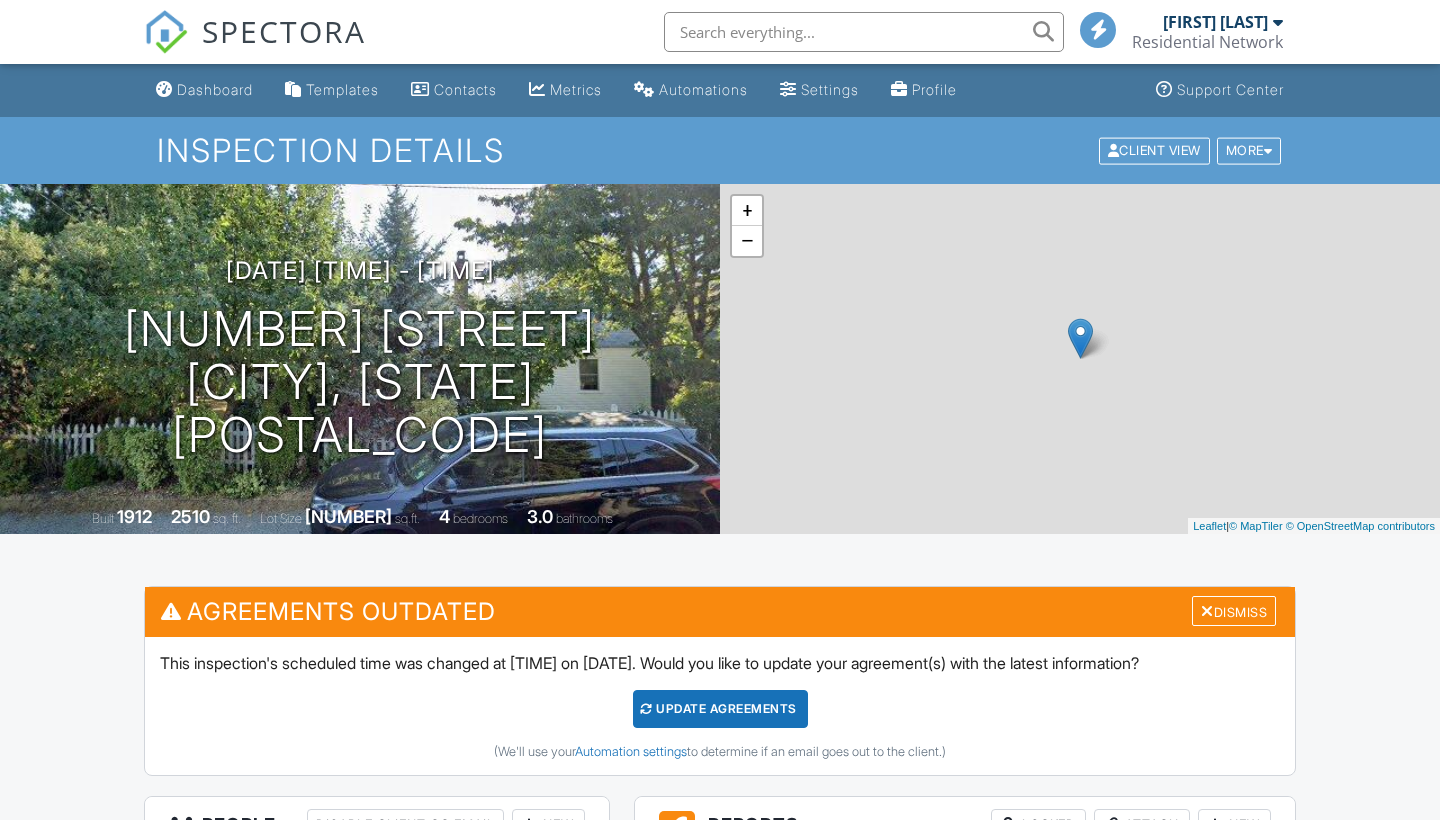 scroll, scrollTop: 0, scrollLeft: 0, axis: both 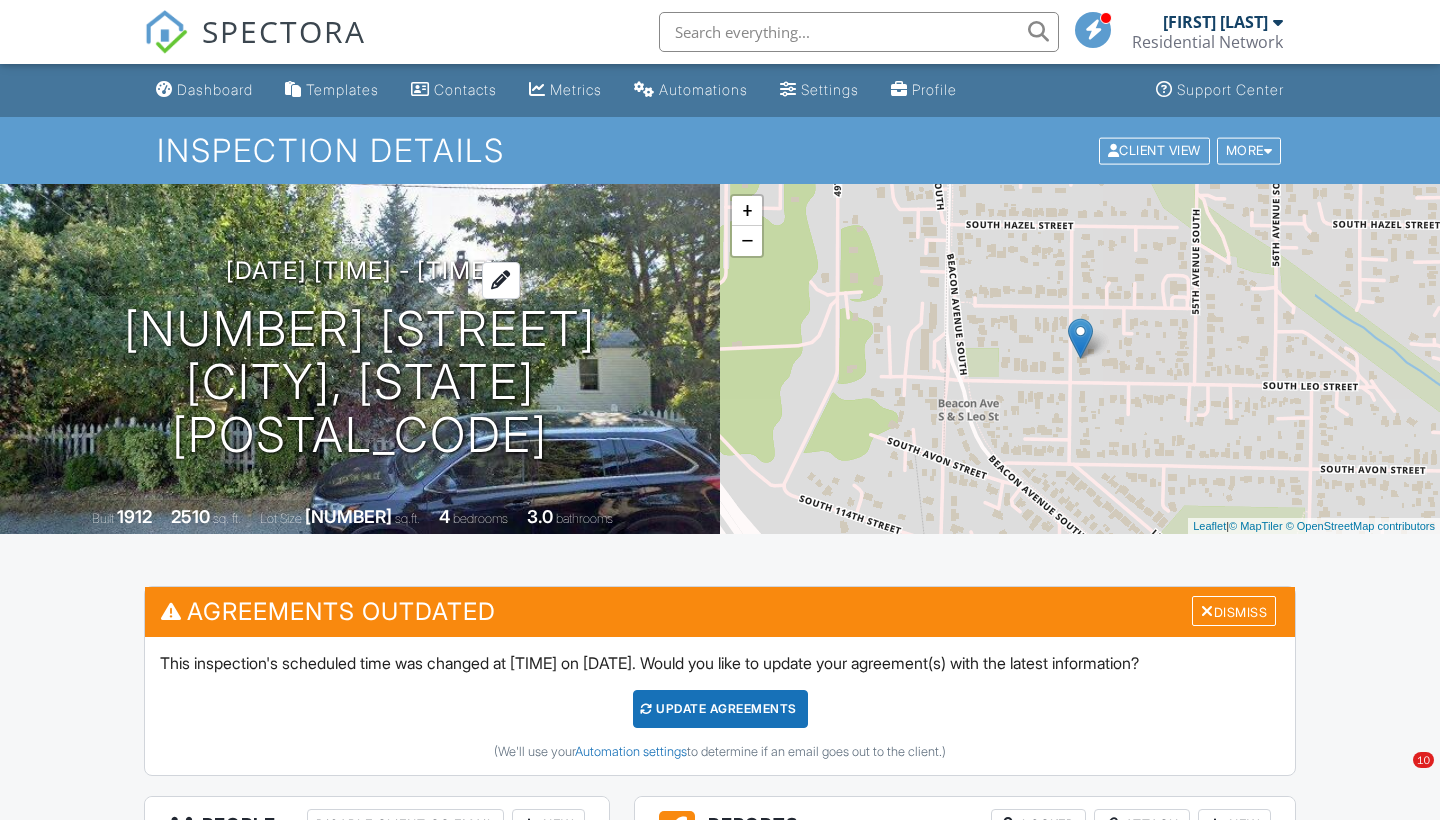 click at bounding box center (501, 280) 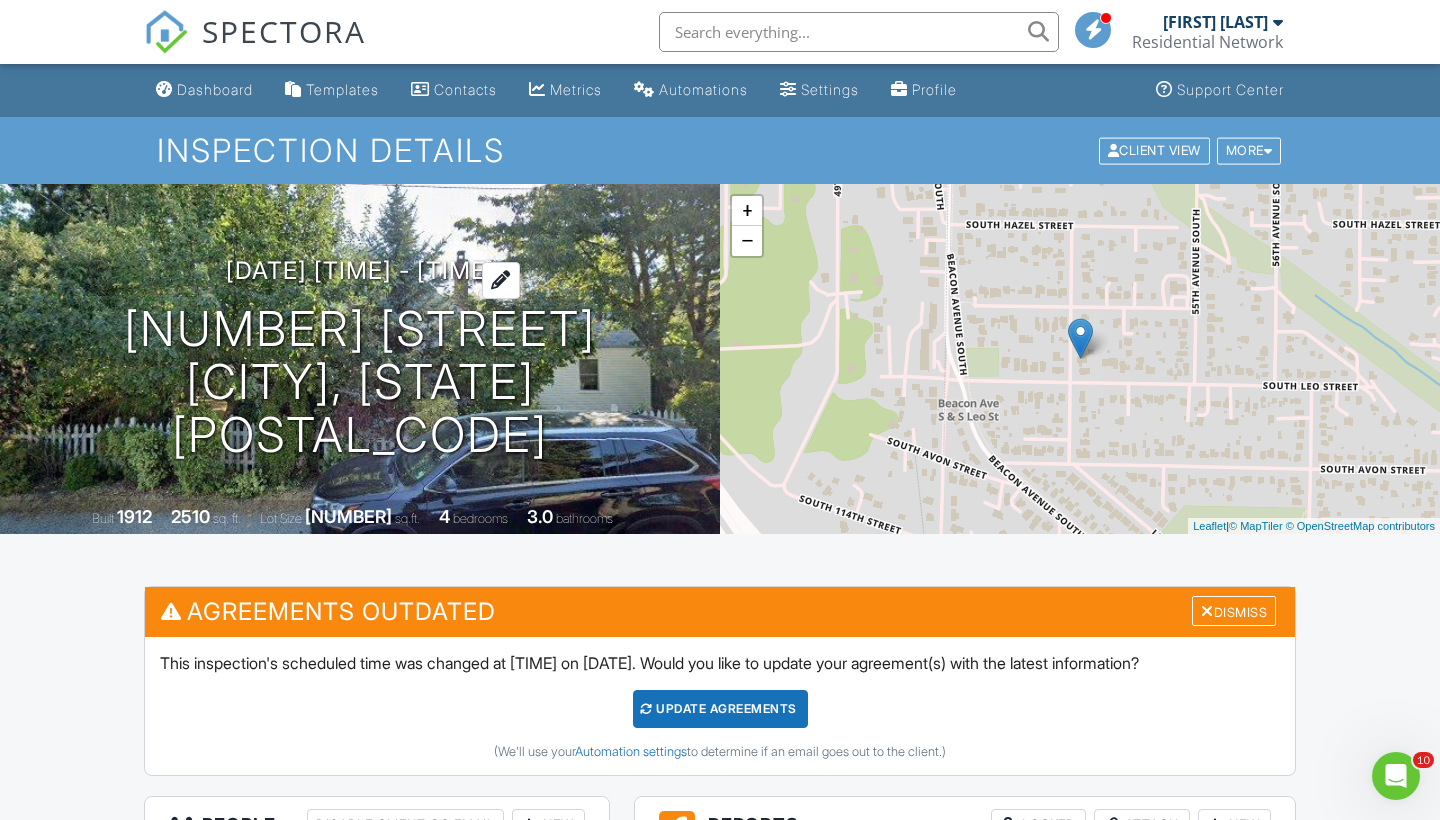 scroll, scrollTop: 0, scrollLeft: 0, axis: both 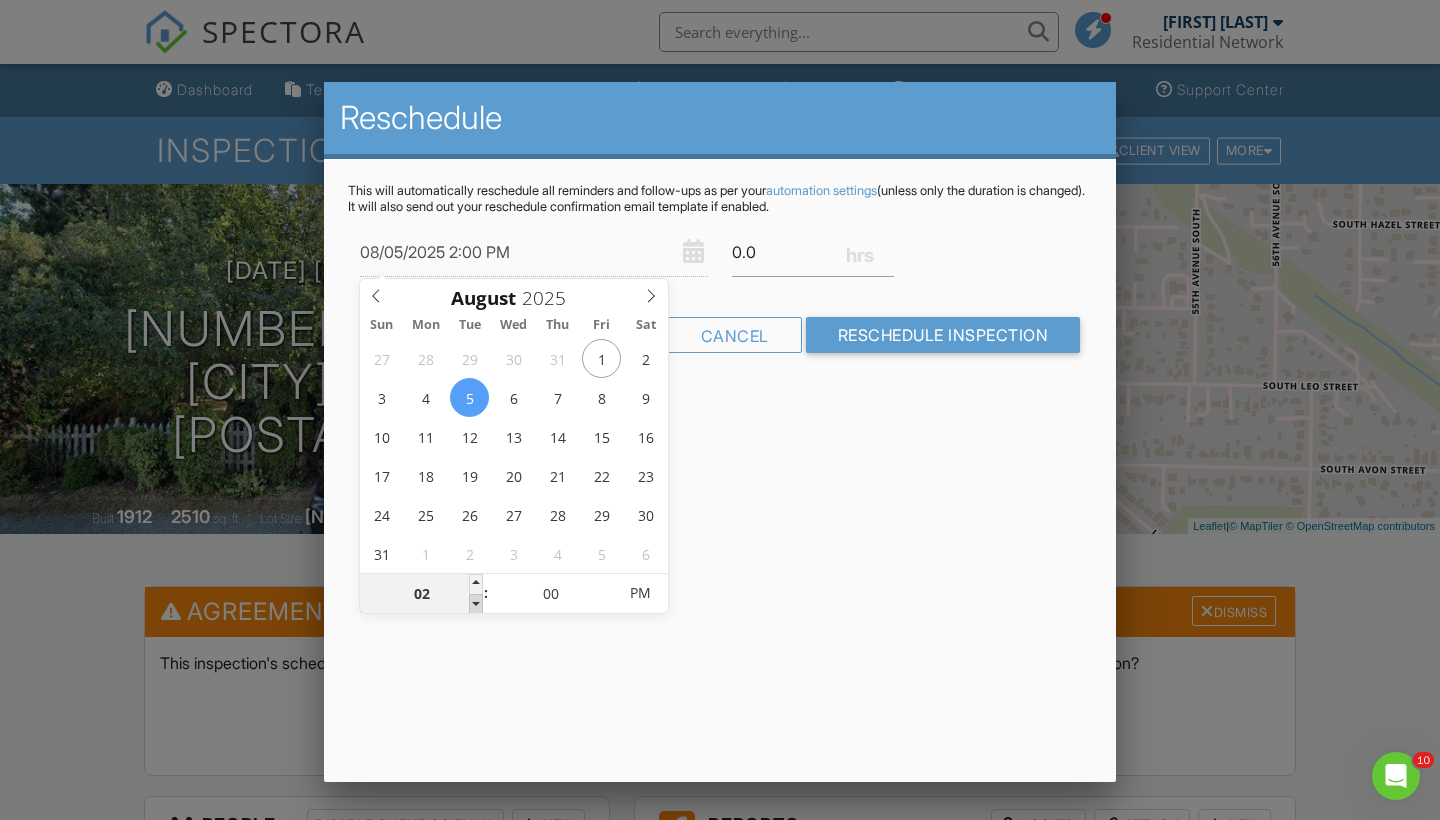 type on "08/05/2025 1:00 PM" 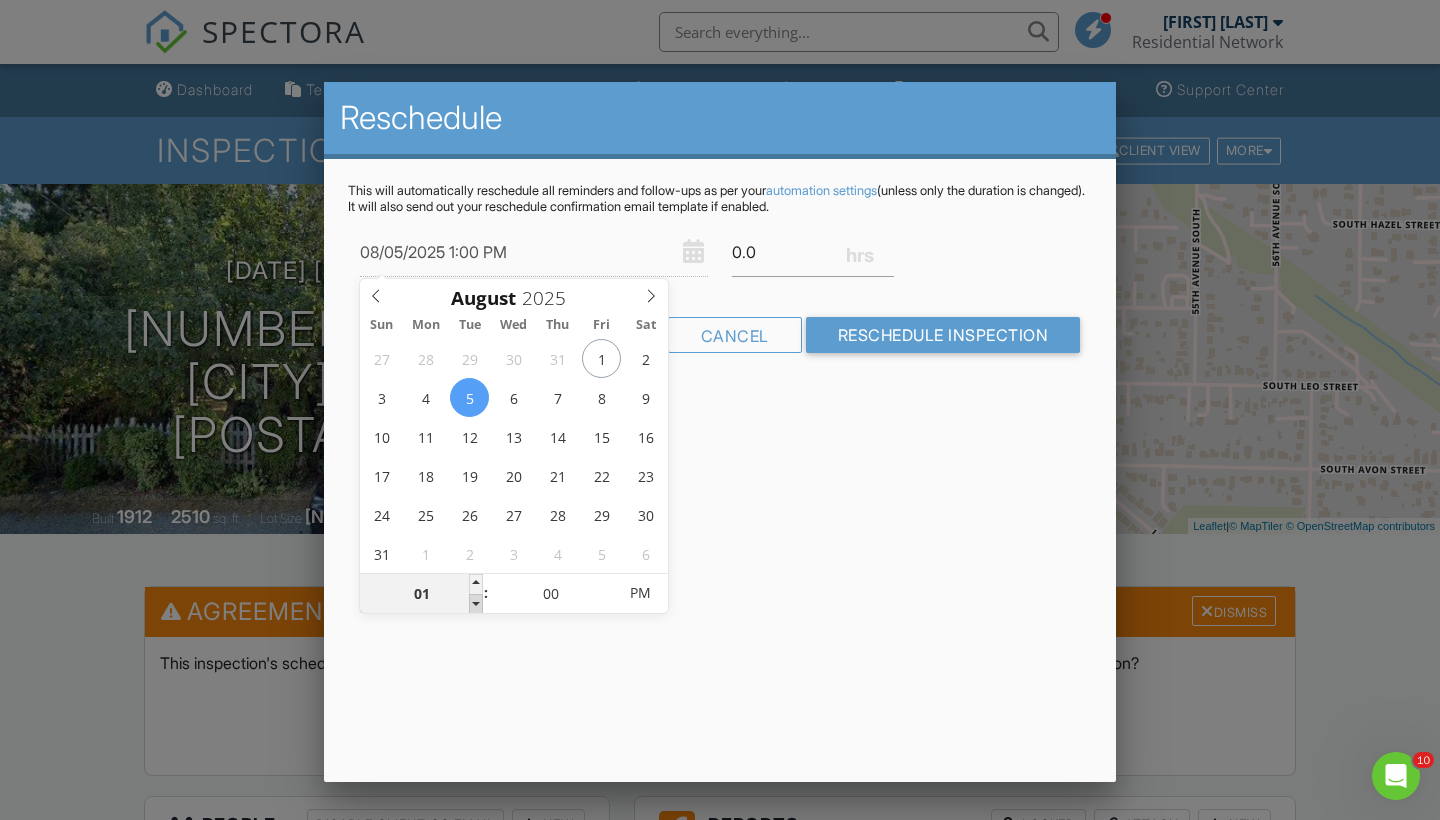 click at bounding box center [476, 604] 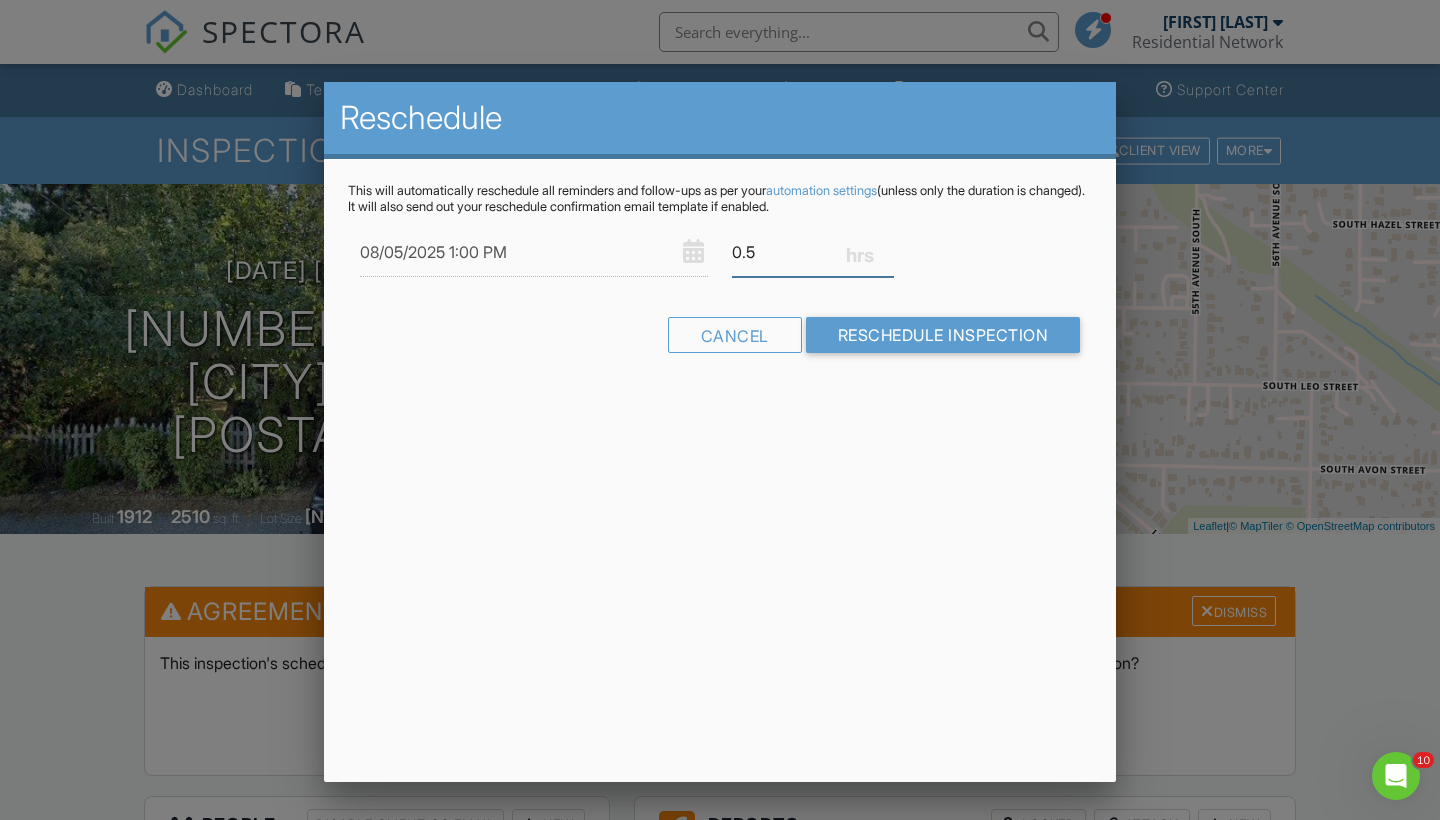 click on "0.5" at bounding box center (813, 252) 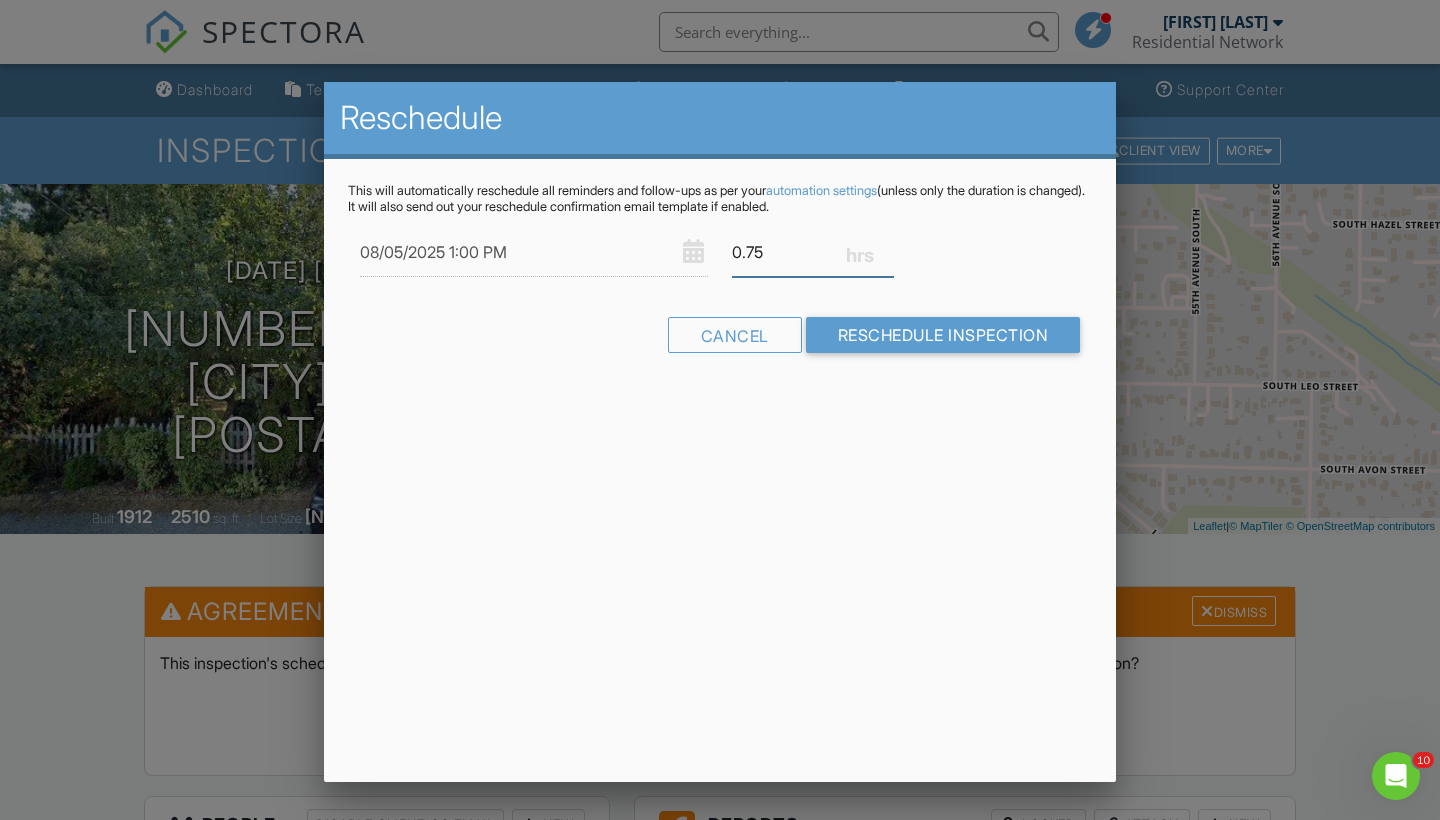 click on "0.75" at bounding box center [813, 252] 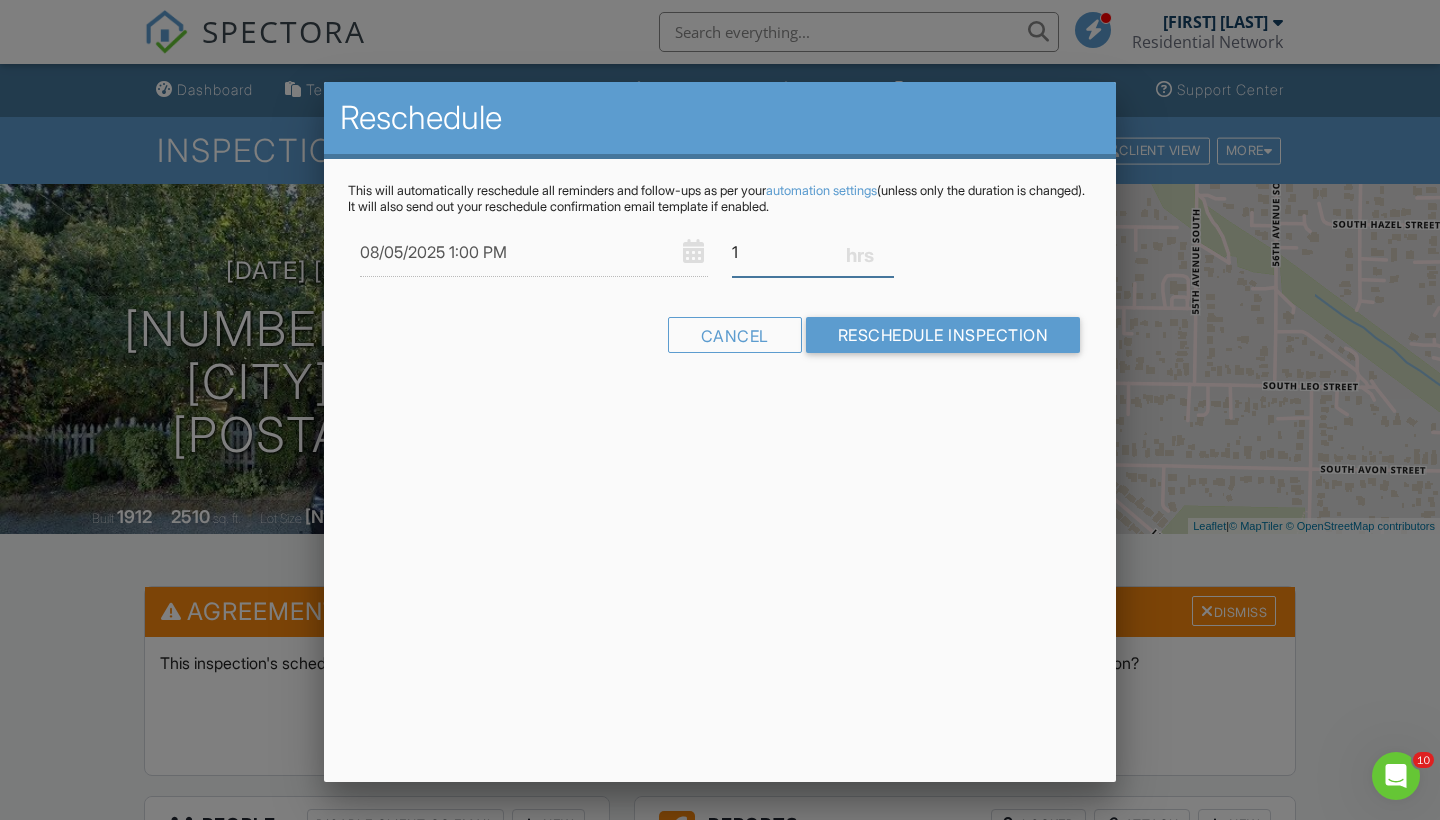 click on "1" at bounding box center (813, 252) 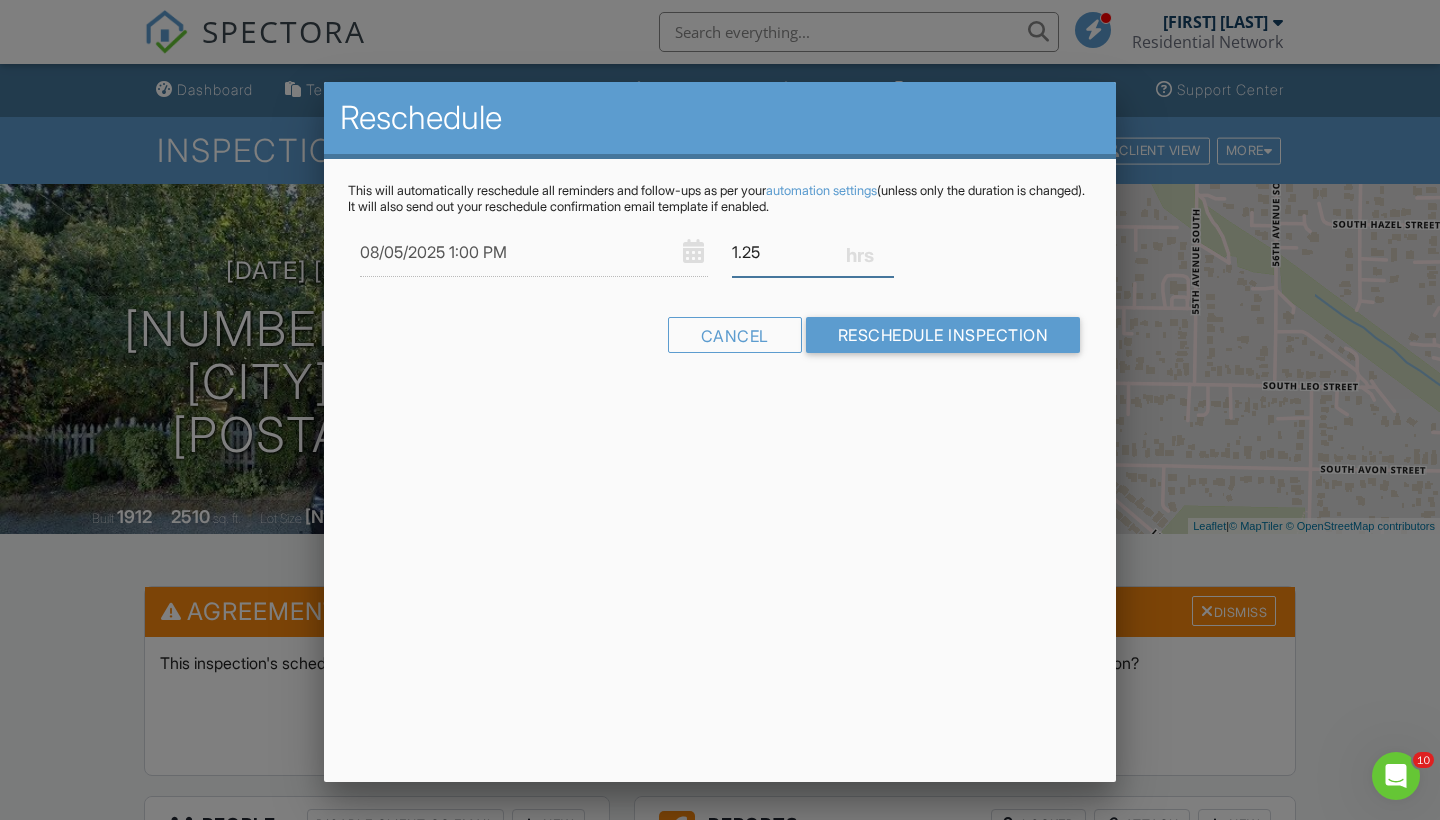 click on "1.25" at bounding box center (813, 252) 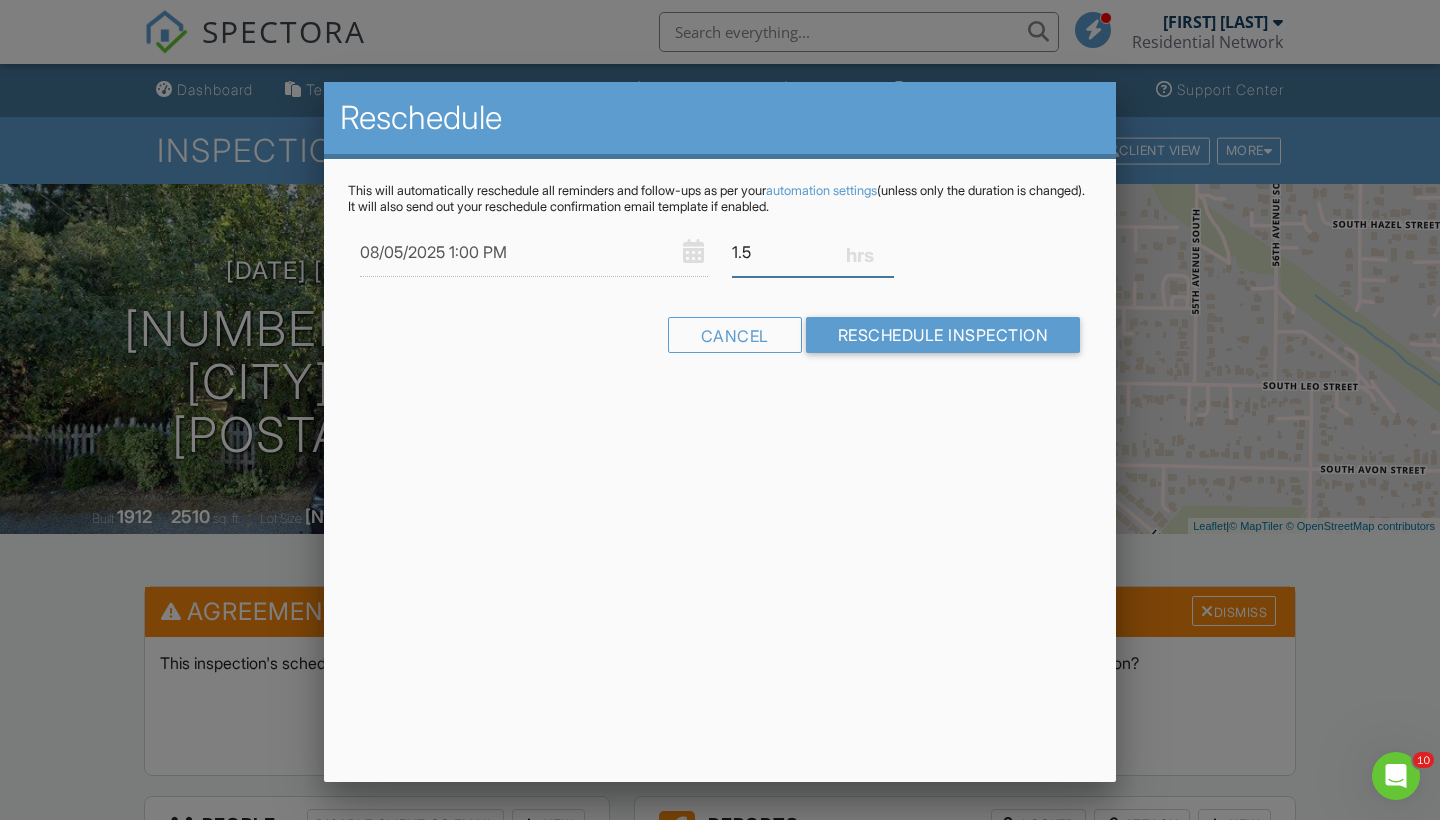 click on "1.5" at bounding box center [813, 252] 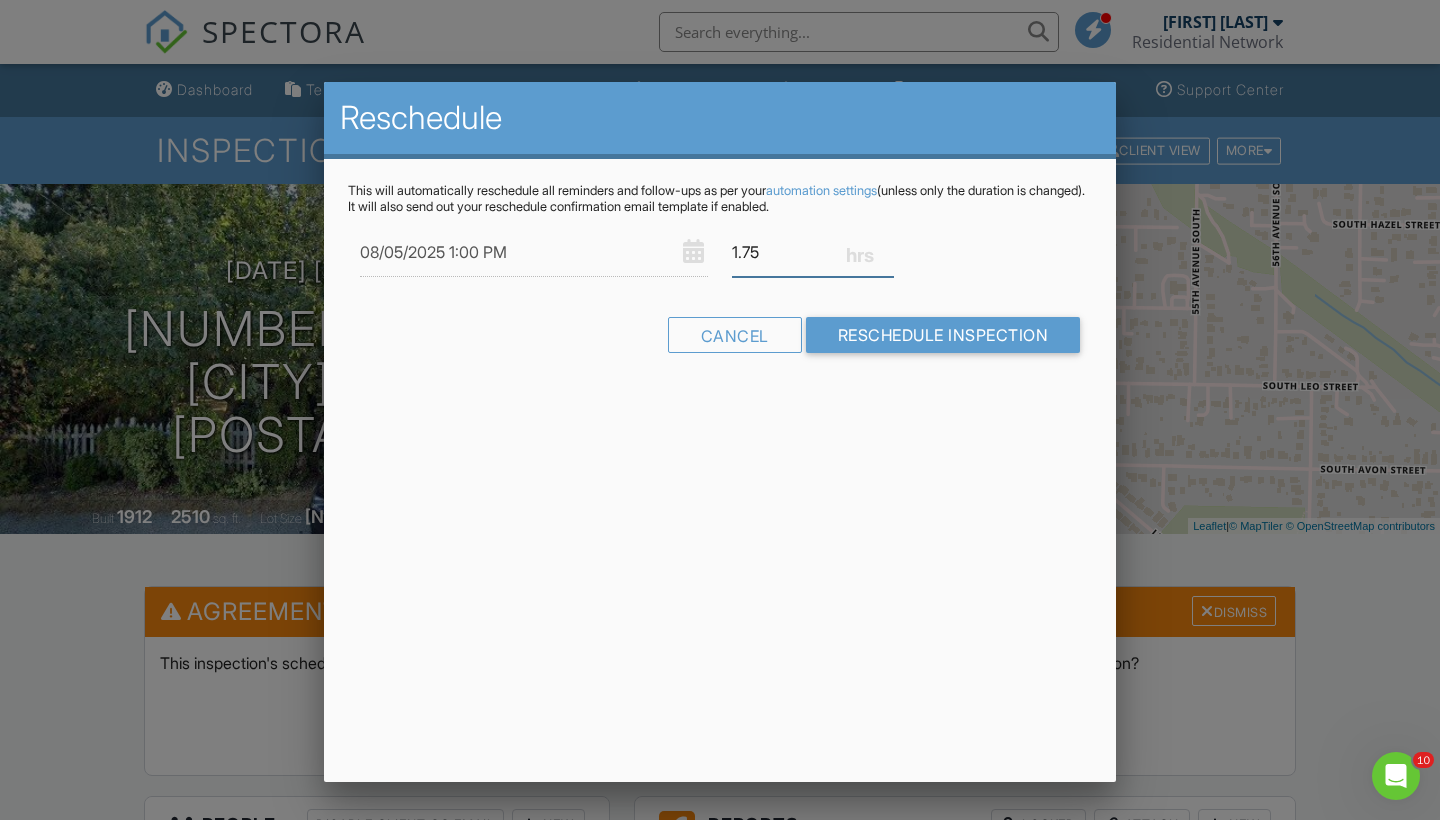 click on "1.75" at bounding box center (813, 252) 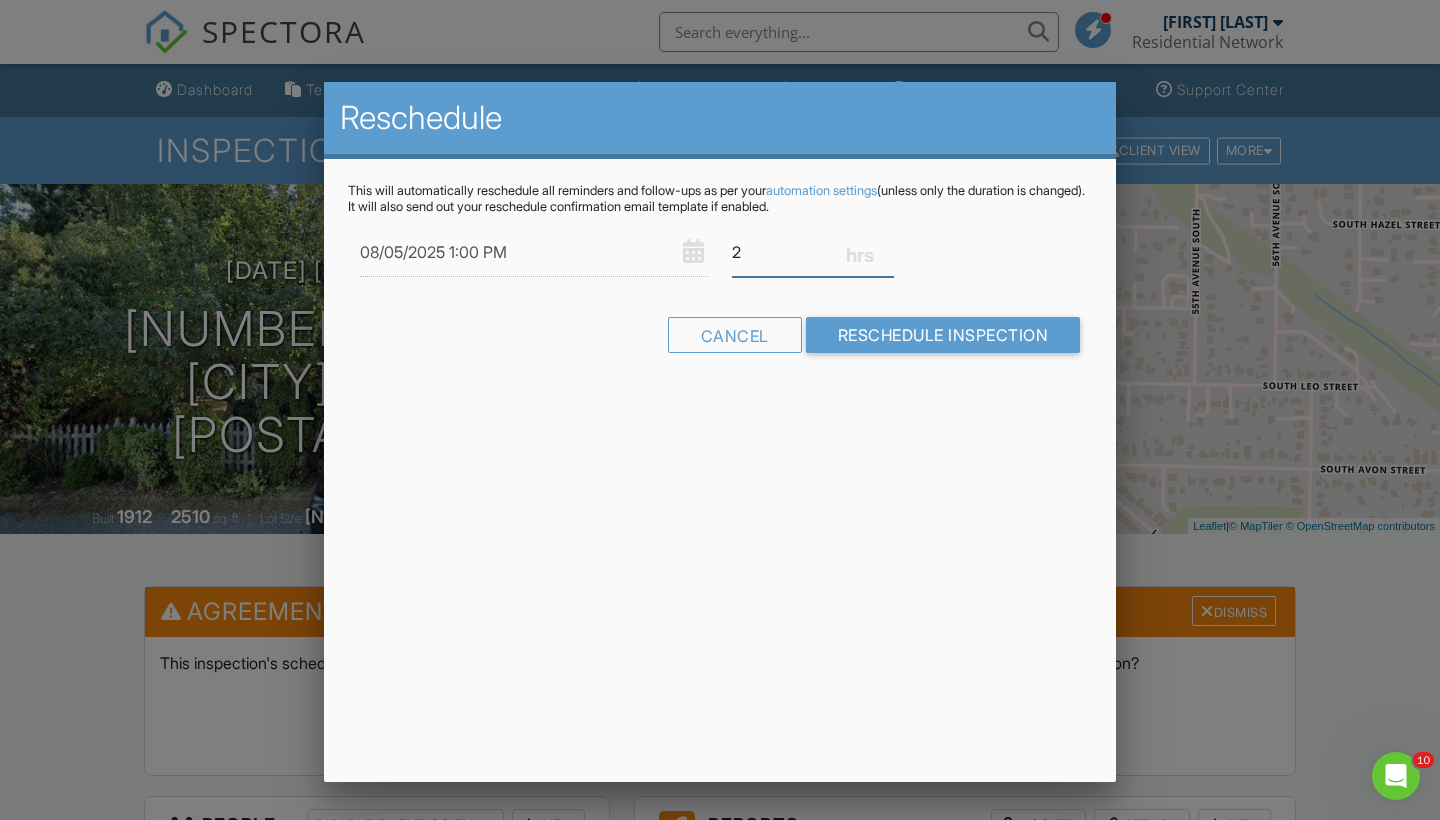 click on "2" at bounding box center (813, 252) 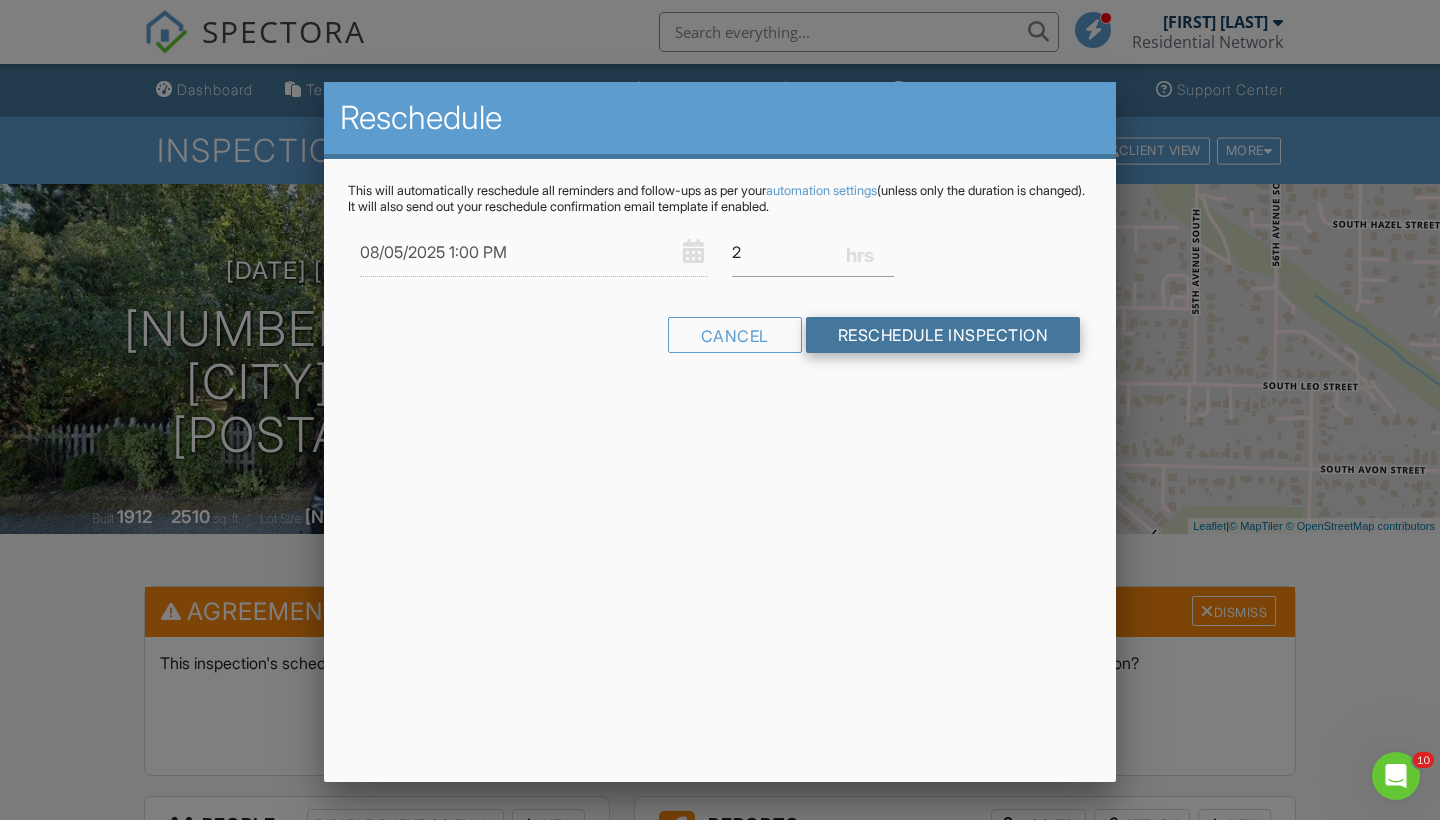 click on "Reschedule Inspection" at bounding box center [943, 335] 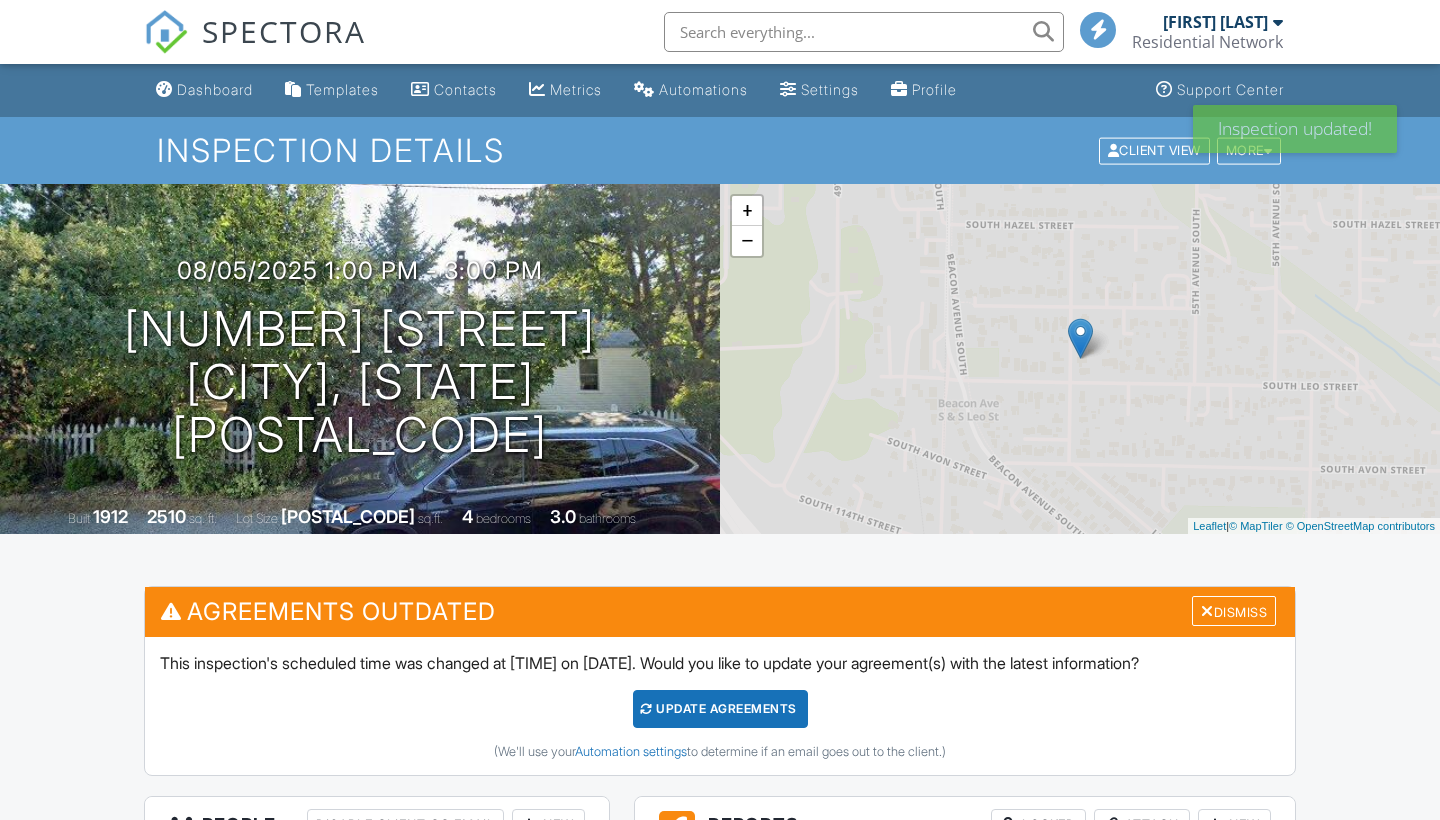 scroll, scrollTop: 0, scrollLeft: 0, axis: both 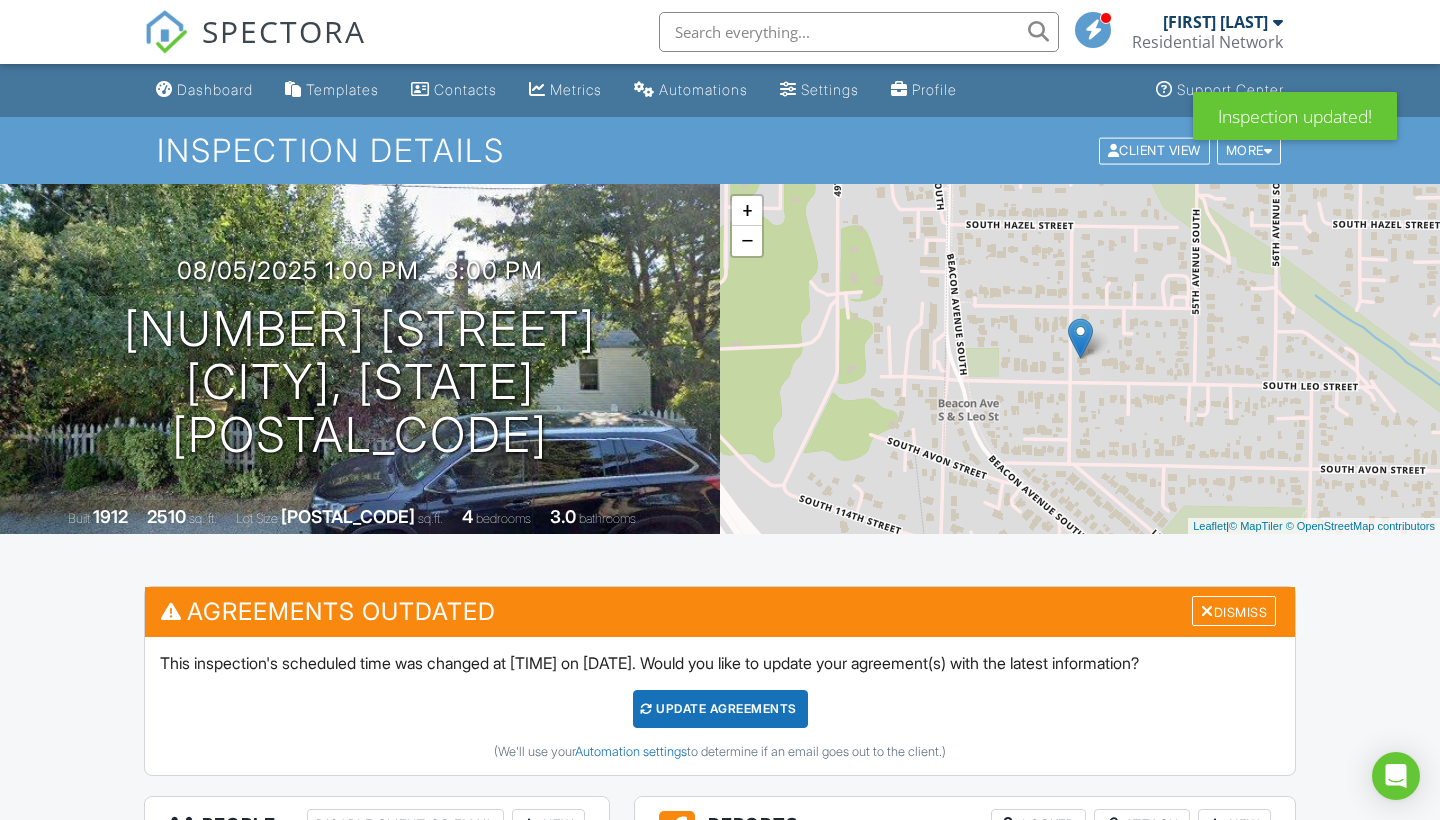 click on "Update Agreements" at bounding box center [720, 709] 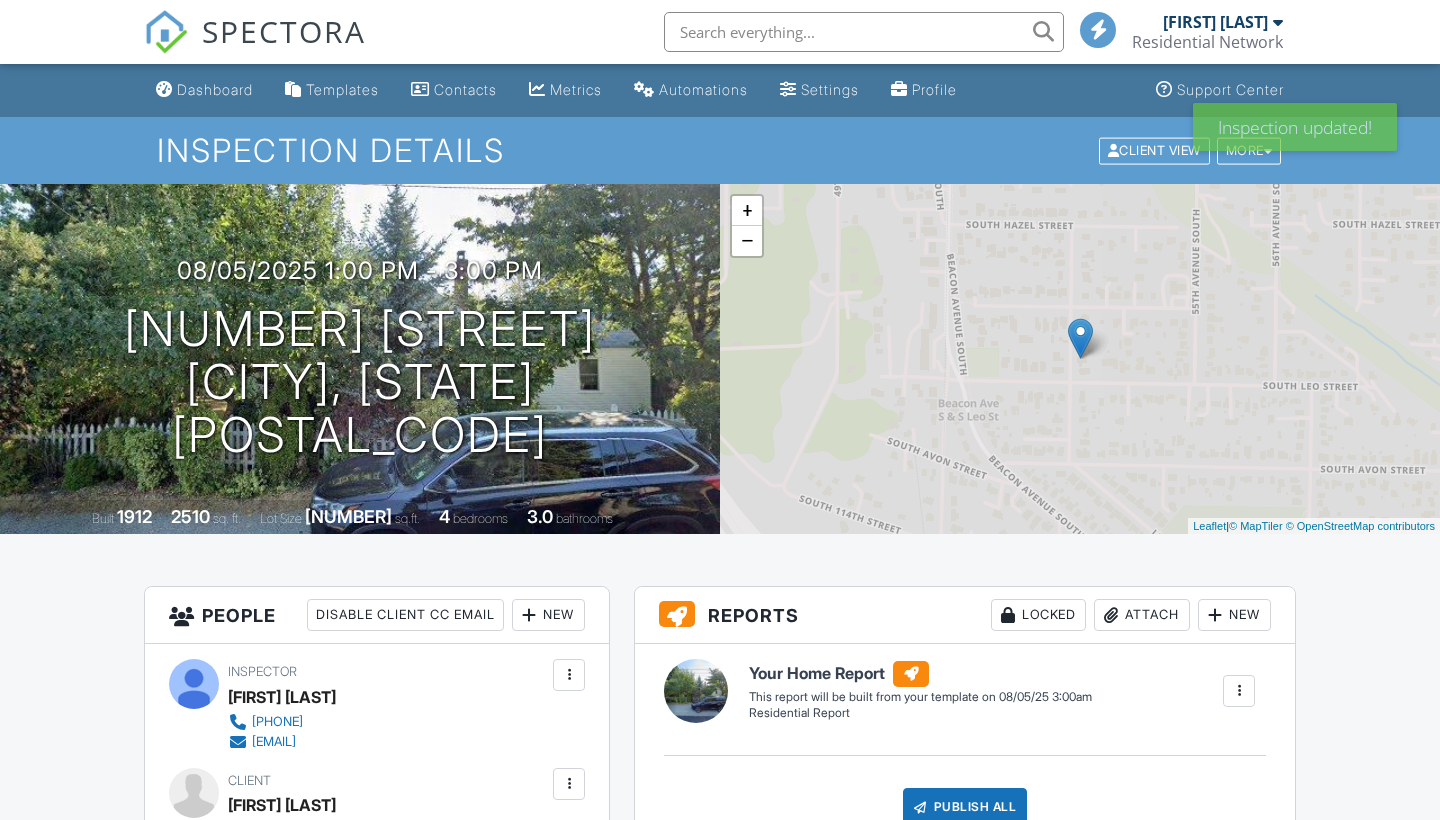 scroll, scrollTop: 0, scrollLeft: 0, axis: both 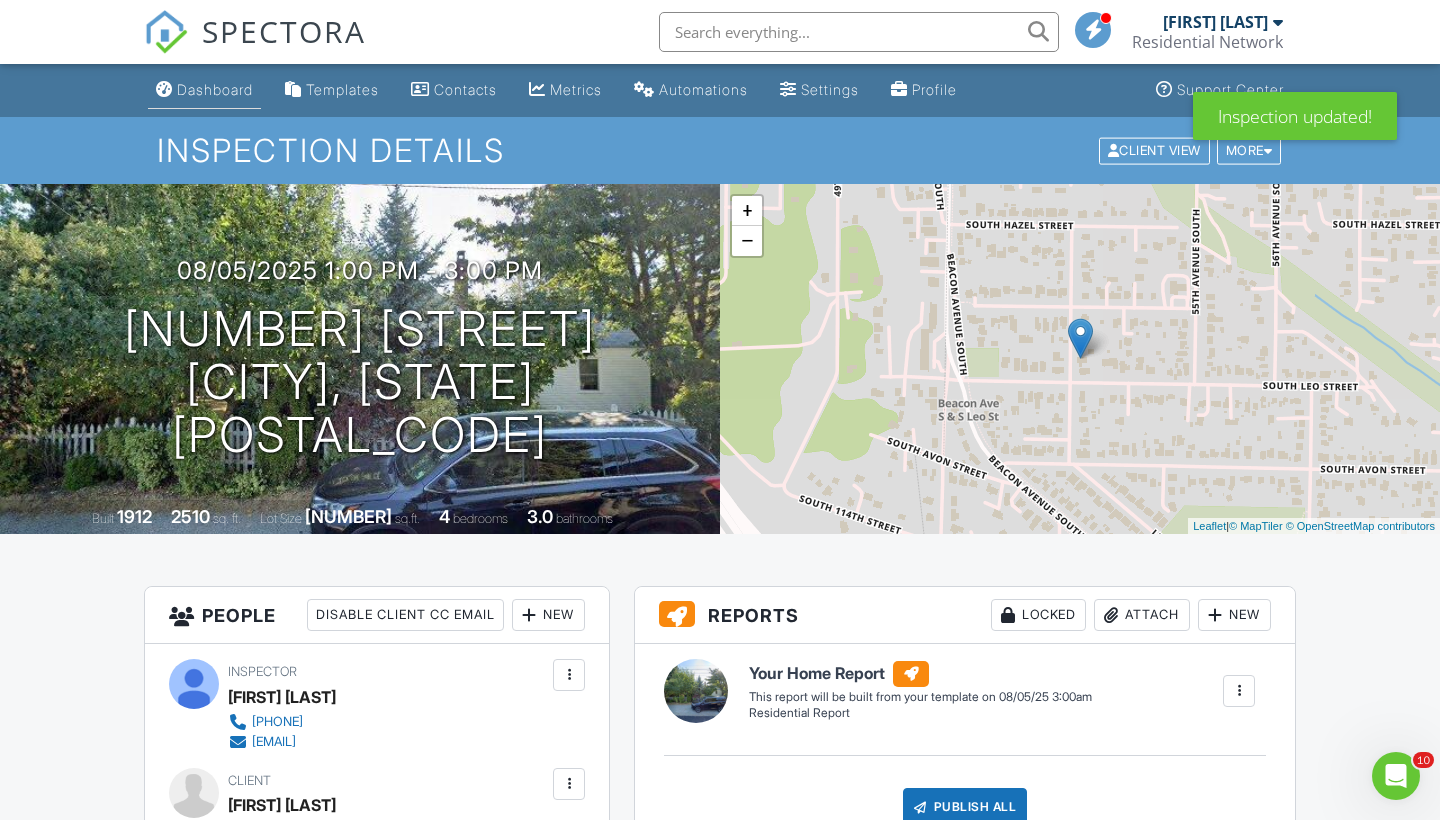 click on "Dashboard" at bounding box center (204, 90) 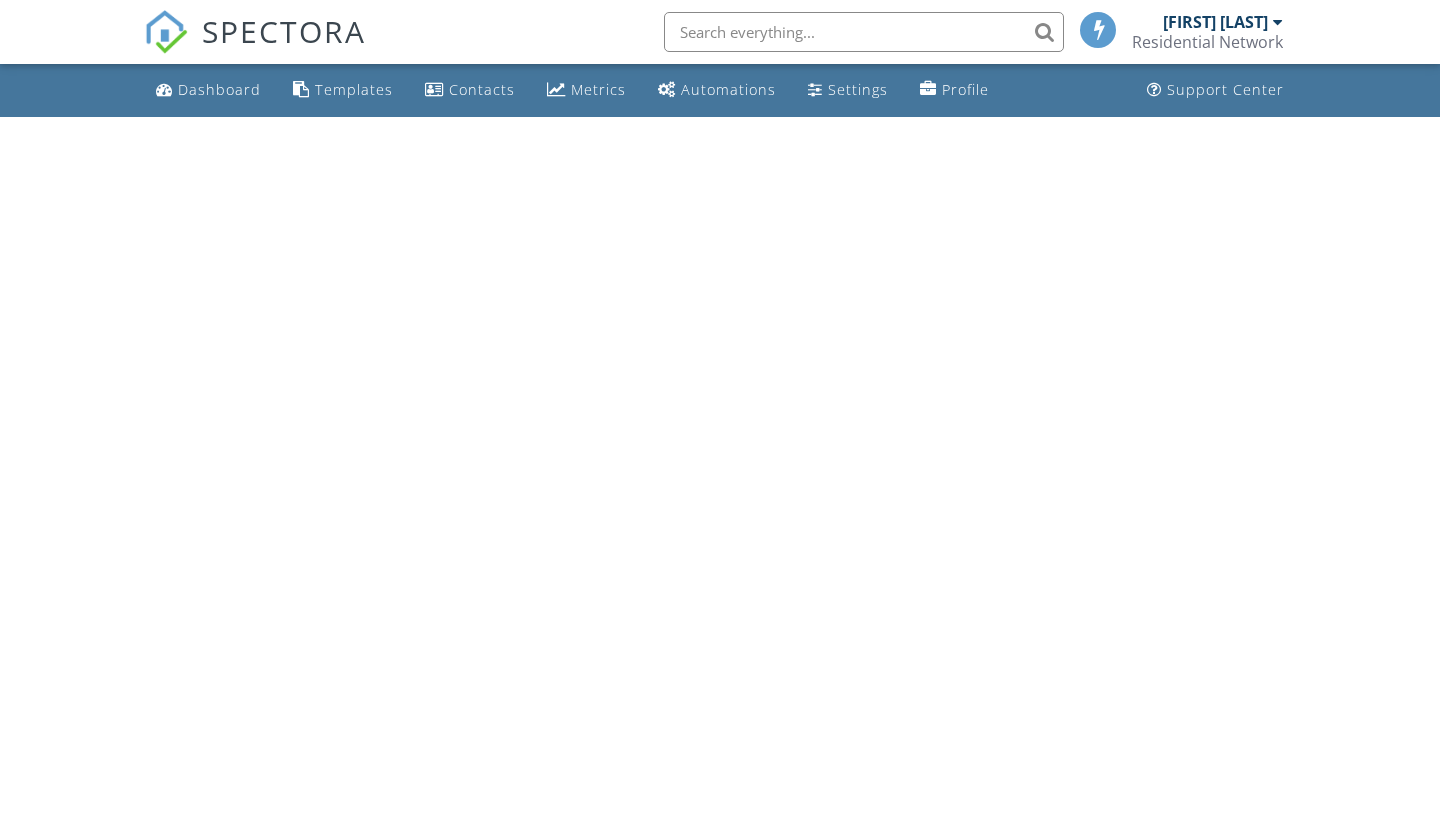 scroll, scrollTop: 0, scrollLeft: 0, axis: both 